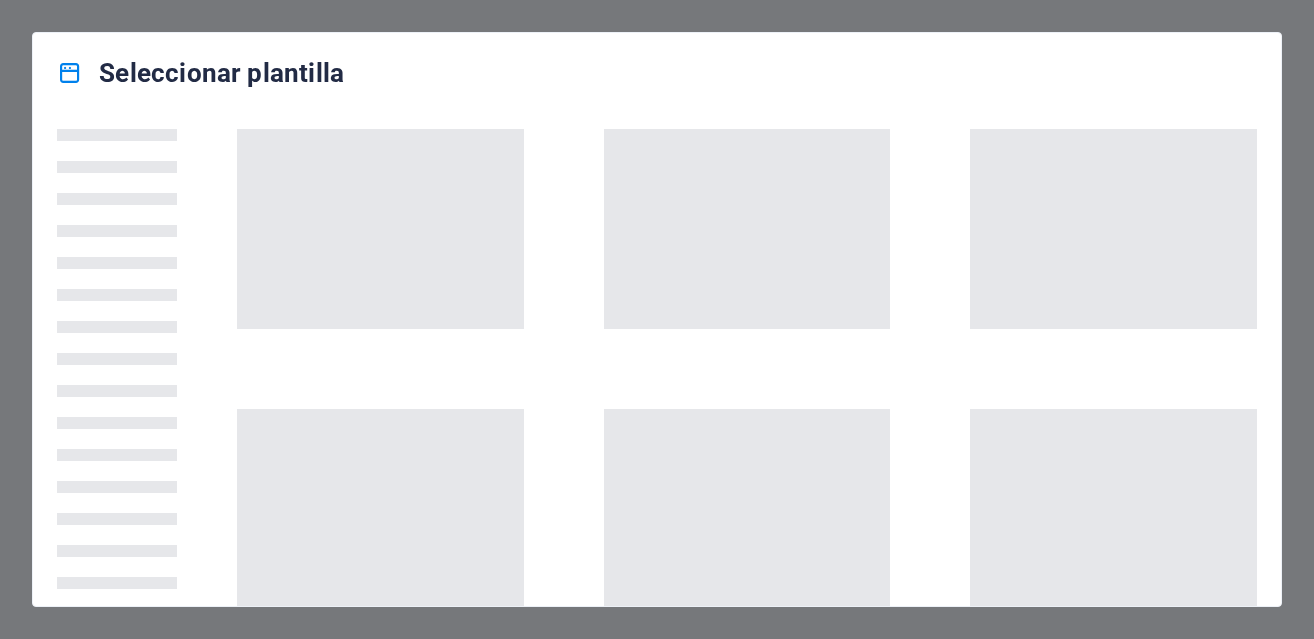 scroll, scrollTop: 0, scrollLeft: 0, axis: both 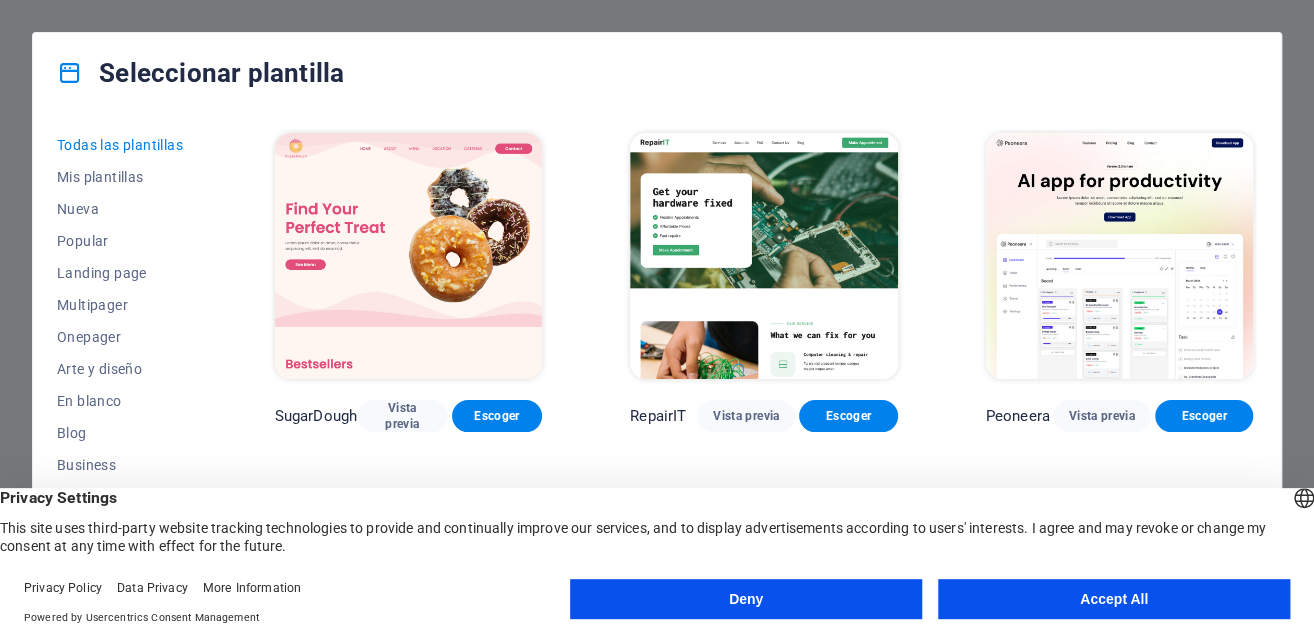 click on "Accept All" at bounding box center (1114, 599) 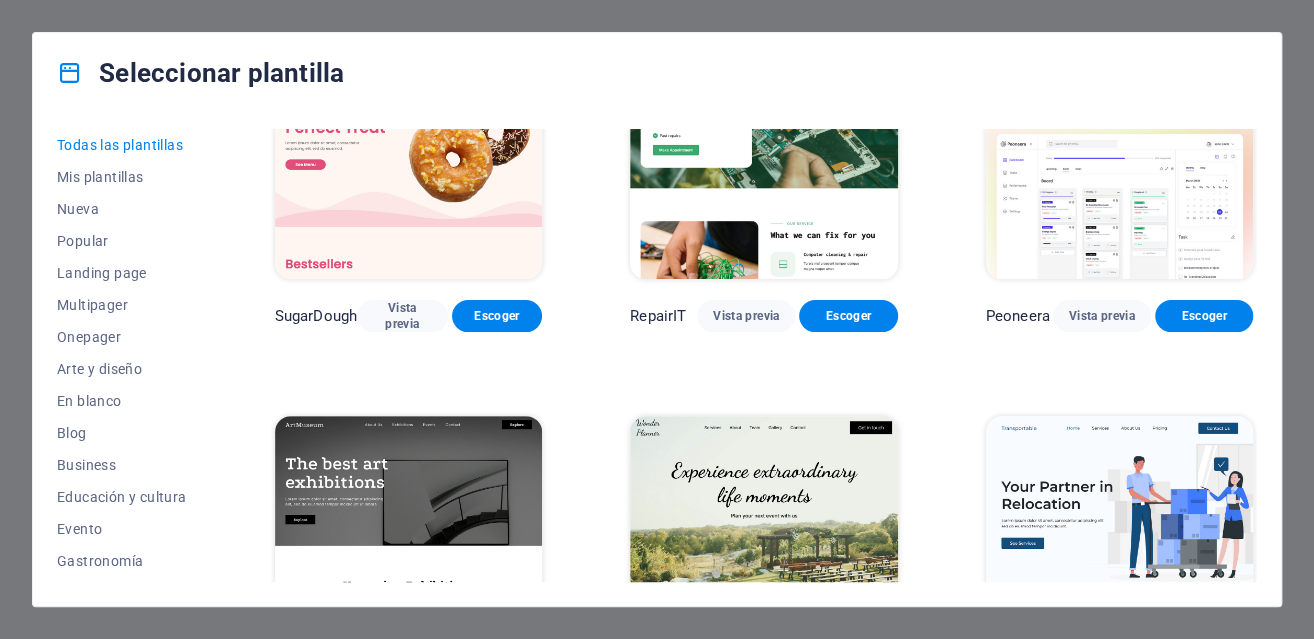scroll, scrollTop: 300, scrollLeft: 0, axis: vertical 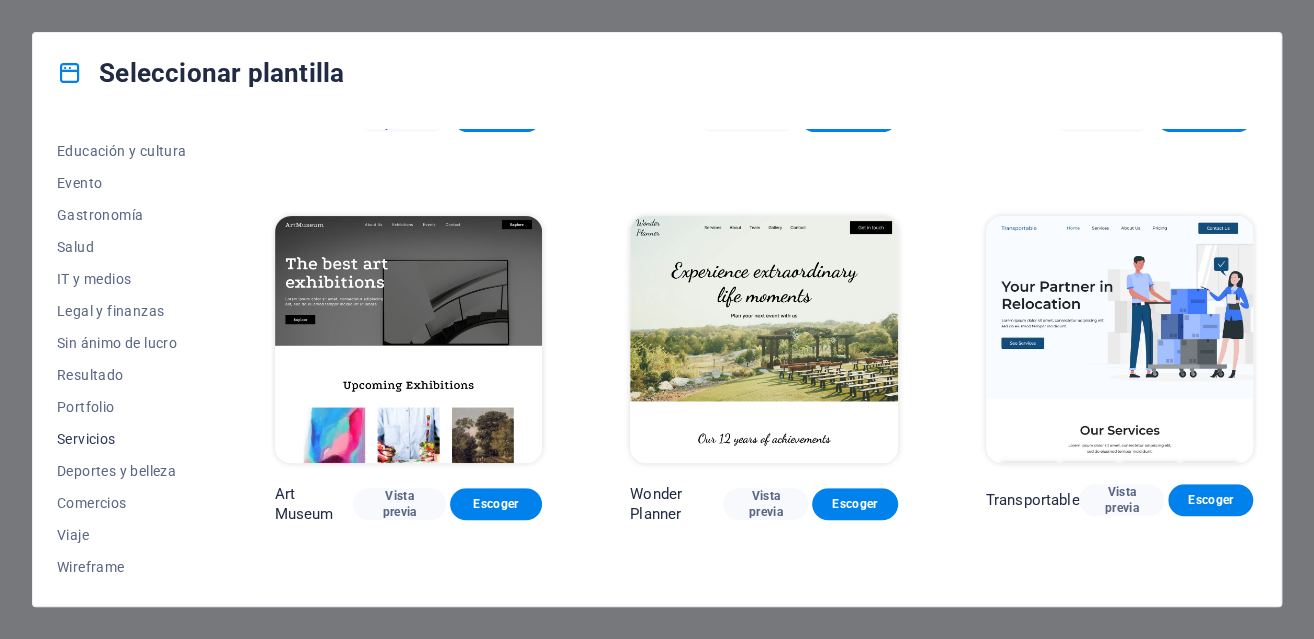 click on "Servicios" at bounding box center [122, 439] 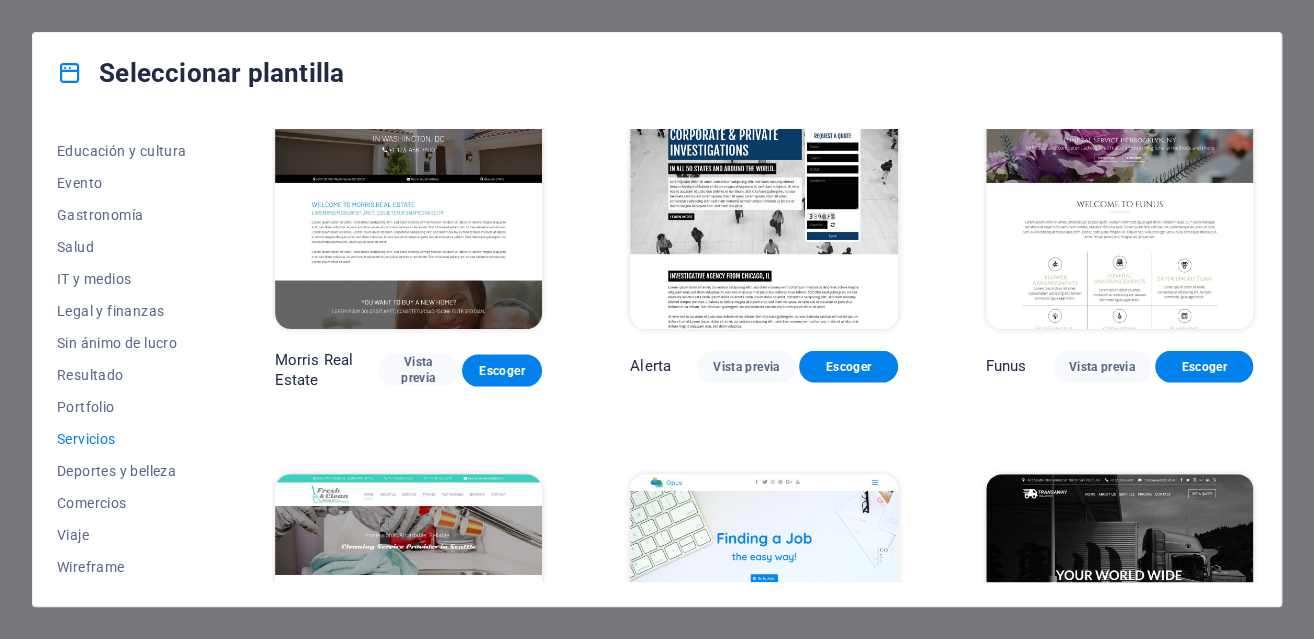 scroll, scrollTop: 1900, scrollLeft: 0, axis: vertical 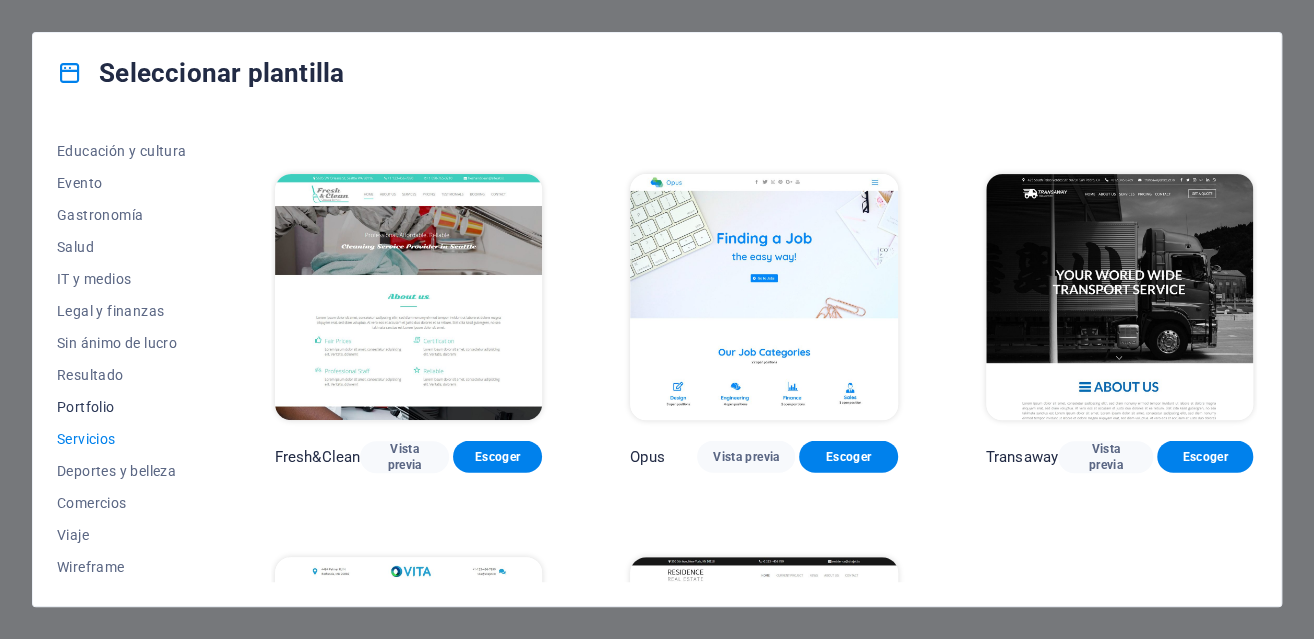 click on "Portfolio" at bounding box center (122, 407) 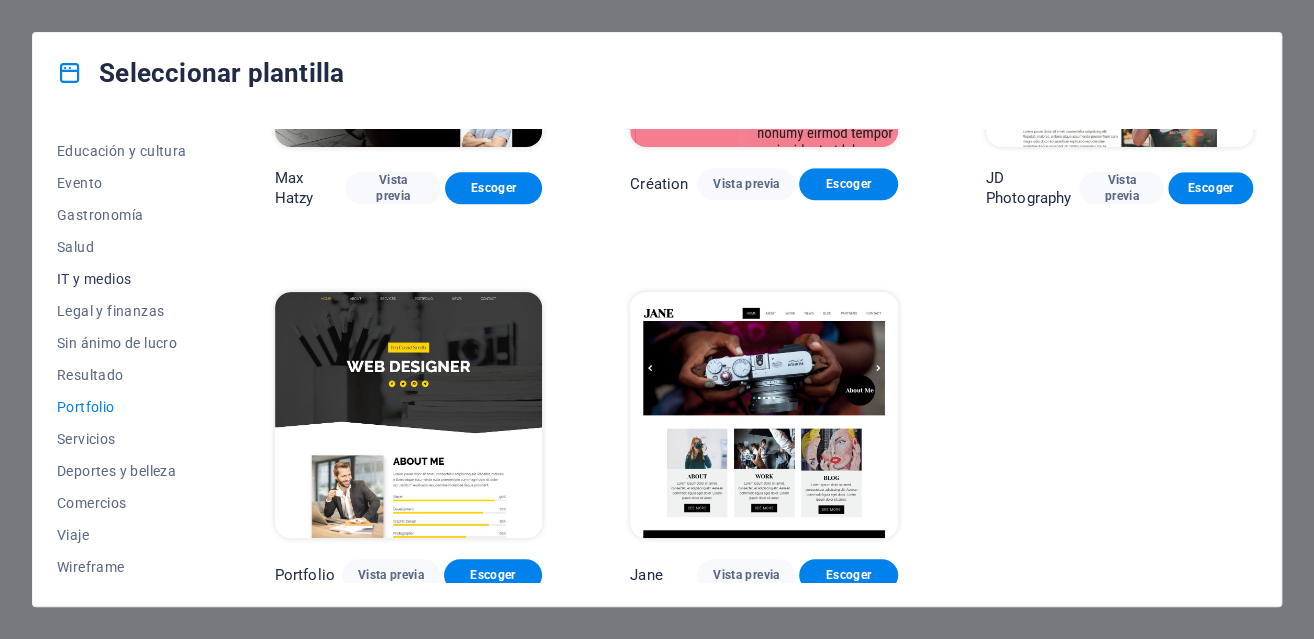 click on "IT y medios" at bounding box center (122, 279) 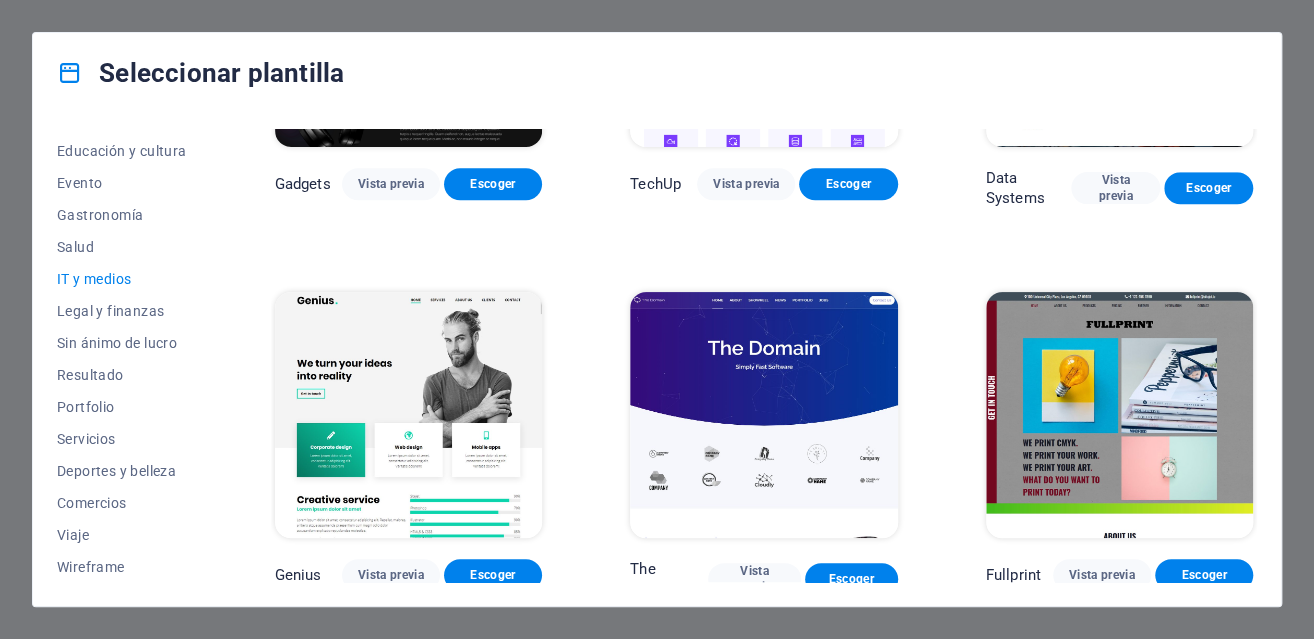 scroll, scrollTop: 1012, scrollLeft: 0, axis: vertical 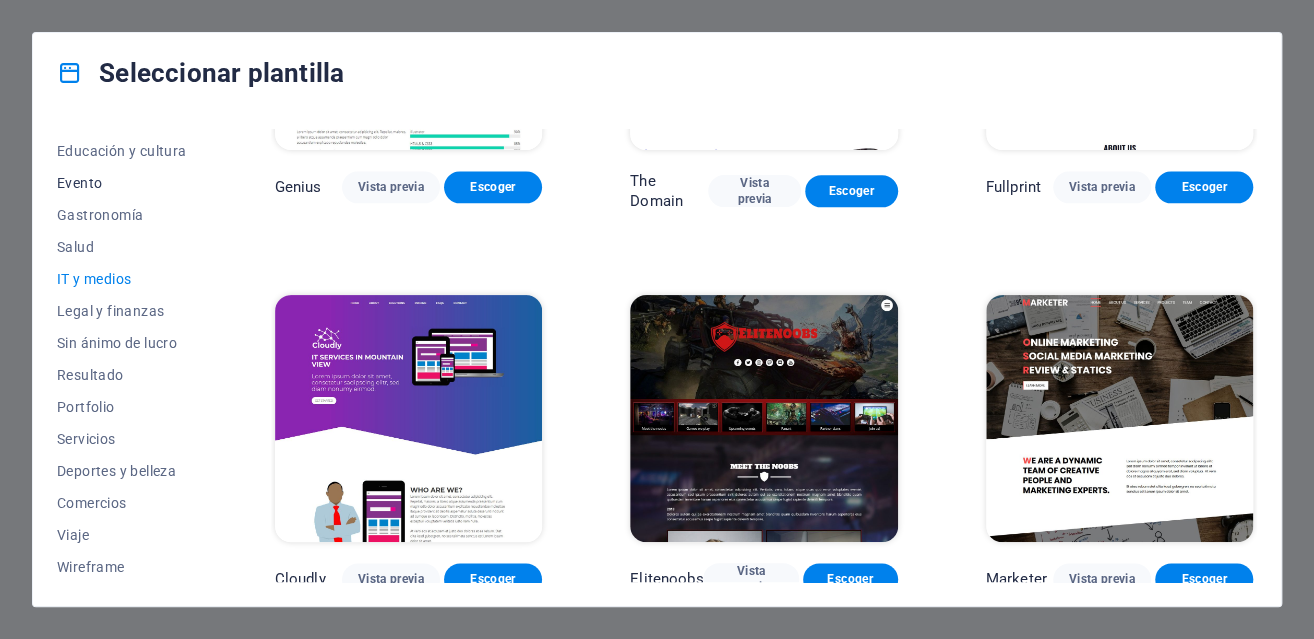 click on "Evento" at bounding box center [122, 183] 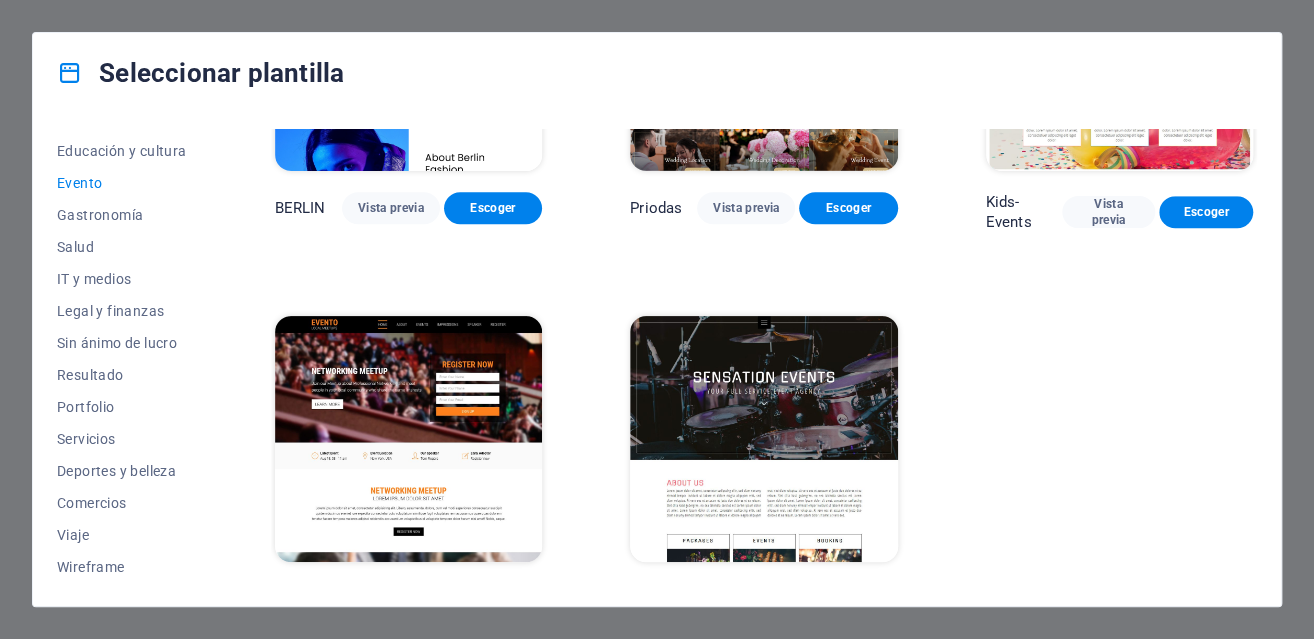 scroll, scrollTop: 624, scrollLeft: 0, axis: vertical 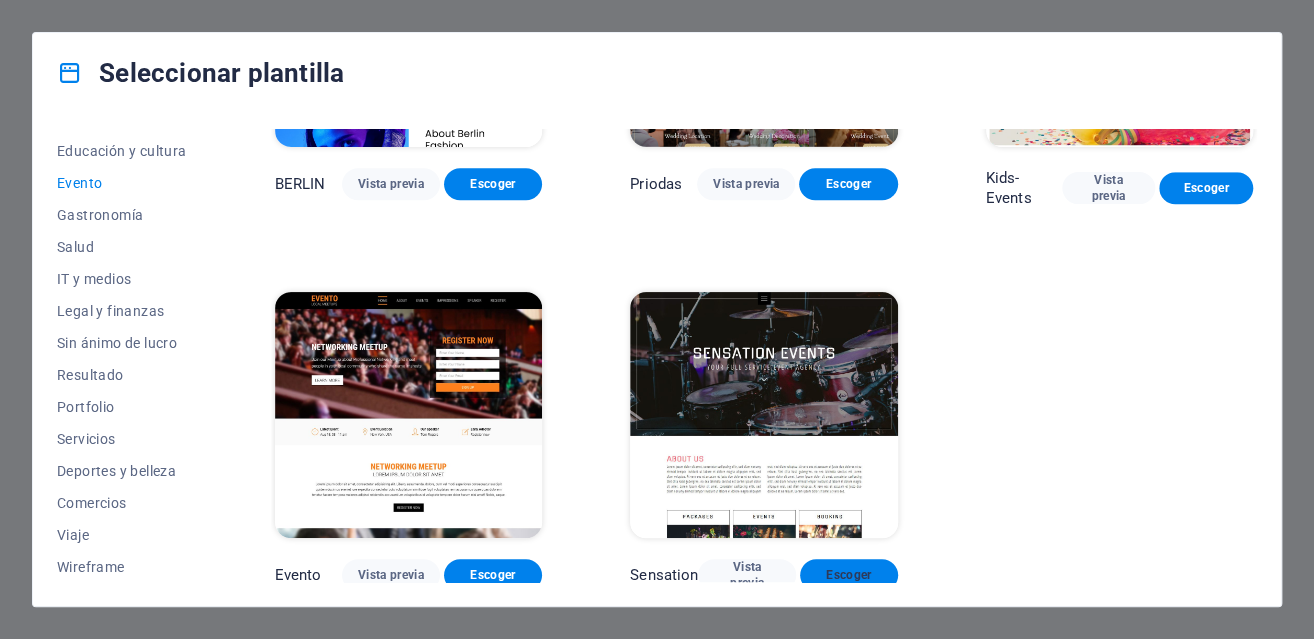 click on "Escoger" at bounding box center [849, 575] 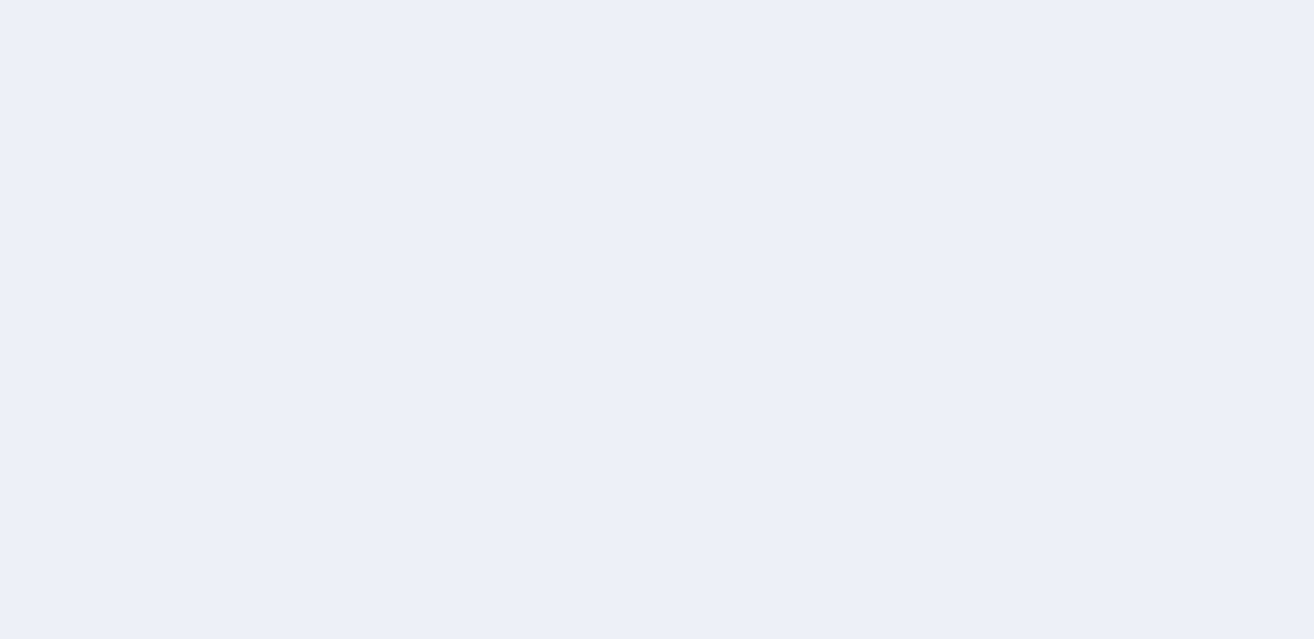 scroll, scrollTop: 0, scrollLeft: 0, axis: both 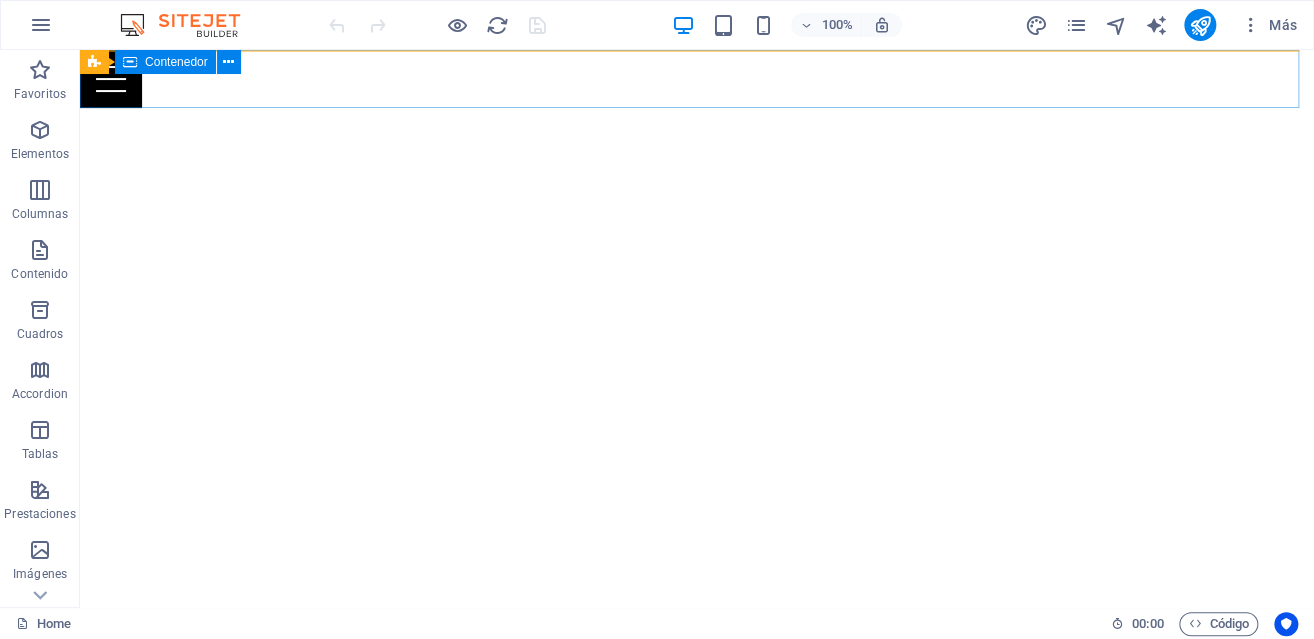 click at bounding box center [697, 79] 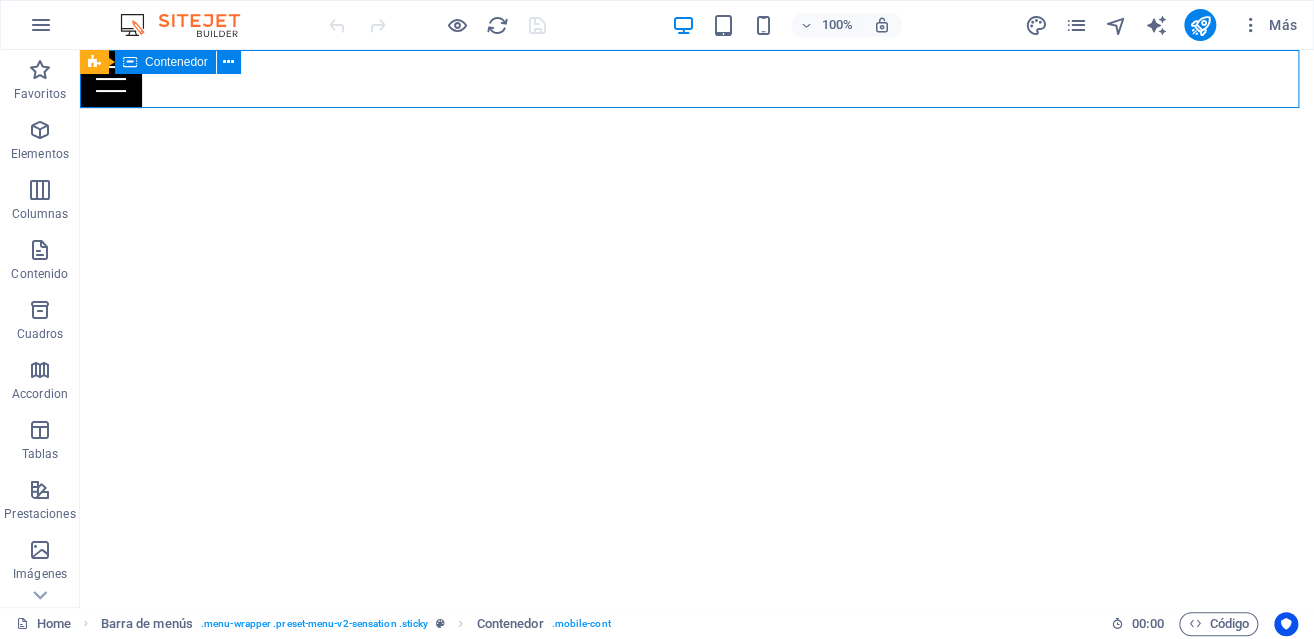 click at bounding box center [697, 79] 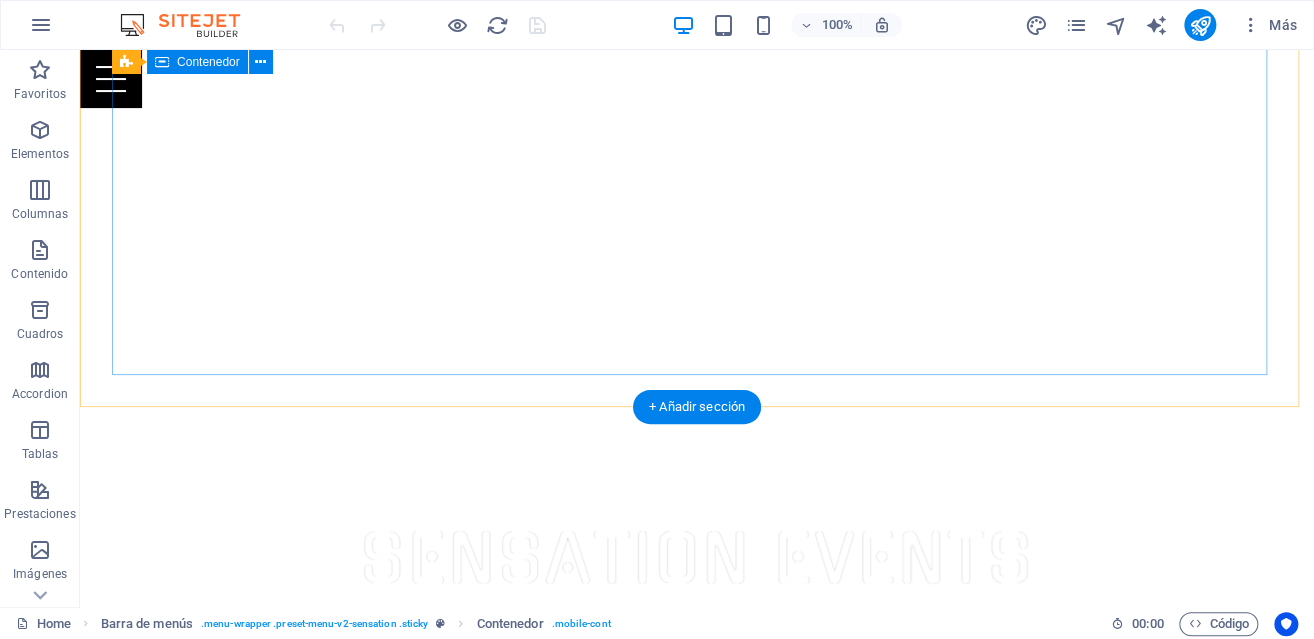scroll, scrollTop: 0, scrollLeft: 0, axis: both 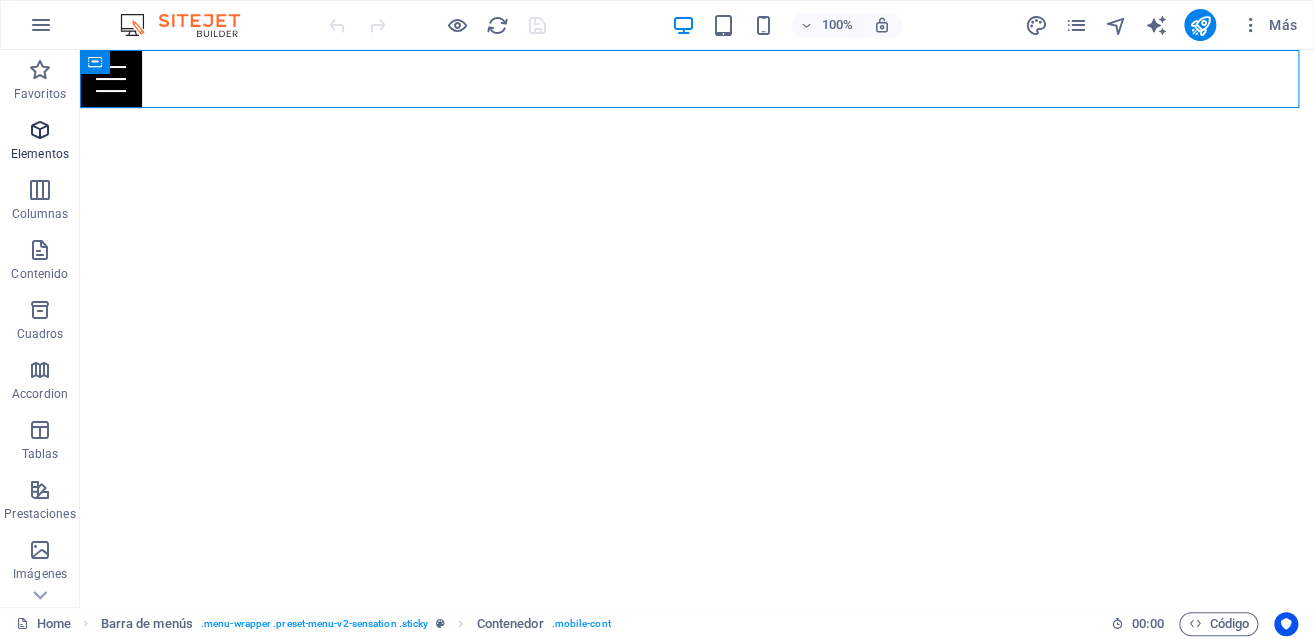 click at bounding box center (40, 130) 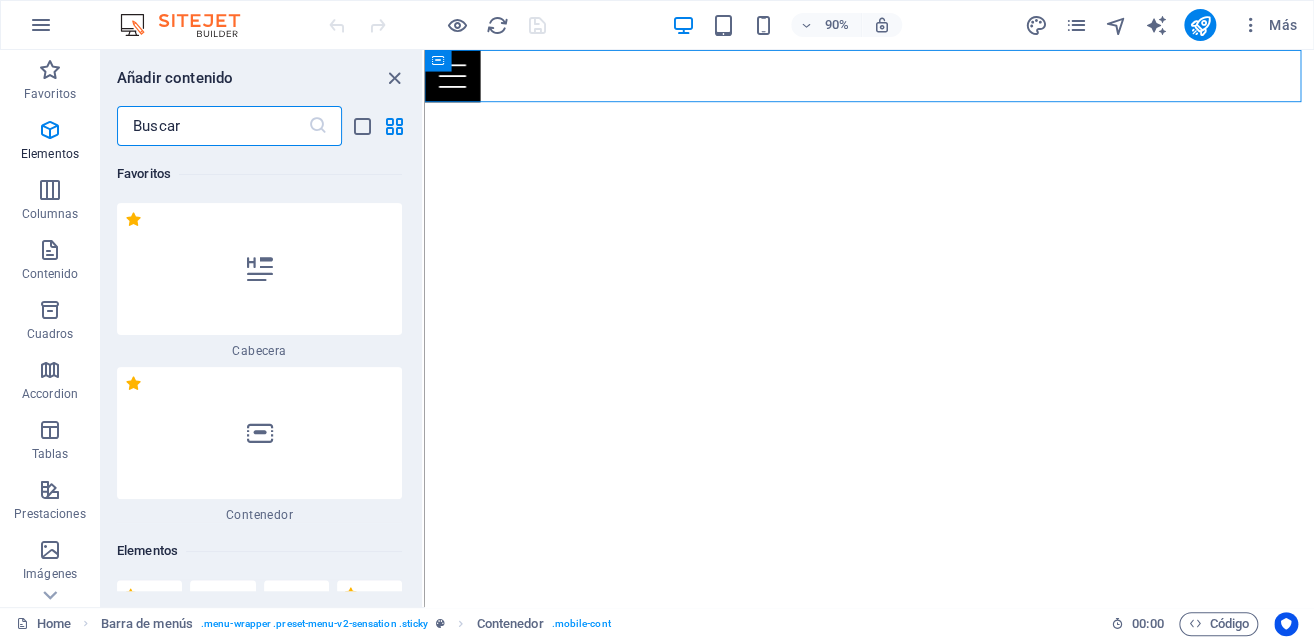 scroll, scrollTop: 376, scrollLeft: 0, axis: vertical 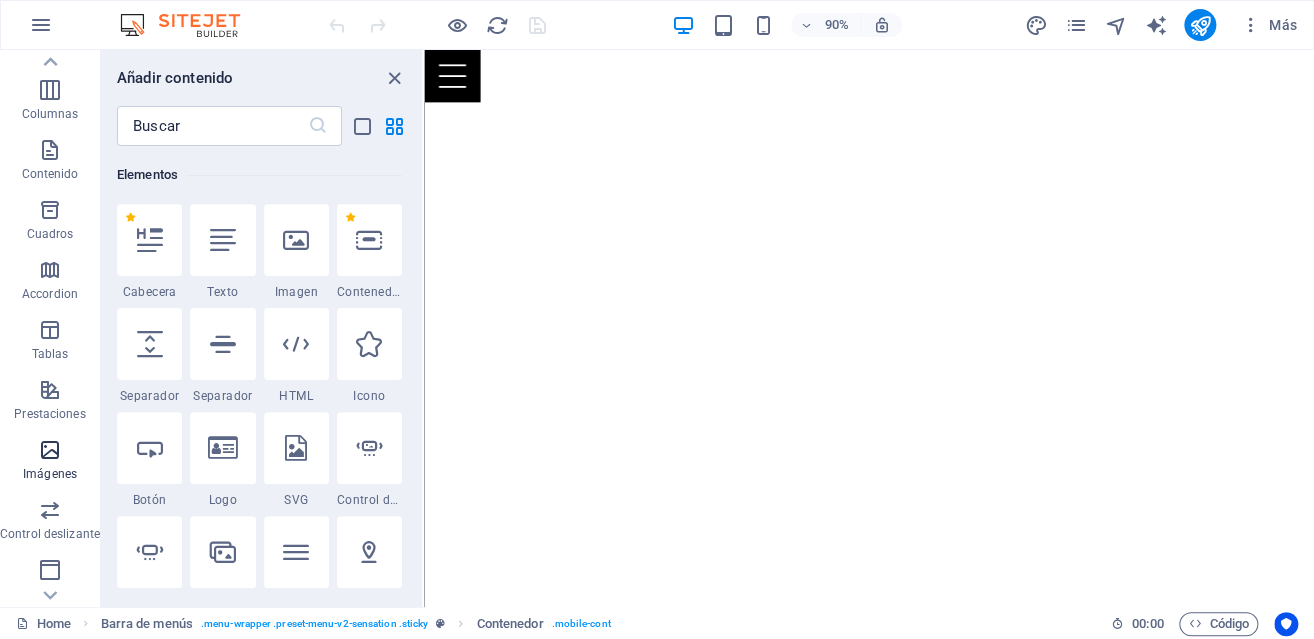 click at bounding box center (50, 450) 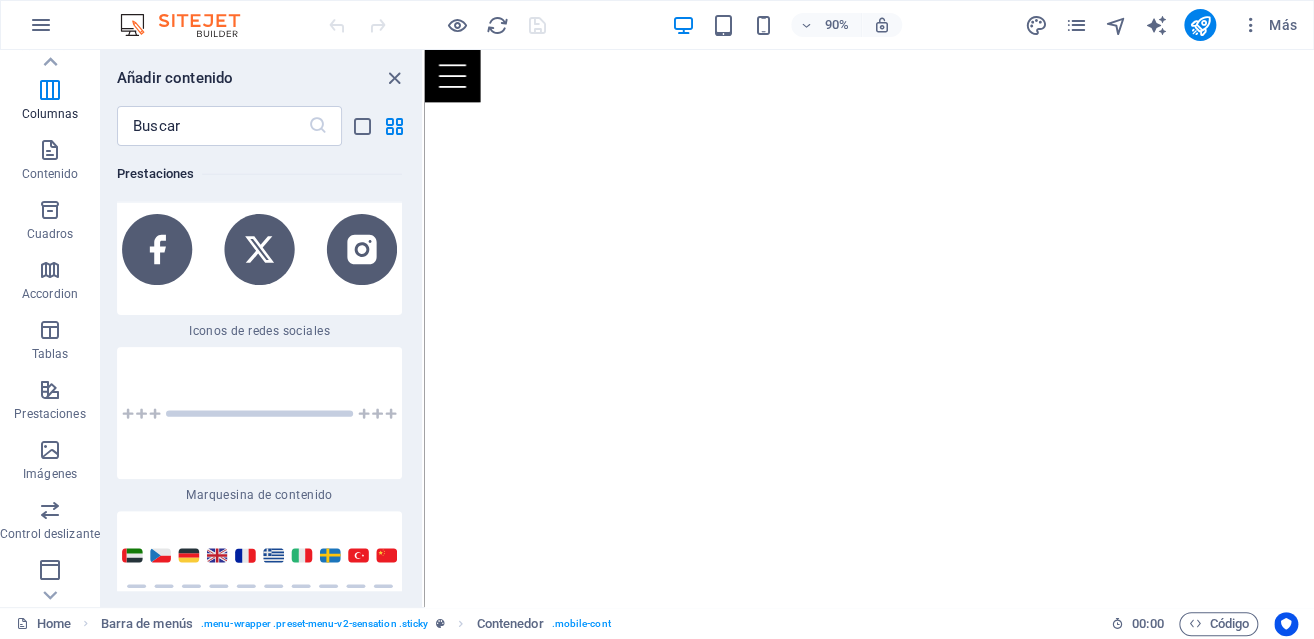 scroll, scrollTop: 20137, scrollLeft: 0, axis: vertical 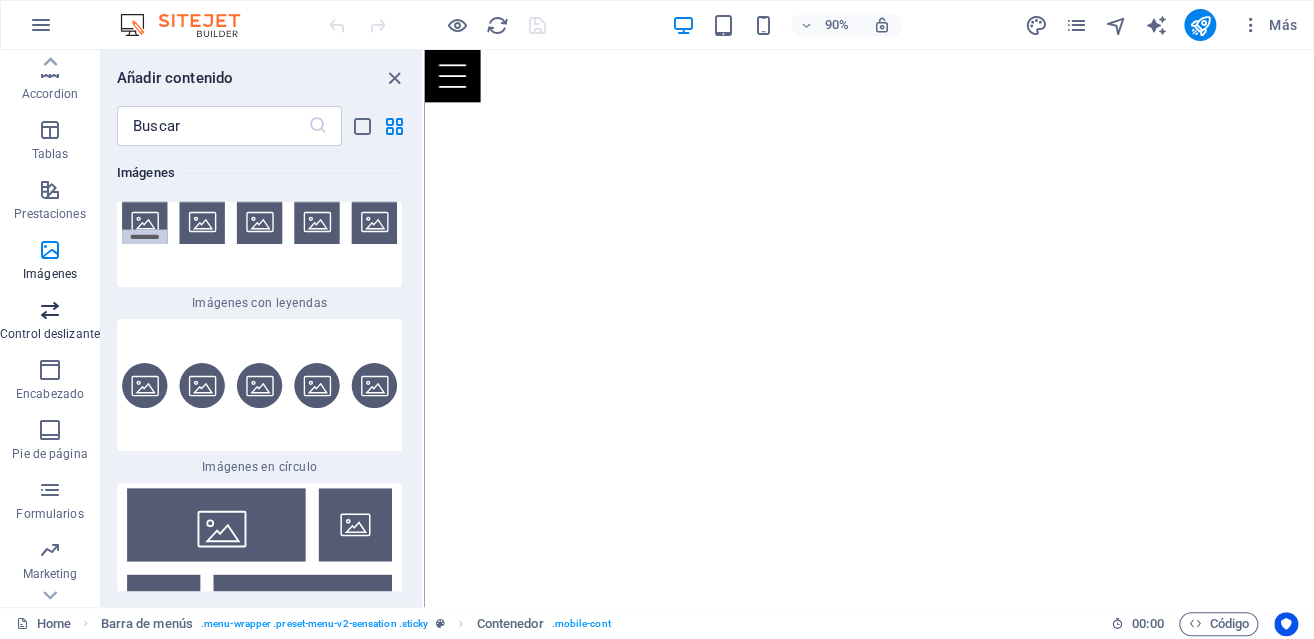 click at bounding box center (50, 310) 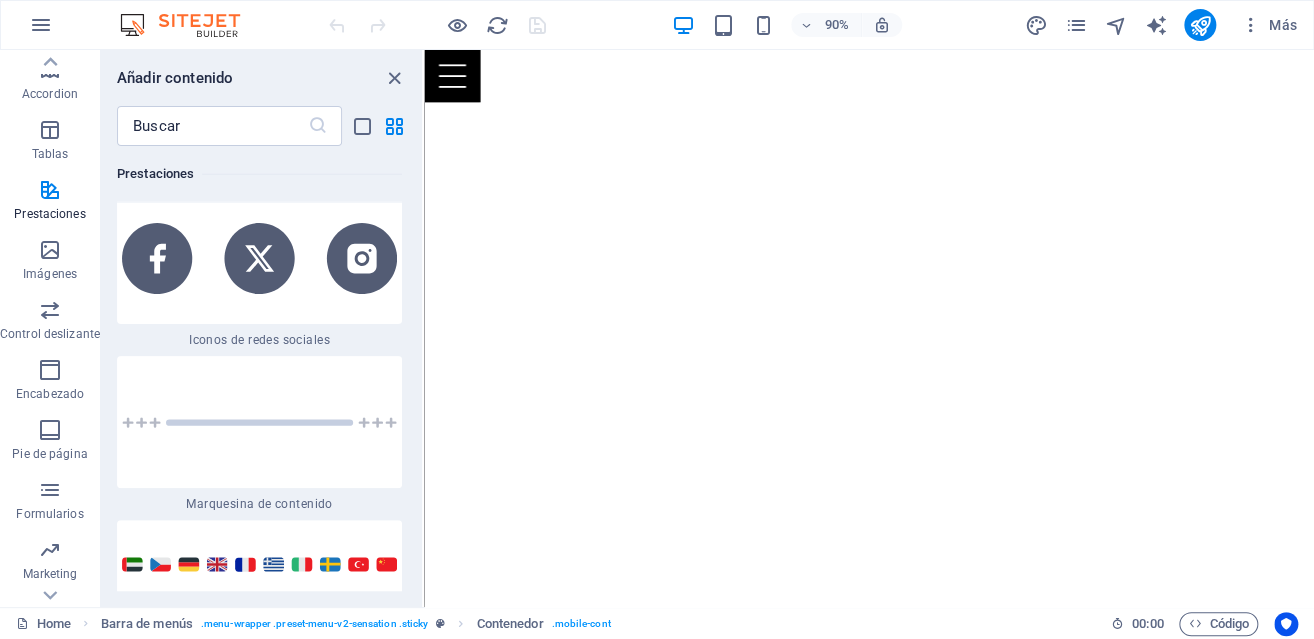 scroll, scrollTop: 17971, scrollLeft: 0, axis: vertical 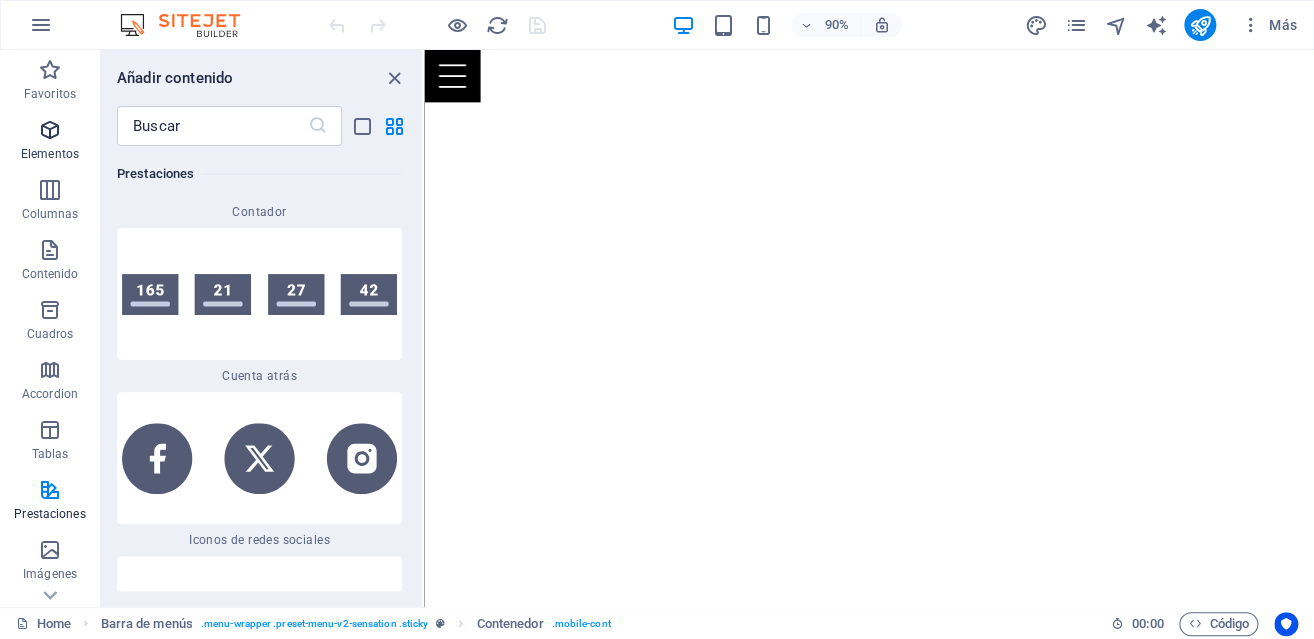 click at bounding box center (50, 130) 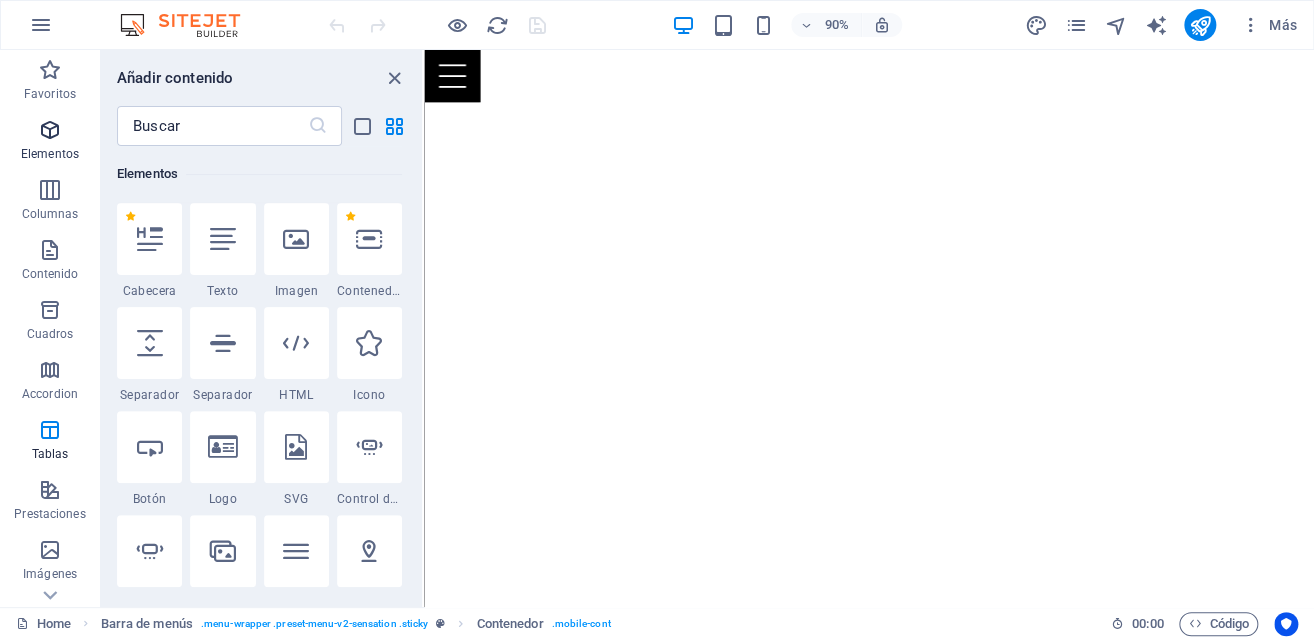 scroll, scrollTop: 376, scrollLeft: 0, axis: vertical 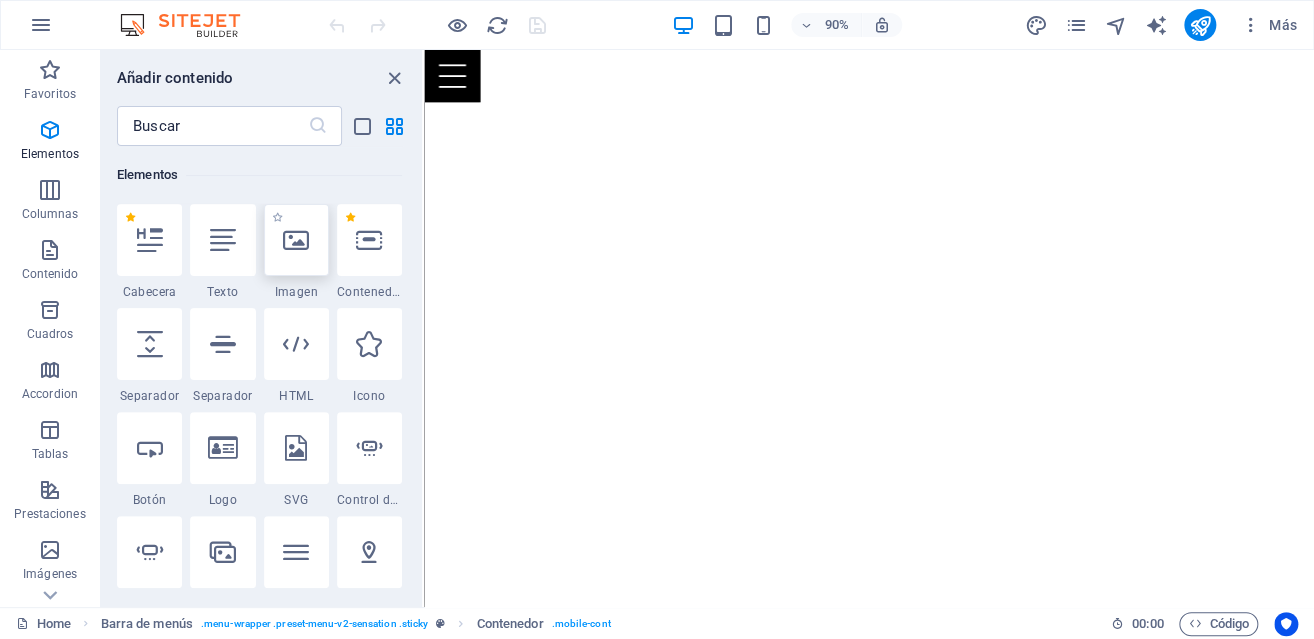 click at bounding box center [296, 240] 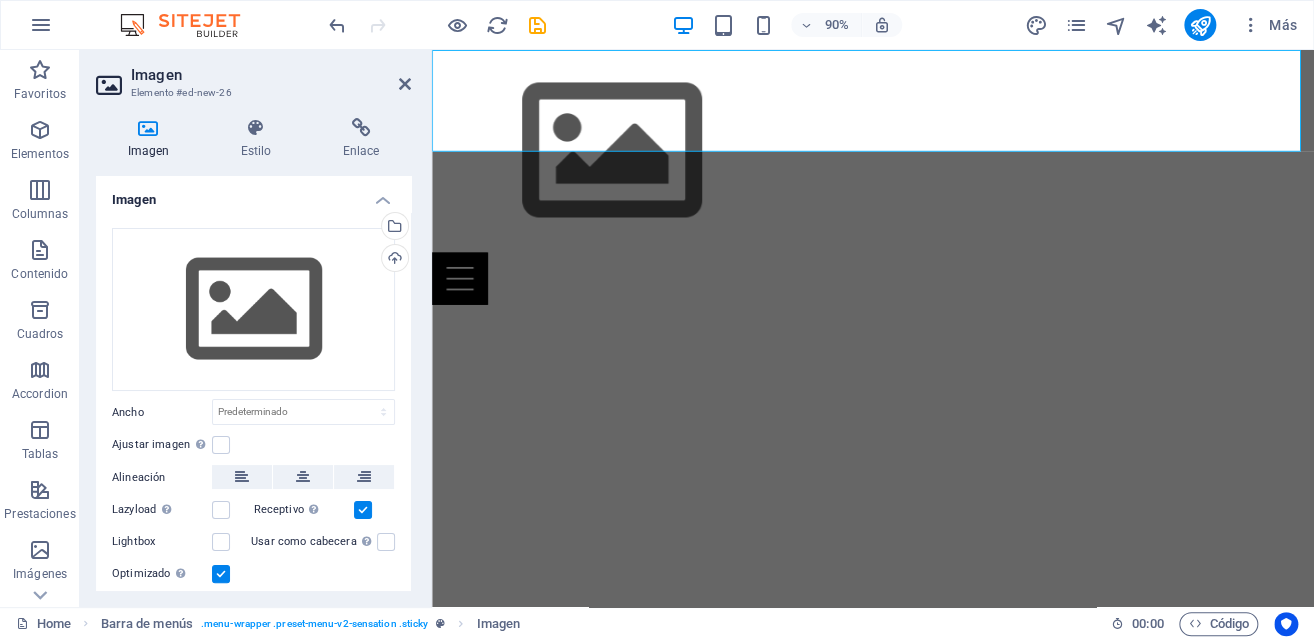 click at bounding box center (-1017, 0) 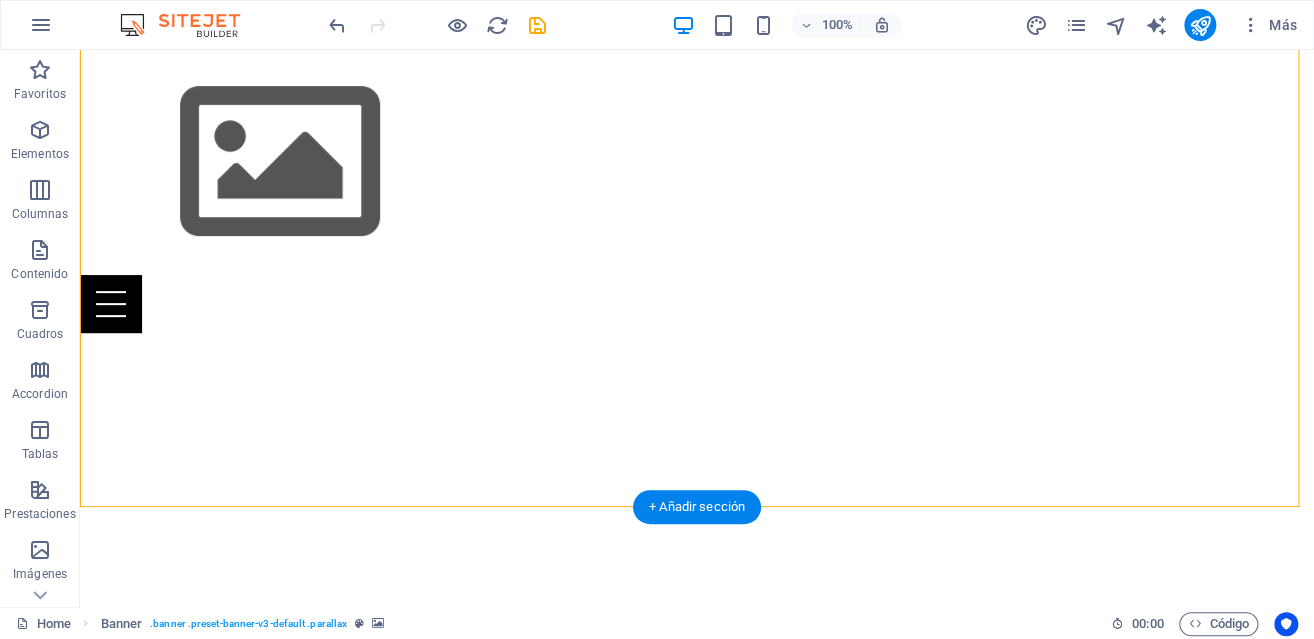 click at bounding box center [-1750, 0] 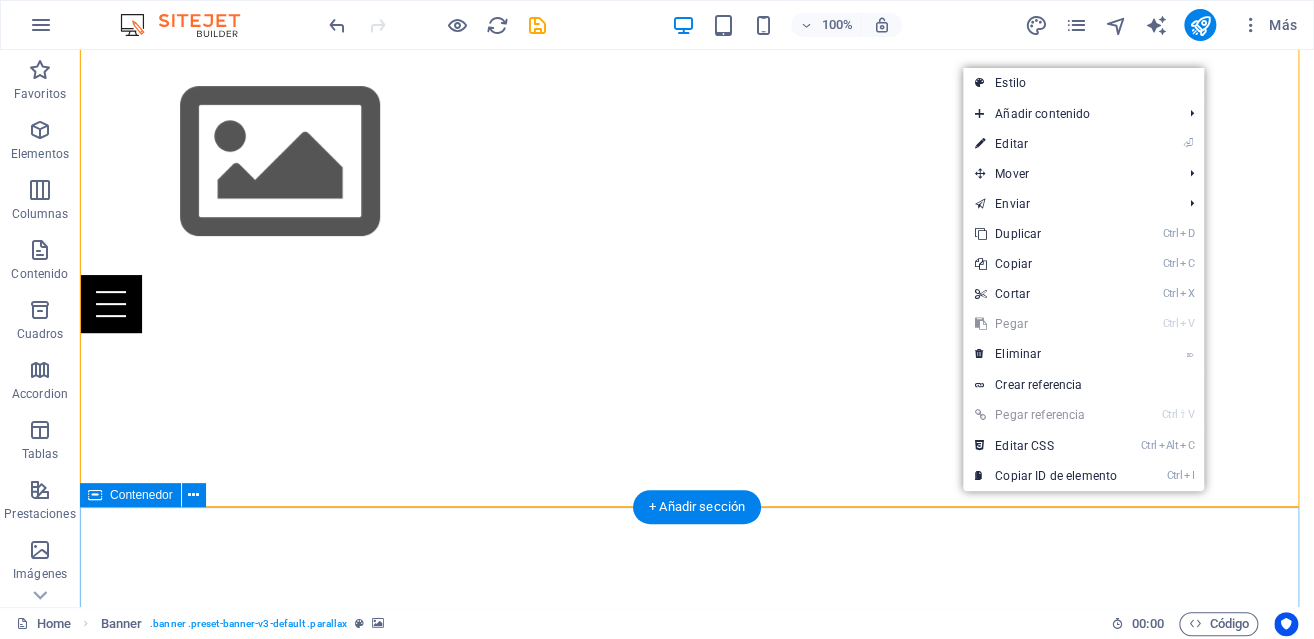 click on "About us Lorem ipsum dolor sit amet, consetetur sadipscing elitr, sed diam nonumy eirmod tempor invidunt ut labore et dolore magna aliquyam erat, sed diam voluptua. At vero eos et accusam et justo duo dolores et ea rebum. Stet clita kasd gubergren, no sea takimata sanctus est Lorem ipsum dolor sit amet. Lorem ipsum dolor sit amet, consetetur sadipscing elitr, sed diam nonumy eirmod tempor invidunt ut labore et dolore magna aliquyam erat, sed diam voluptua. At vero eos et accusam et justo duo dolores et ea rebum. Stet clita kasd gubergren, no sea takimata sanctus est Lorem ipsum dolor sit amet. Lorem ipsum dolor sit amet, consetetur sadipscing elitr, sed diam nonumy eirmod tempor invidunt ut labore et dolore magna aliquyam erat, sed diam voluptua. At vero eos et accusam et justo duo dolores et ea rebum. Lorem ipsum dolor sit amet at vero eos. Packages Your Perfect Event Events Learn More Booking Book Now" at bounding box center (697, 2649) 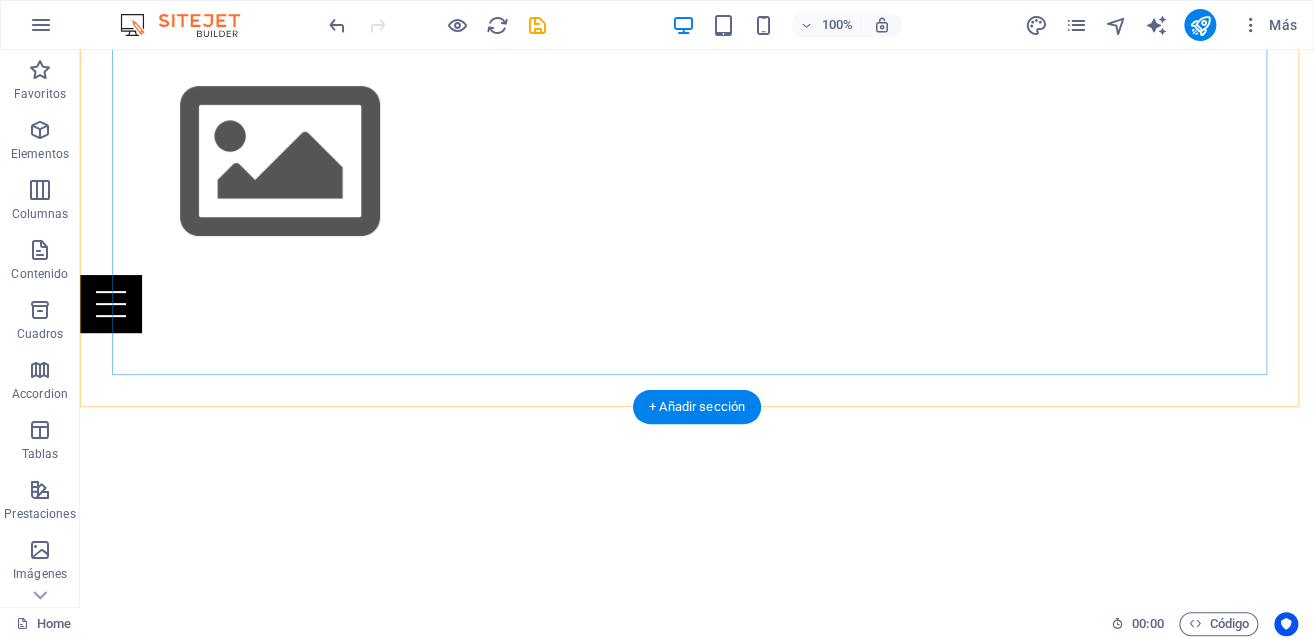 scroll, scrollTop: 300, scrollLeft: 0, axis: vertical 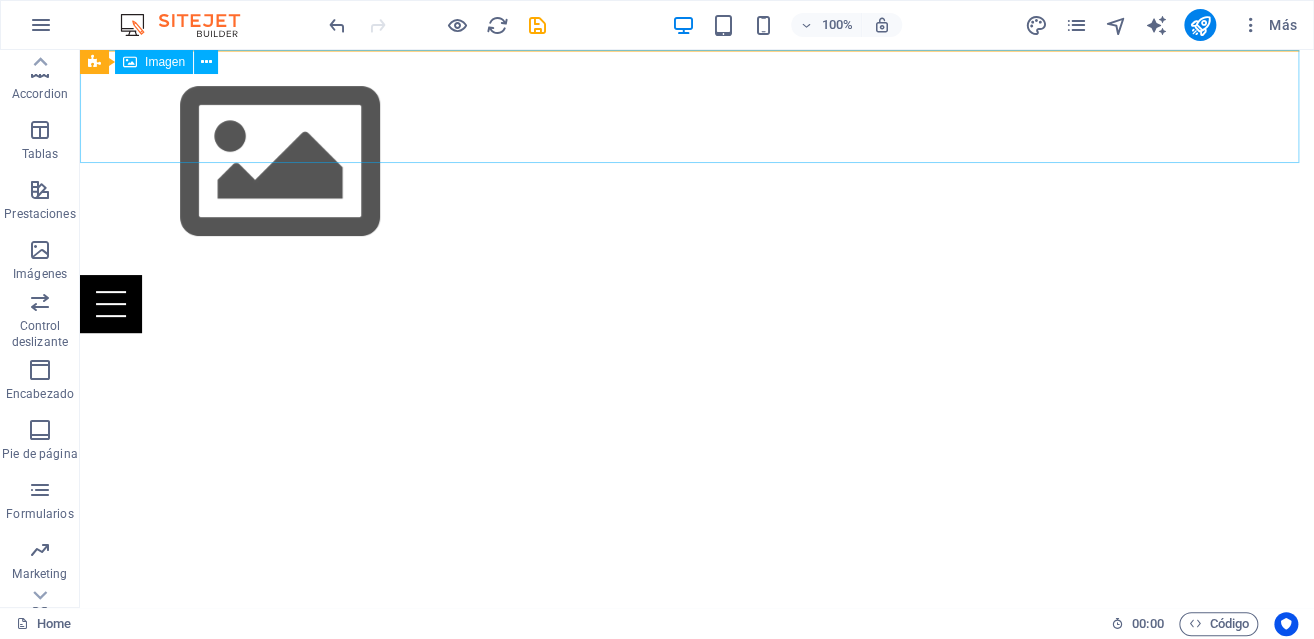 click at bounding box center [697, 162] 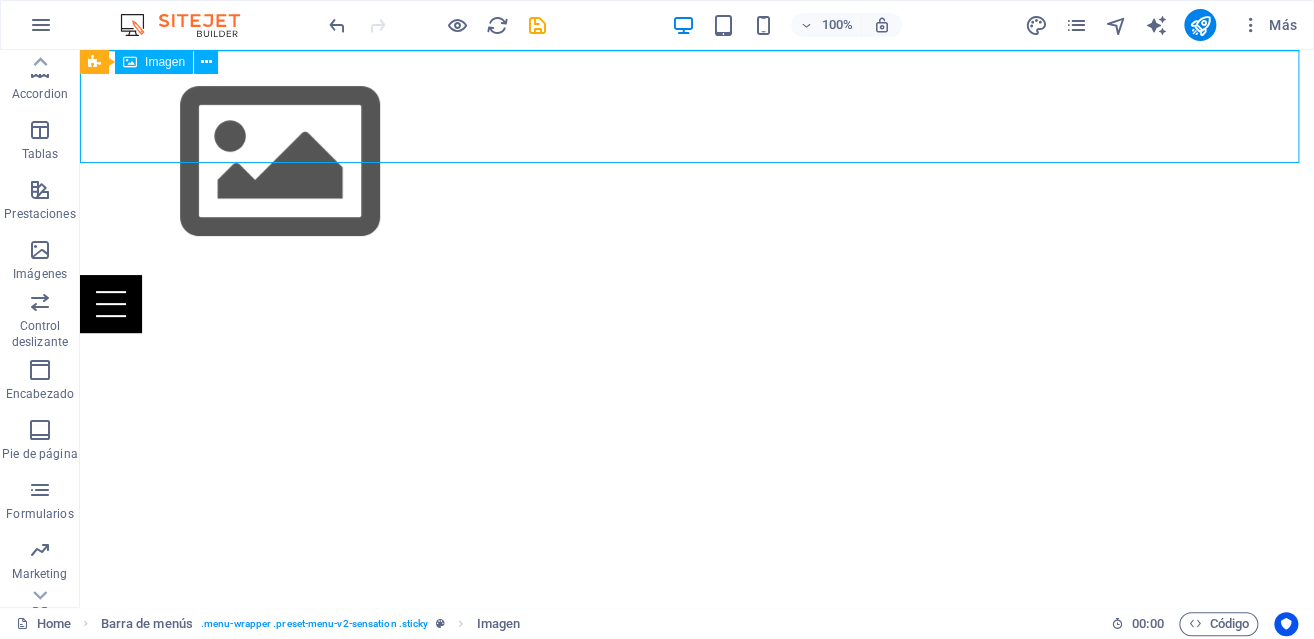 click on "Imagen" at bounding box center (165, 62) 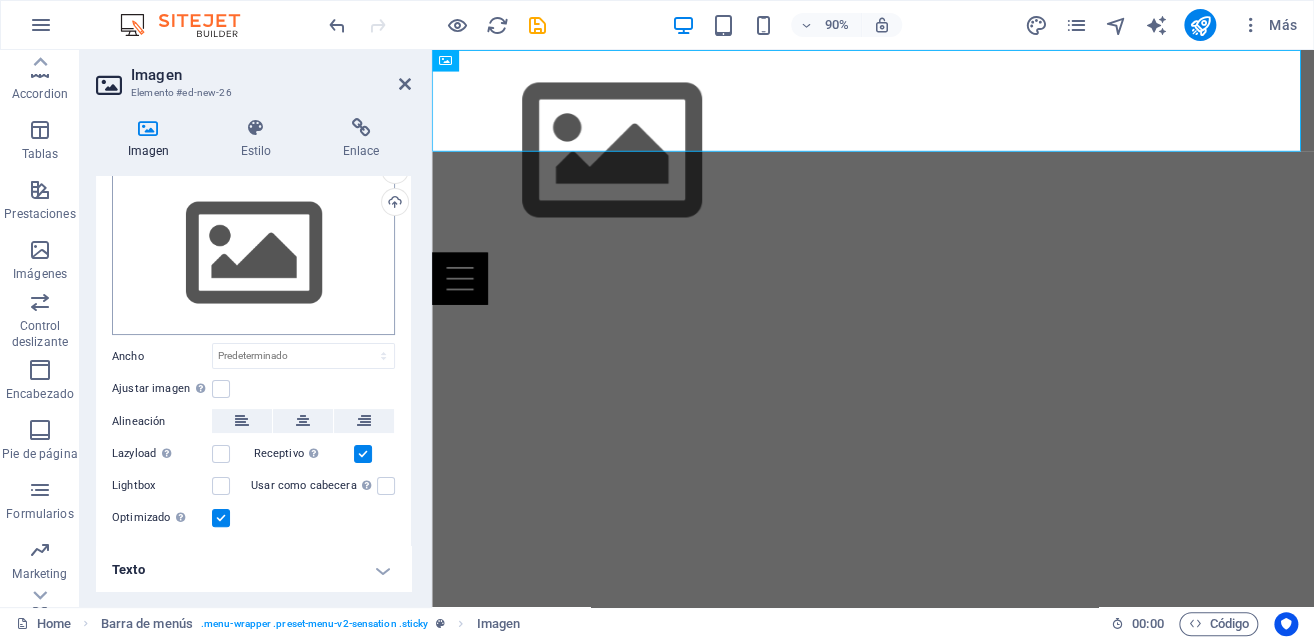 scroll, scrollTop: 0, scrollLeft: 0, axis: both 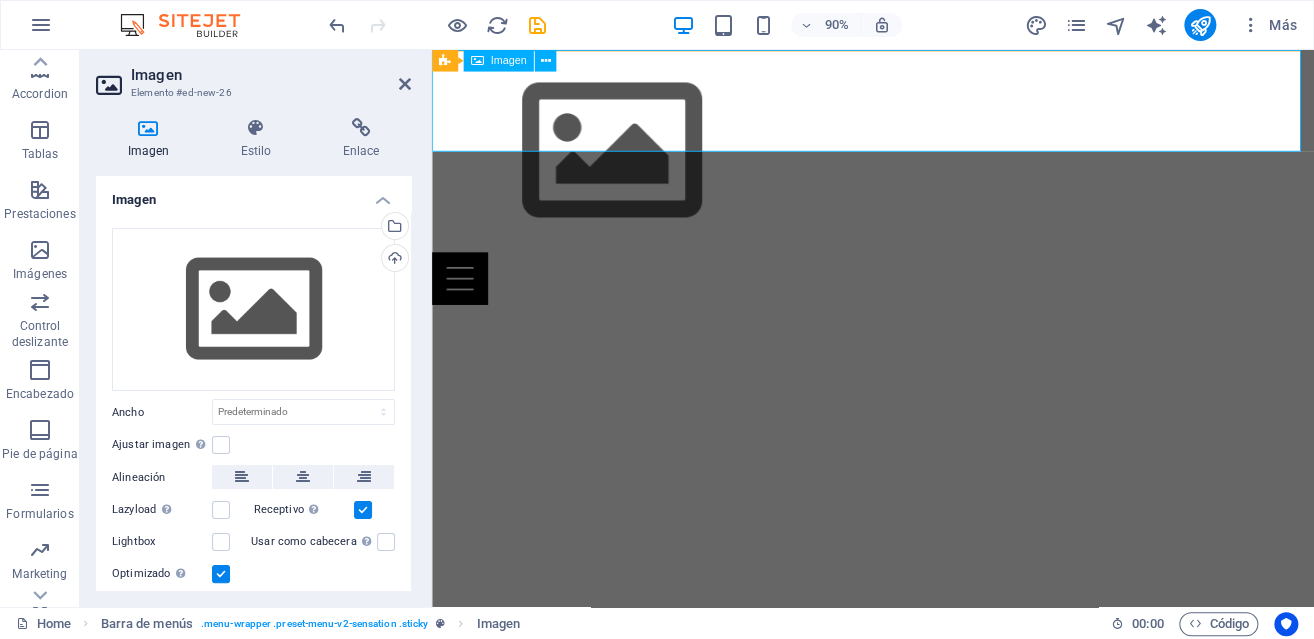 click at bounding box center (922, 162) 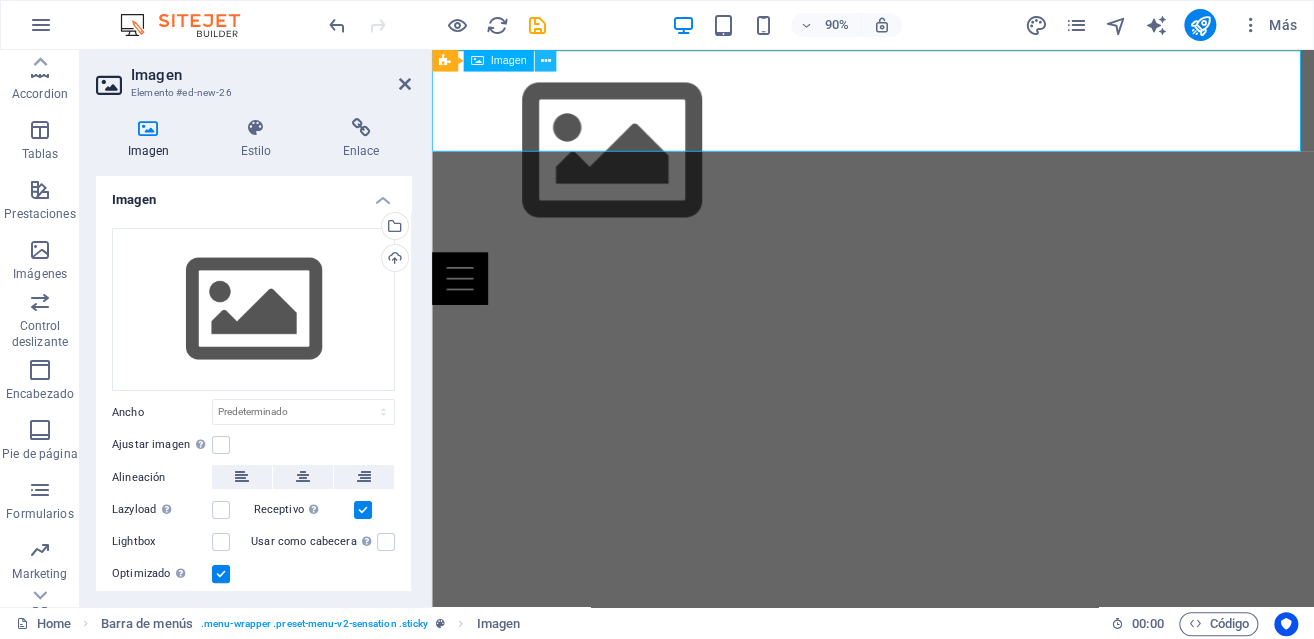 click at bounding box center [545, 60] 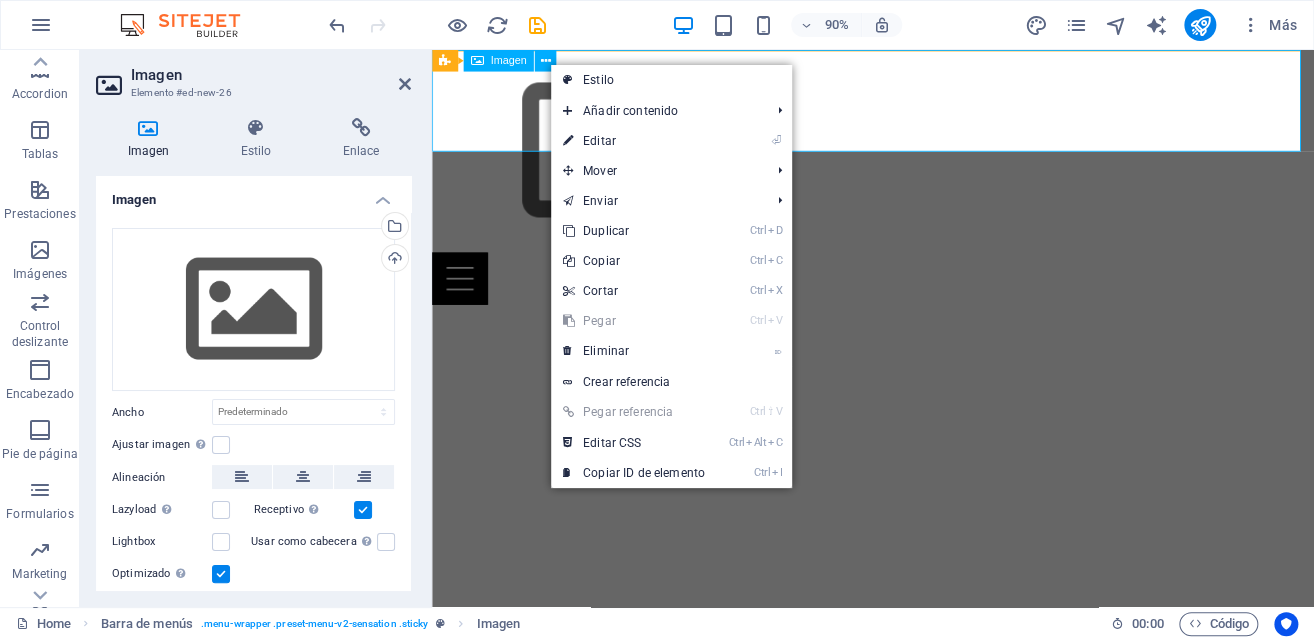 click at bounding box center [922, 162] 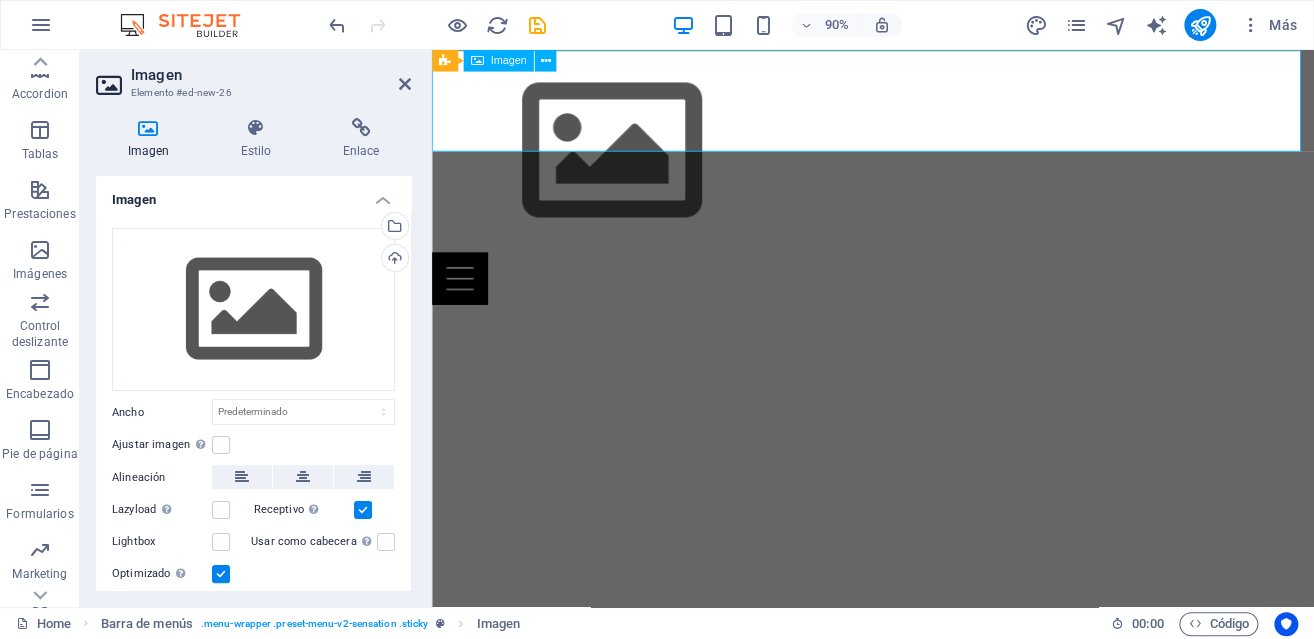 click on "Imagen" at bounding box center [509, 60] 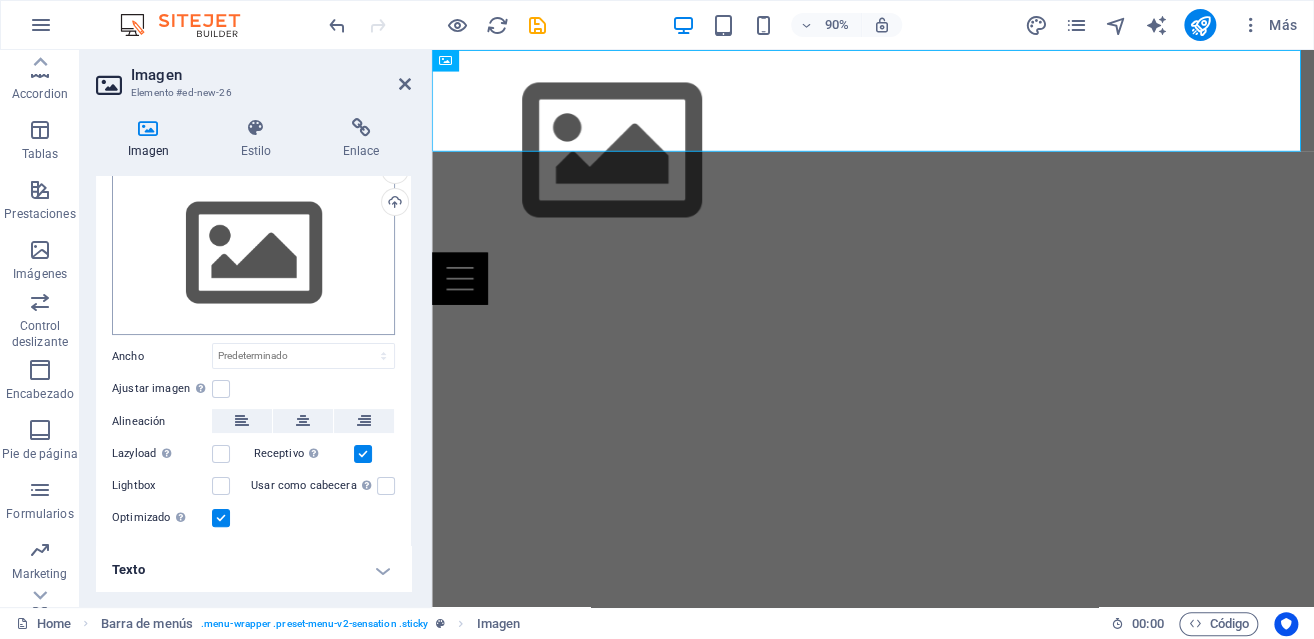 scroll, scrollTop: 0, scrollLeft: 0, axis: both 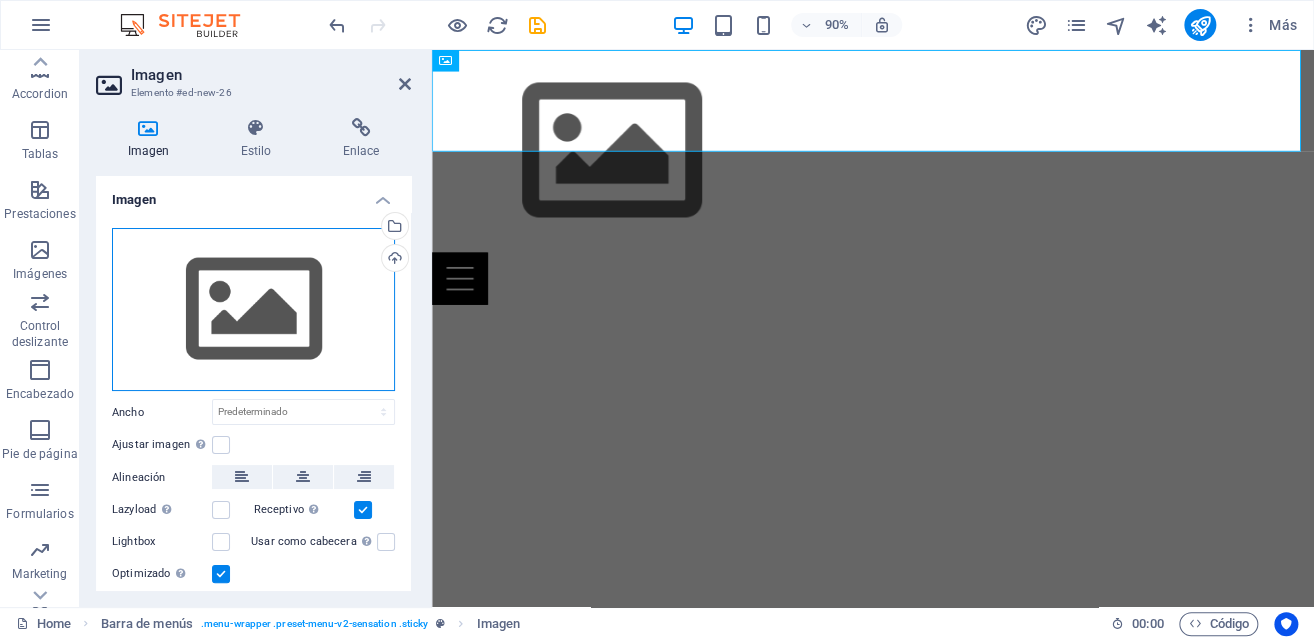 click on "Arrastra archivos aquí, haz clic para escoger archivos o  selecciona archivos de Archivos o de nuestra galería gratuita de fotos y vídeos" at bounding box center (253, 310) 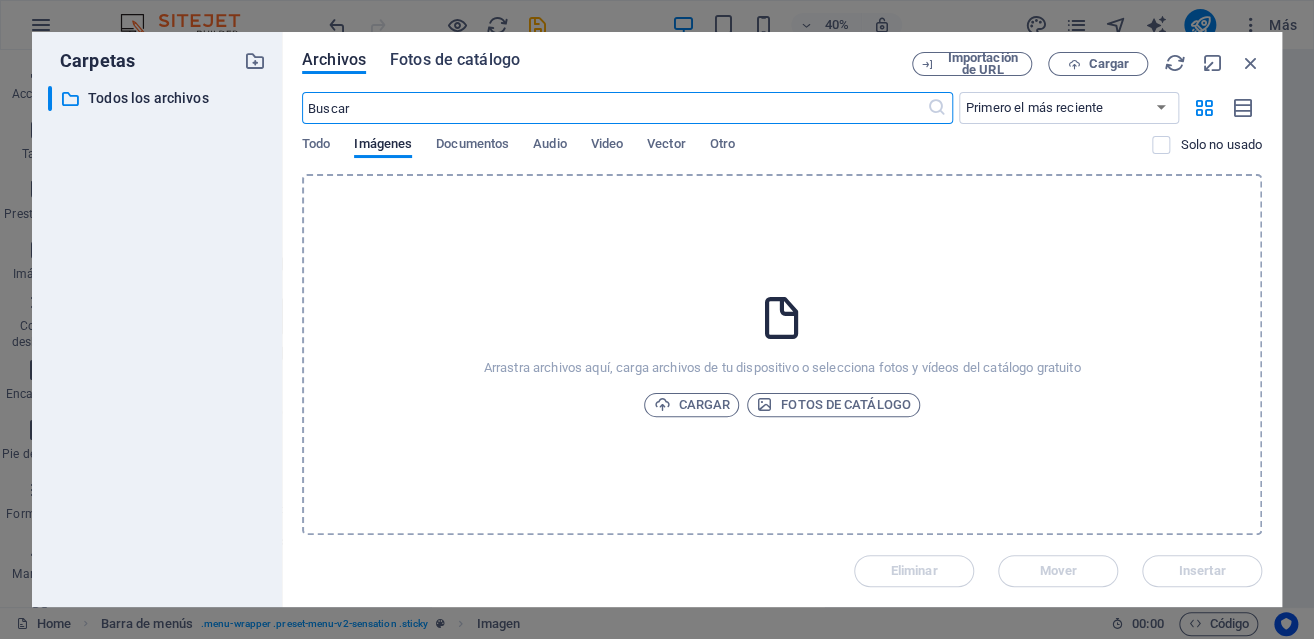 click on "Fotos de catálogo" at bounding box center (455, 60) 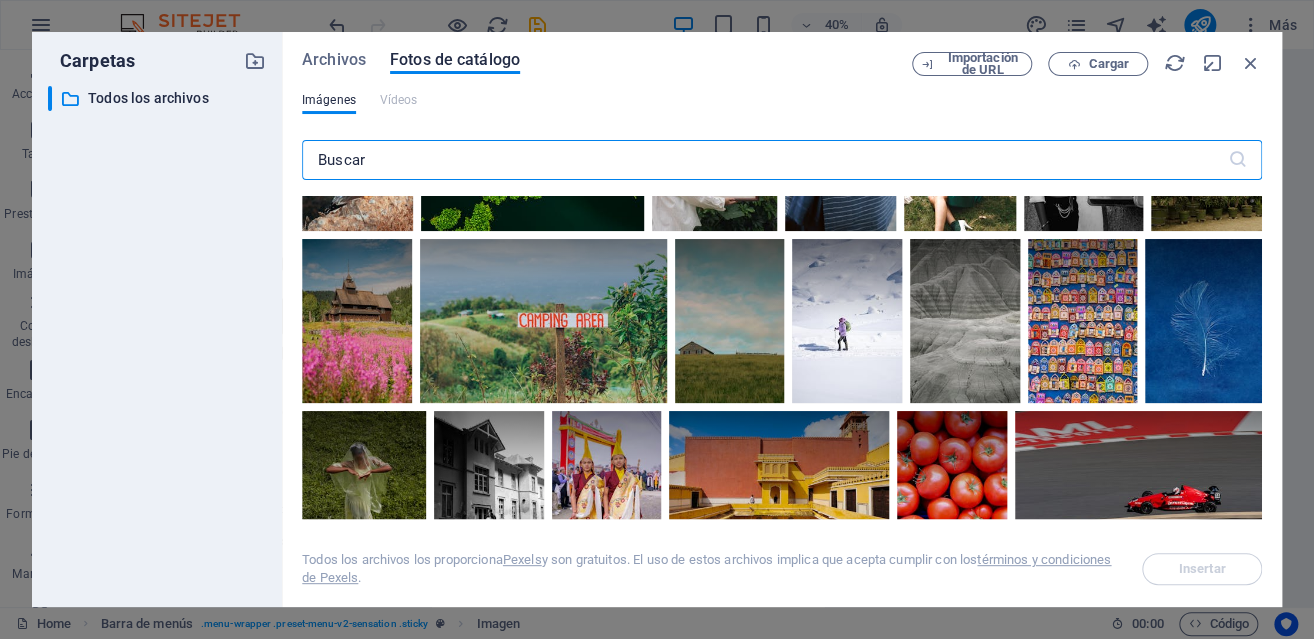 scroll, scrollTop: 0, scrollLeft: 0, axis: both 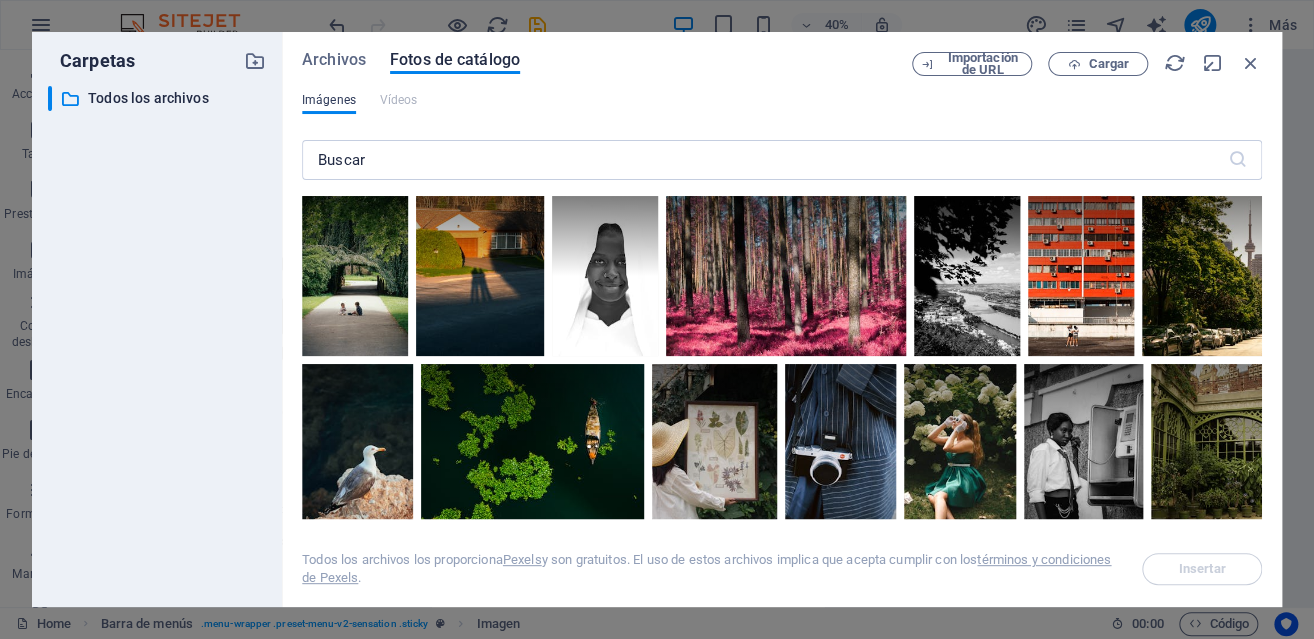 click on "Imágenes" at bounding box center [329, 100] 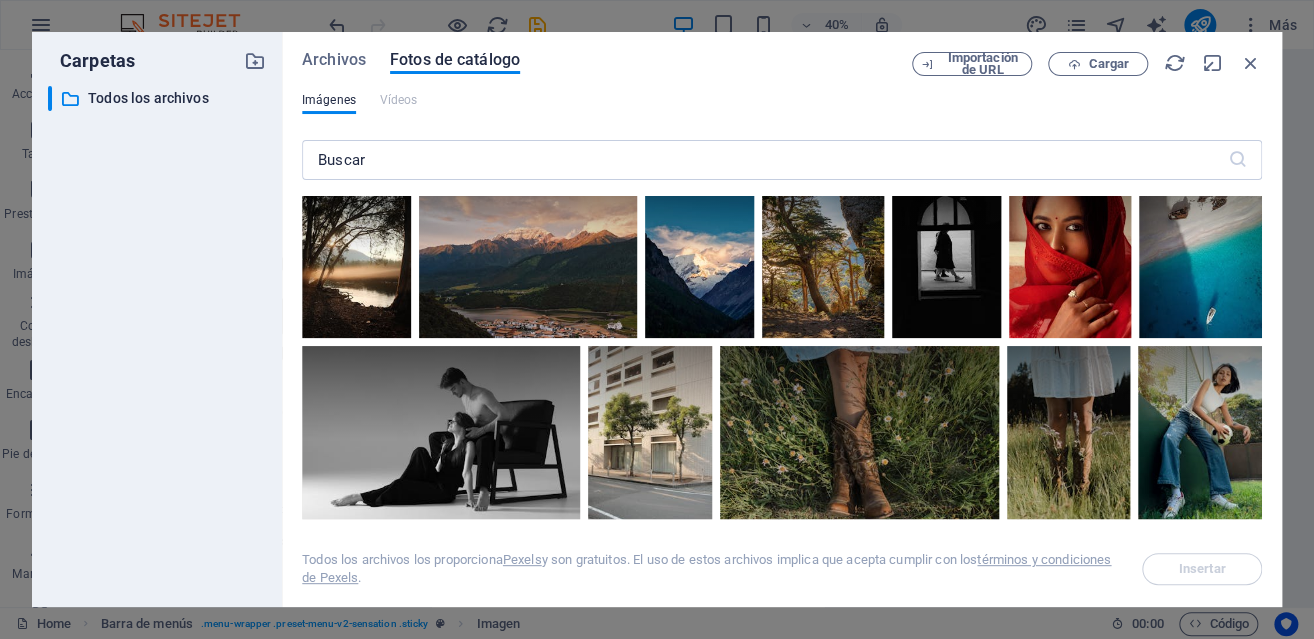 scroll, scrollTop: 1700, scrollLeft: 0, axis: vertical 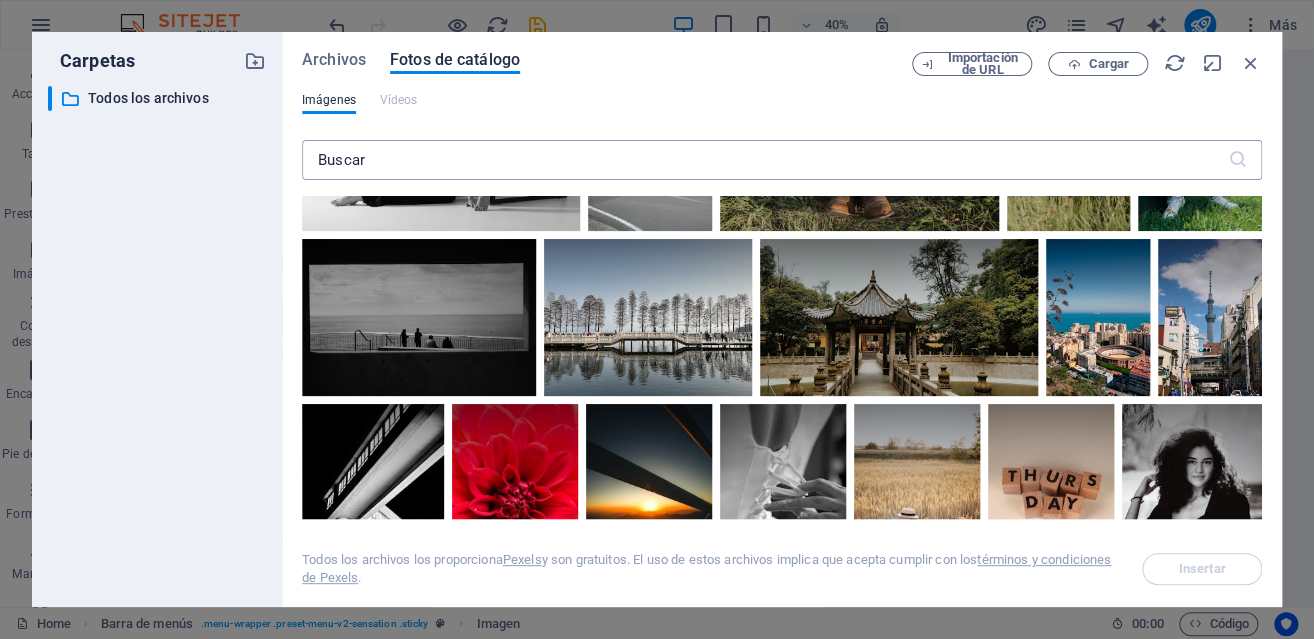 click at bounding box center [765, 160] 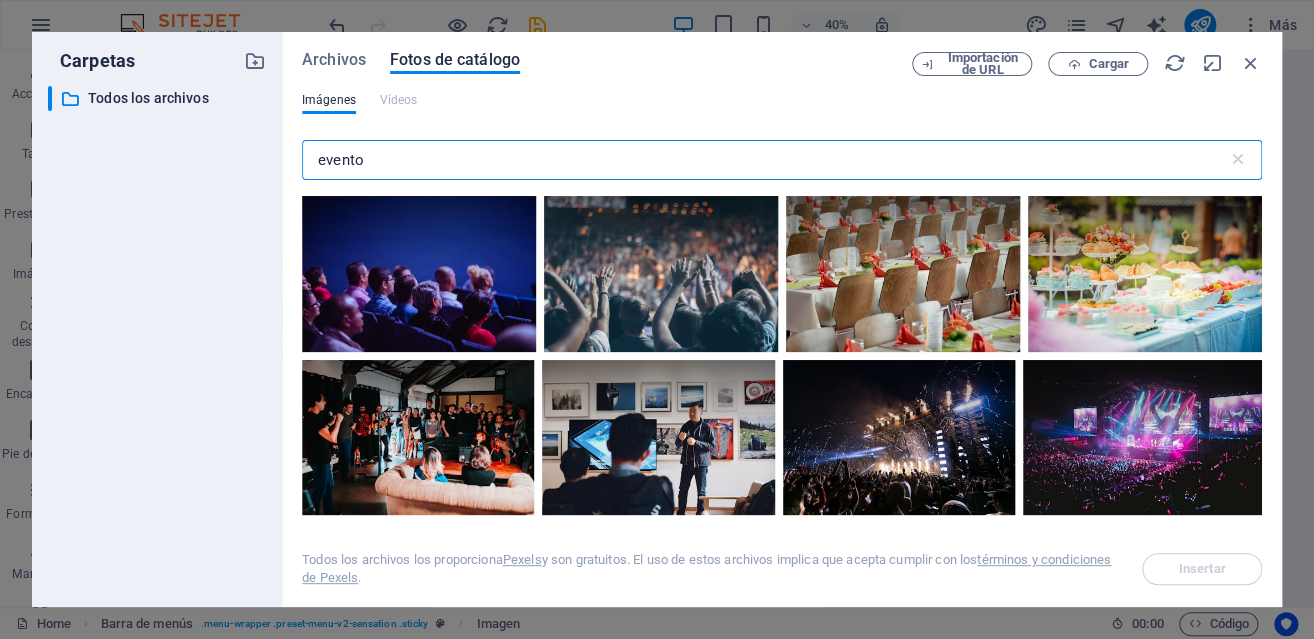drag, startPoint x: 385, startPoint y: 162, endPoint x: 295, endPoint y: 152, distance: 90.55385 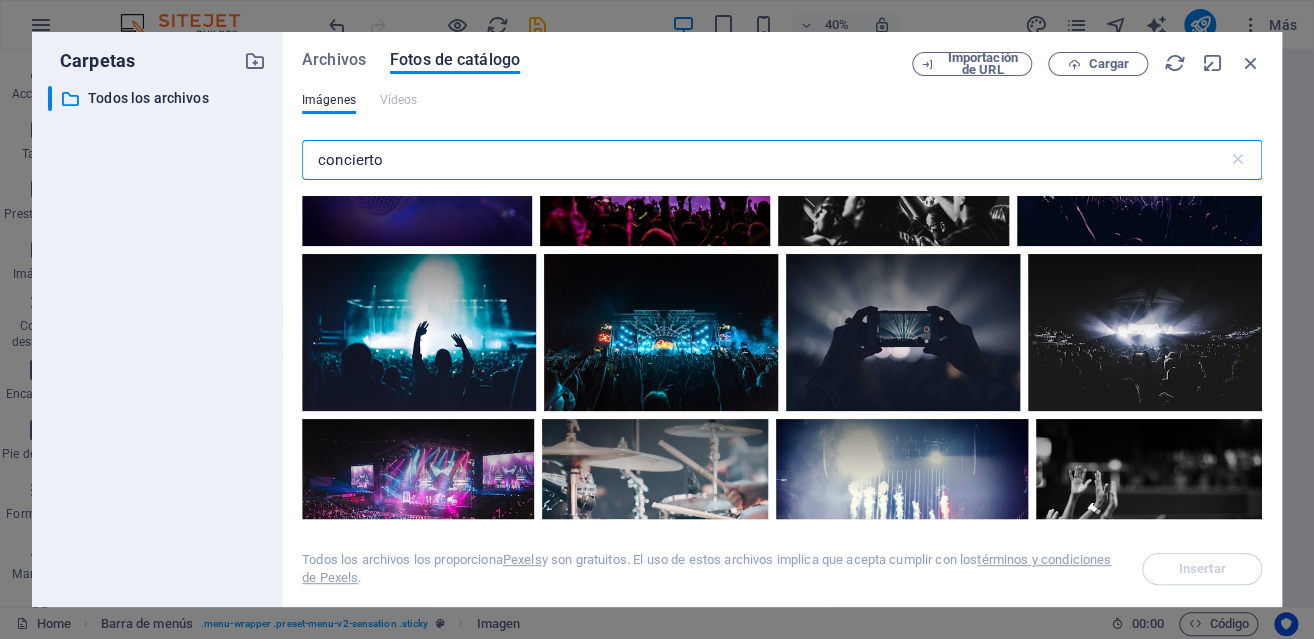 scroll, scrollTop: 400, scrollLeft: 0, axis: vertical 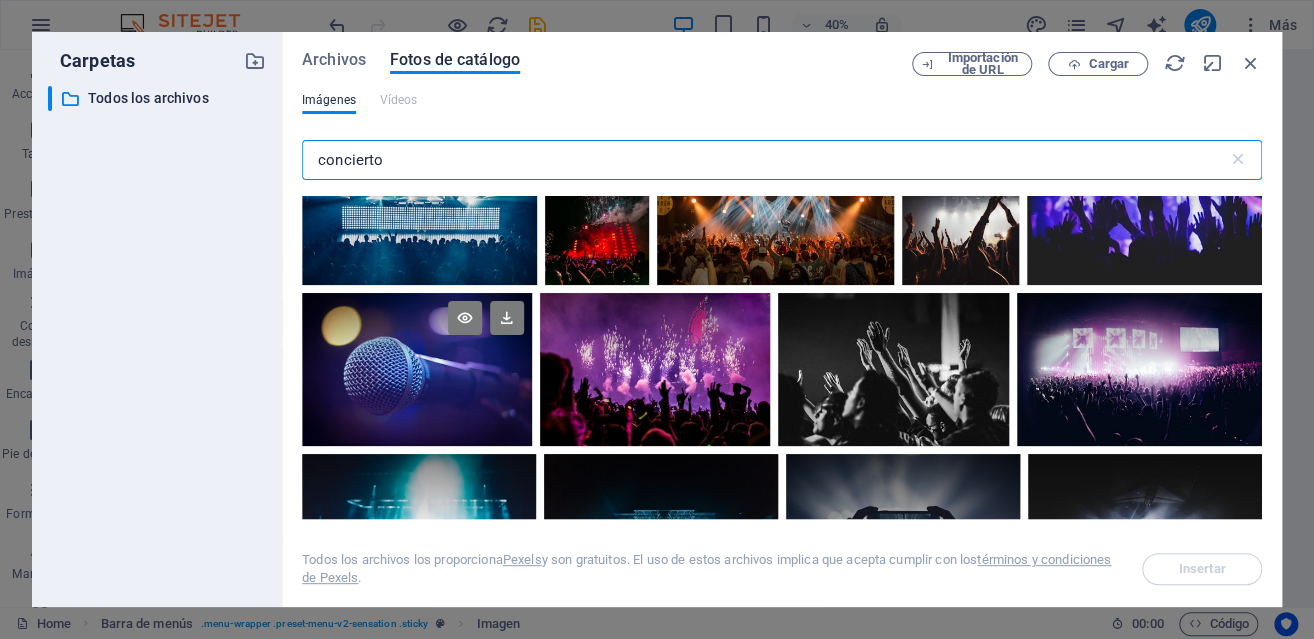 type on "concierto" 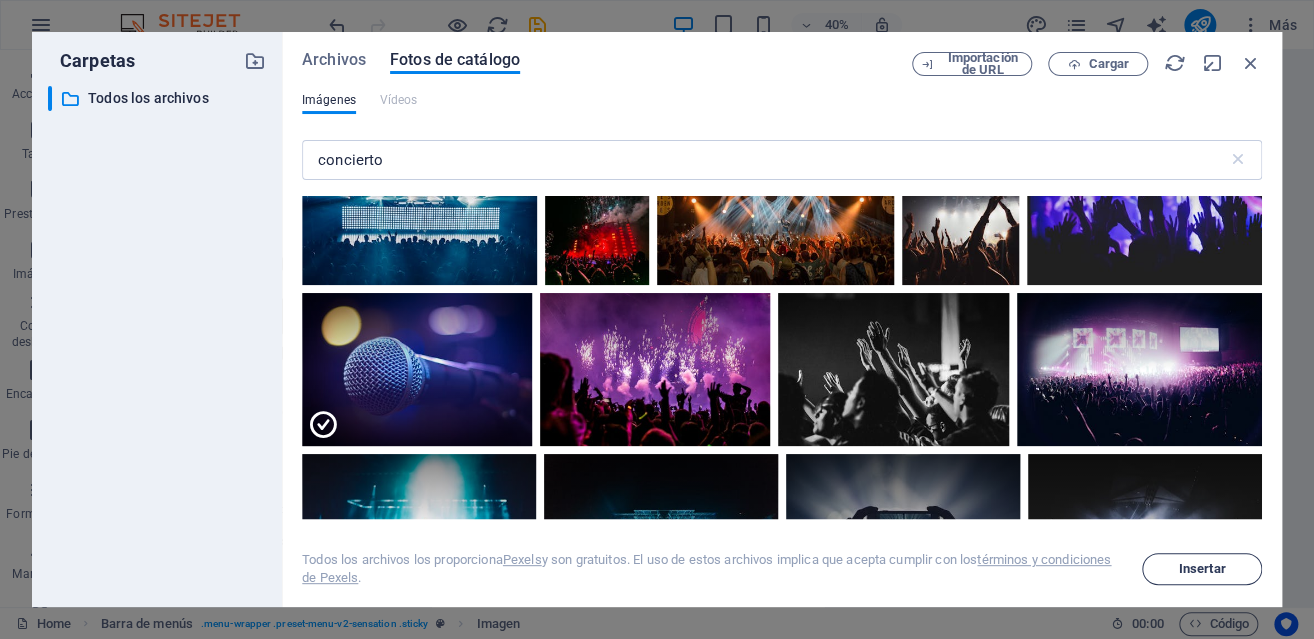 click on "Insertar" at bounding box center (1202, 569) 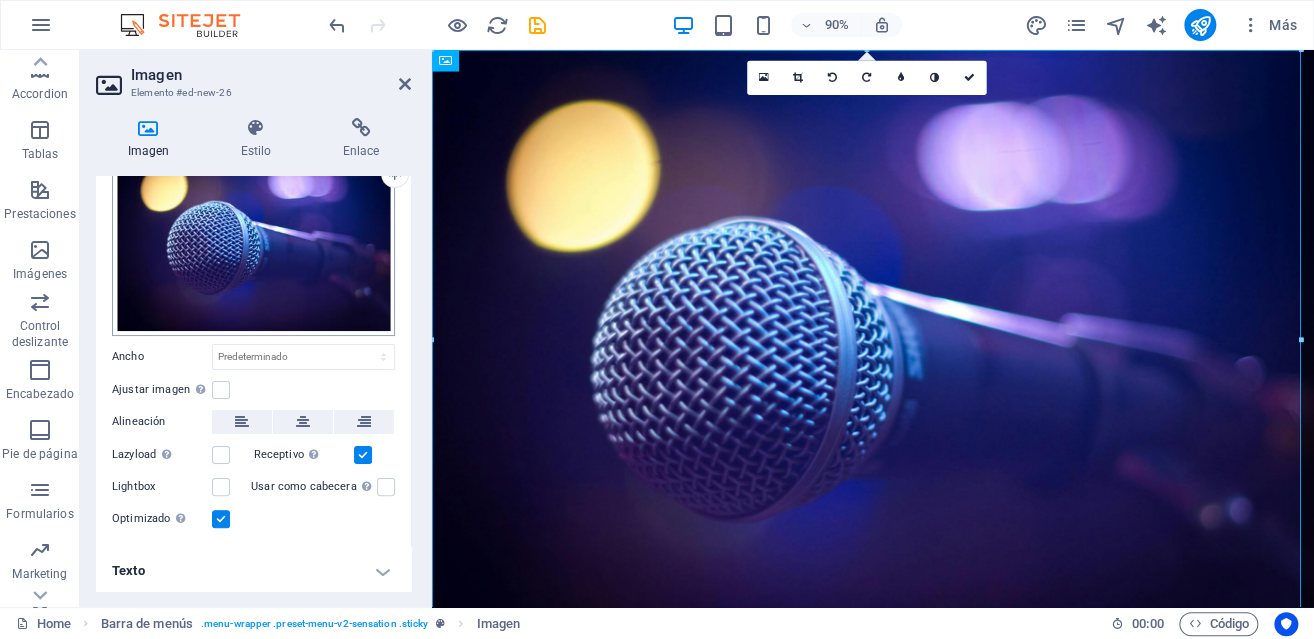 scroll, scrollTop: 0, scrollLeft: 0, axis: both 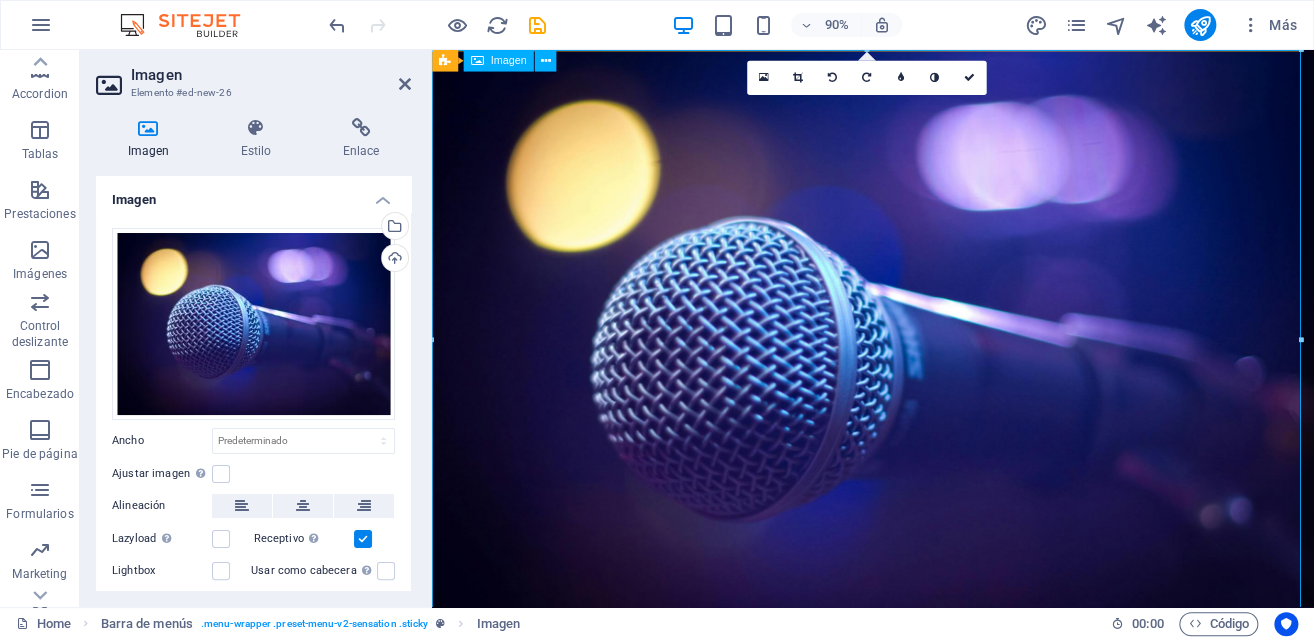 click at bounding box center (922, 376) 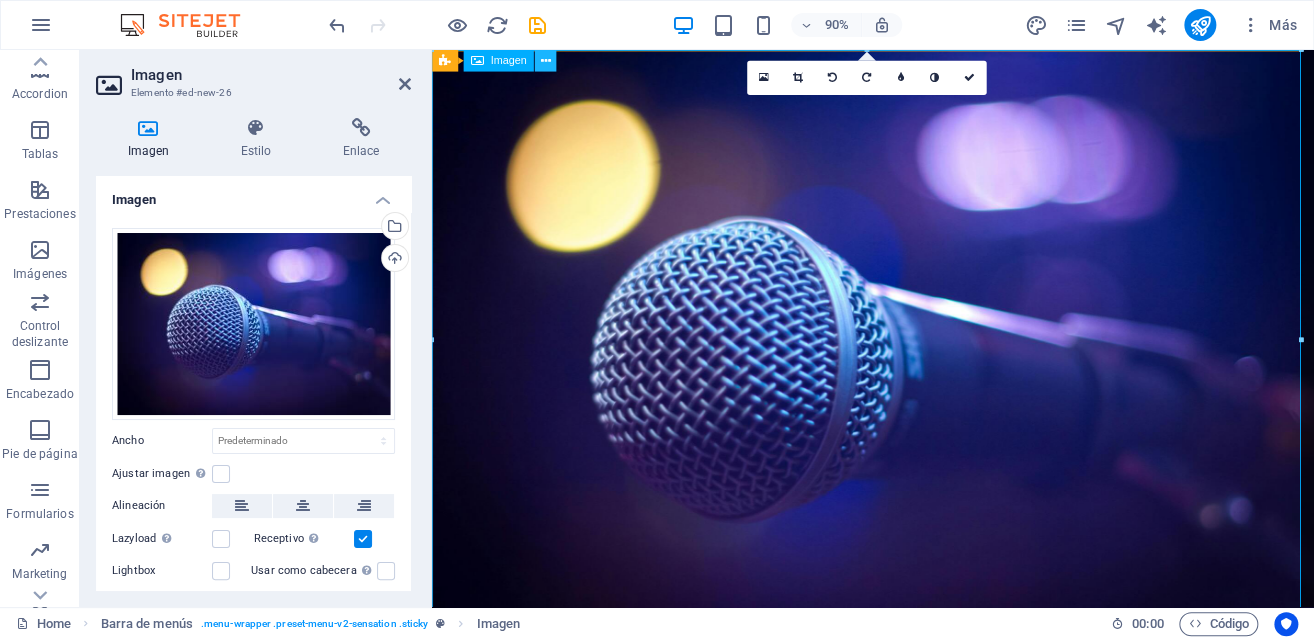 click at bounding box center (545, 60) 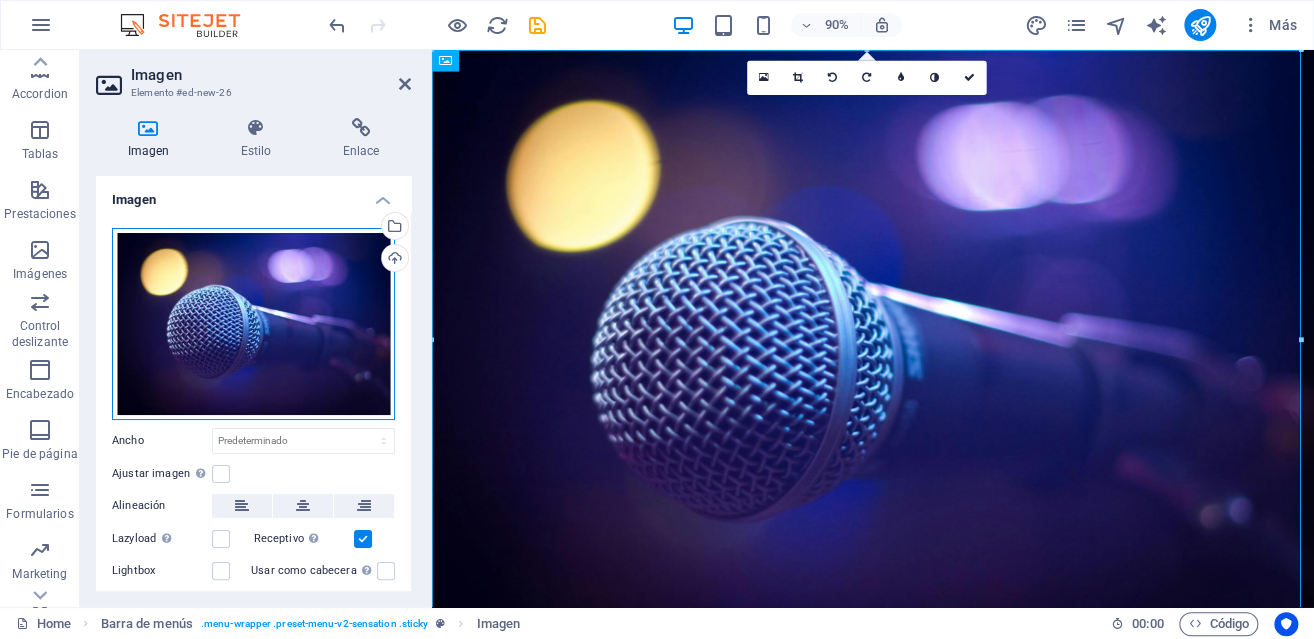click on "Arrastra archivos aquí, haz clic para escoger archivos o  selecciona archivos de Archivos o de nuestra galería gratuita de fotos y vídeos" at bounding box center (253, 324) 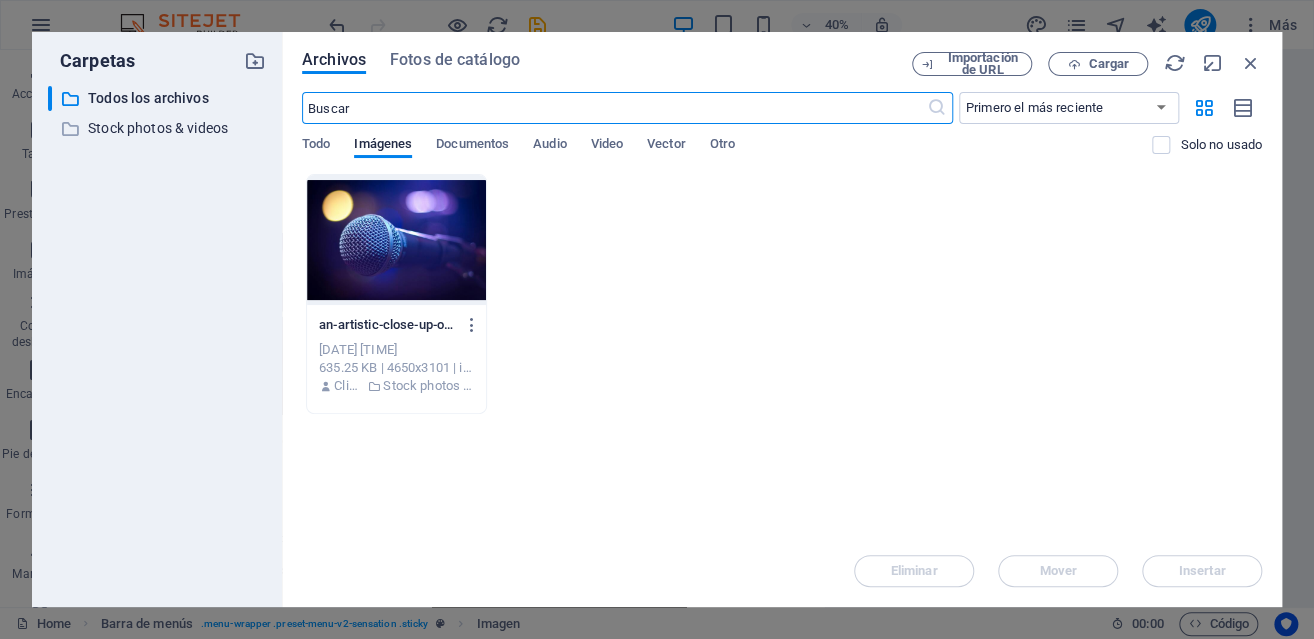 click at bounding box center (396, 240) 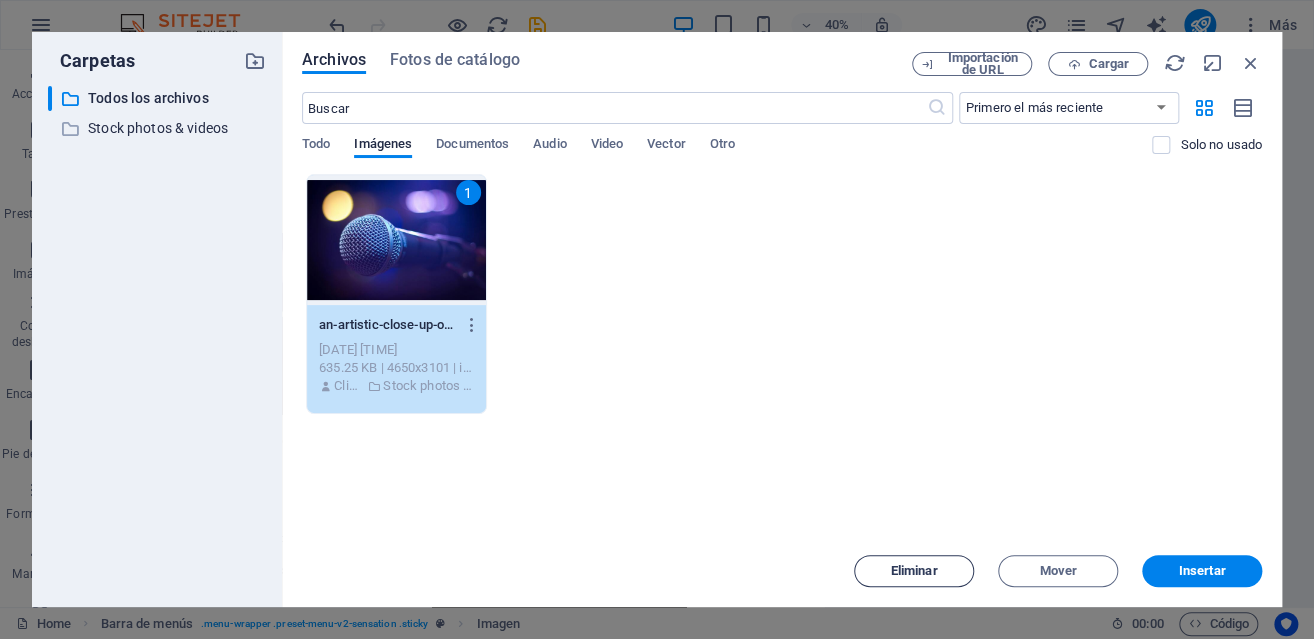 click on "Eliminar" at bounding box center (914, 571) 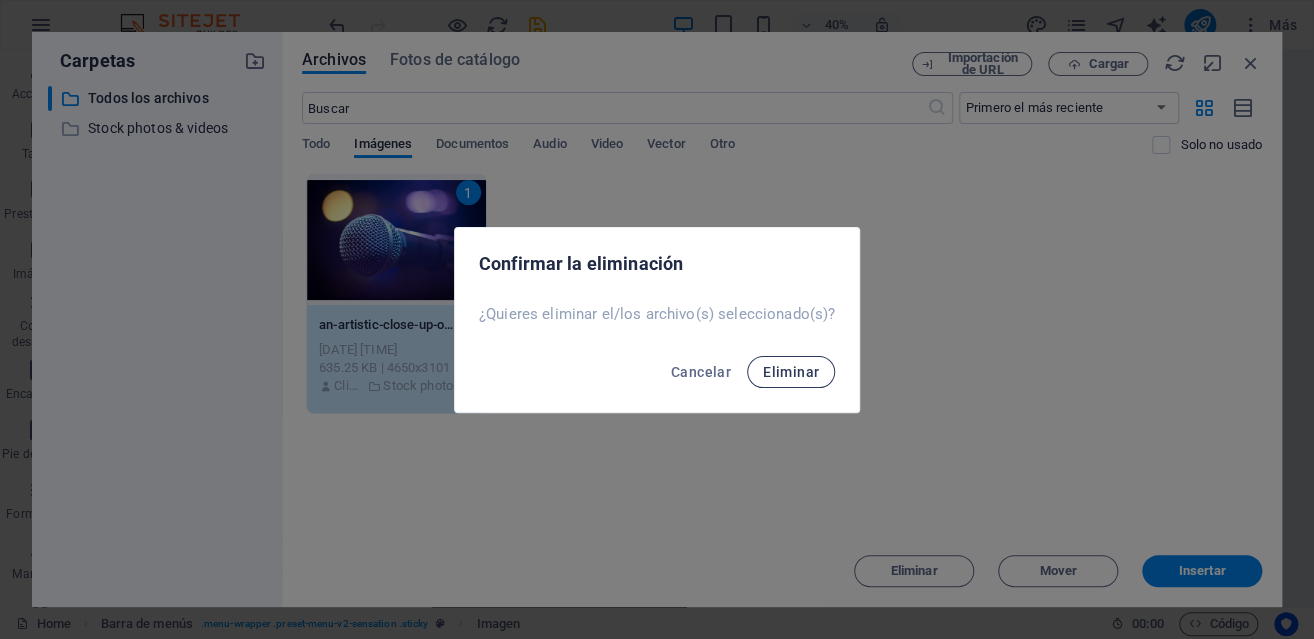 click on "Eliminar" at bounding box center (791, 372) 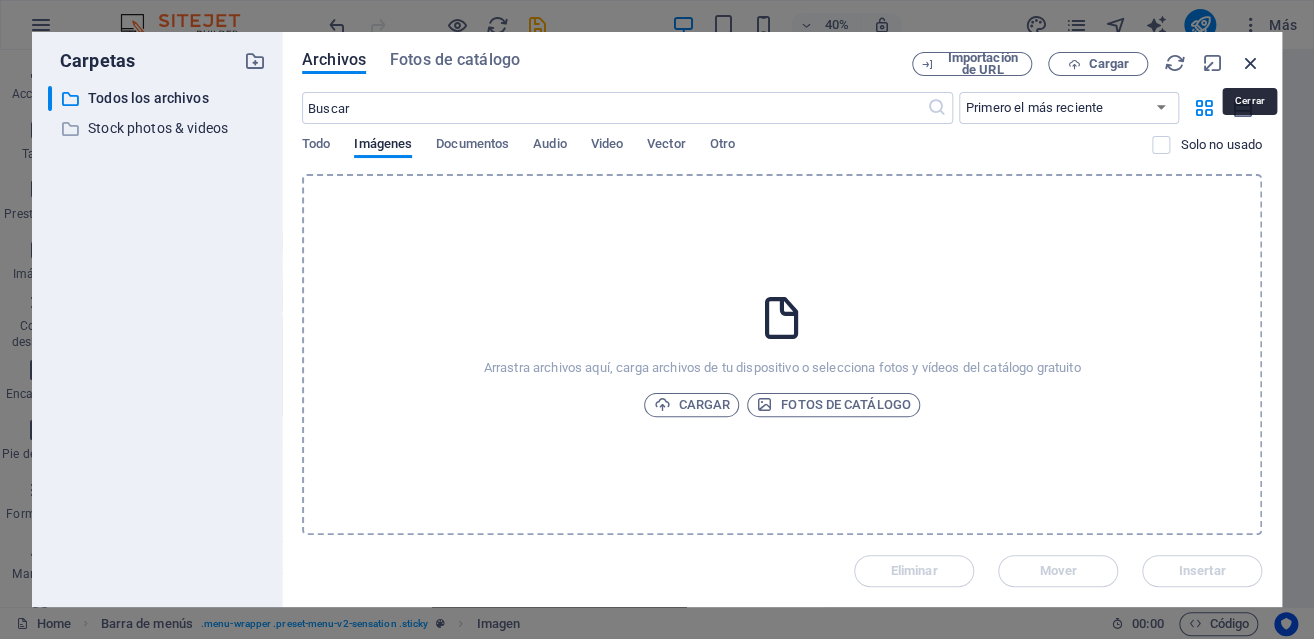 click at bounding box center [1251, 63] 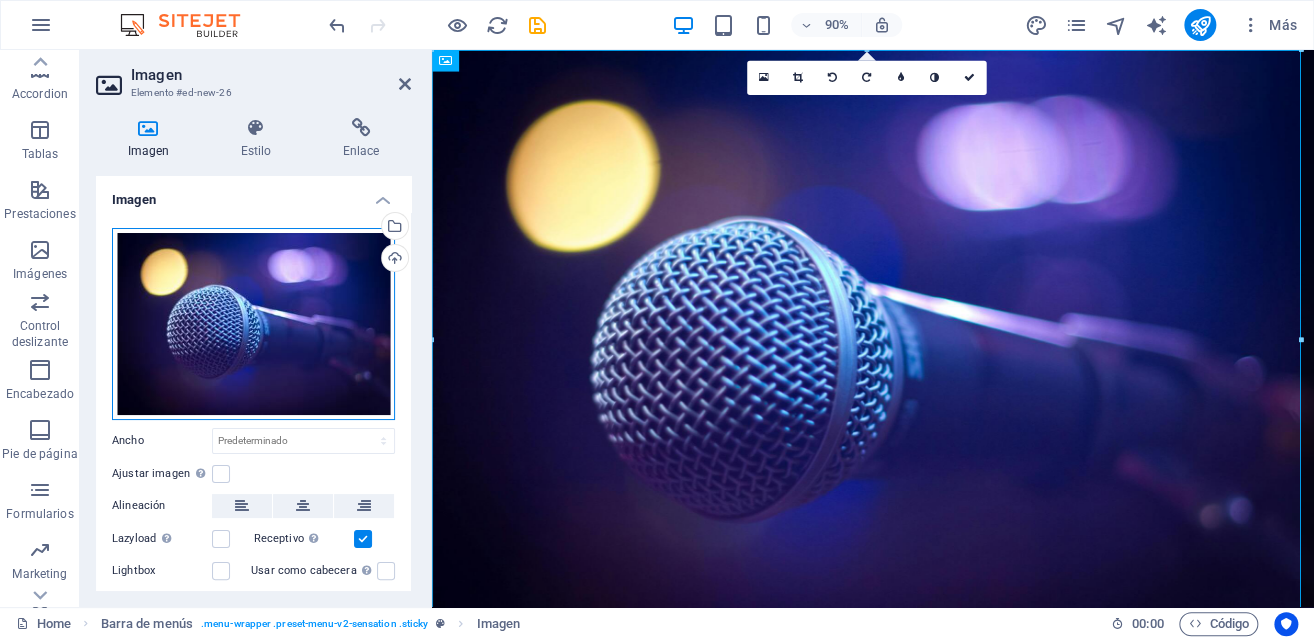 click on "Arrastra archivos aquí, haz clic para escoger archivos o  selecciona archivos de Archivos o de nuestra galería gratuita de fotos y vídeos" at bounding box center (253, 324) 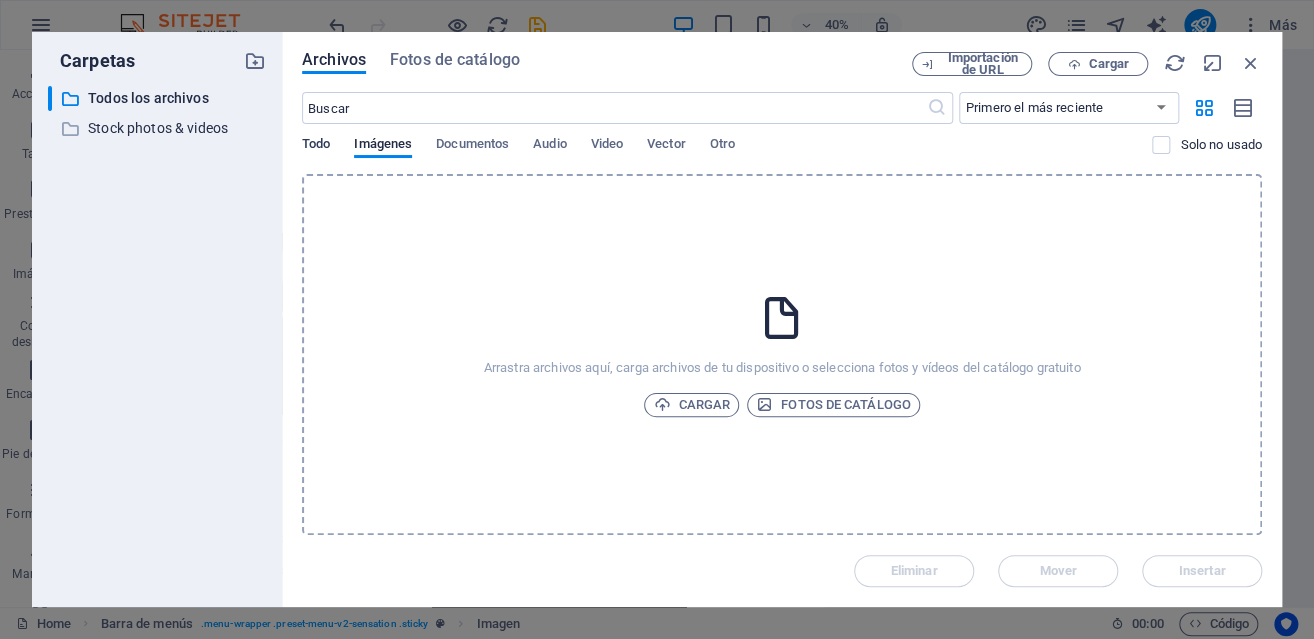 click on "Todo" at bounding box center (316, 146) 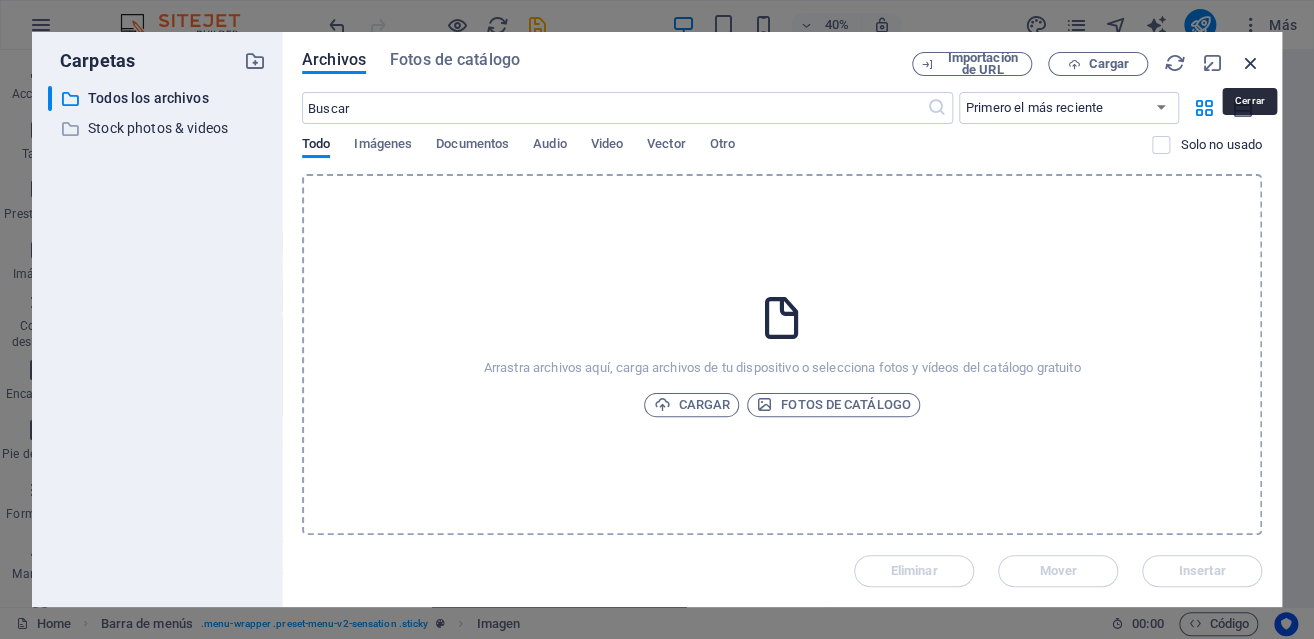 click at bounding box center (1251, 63) 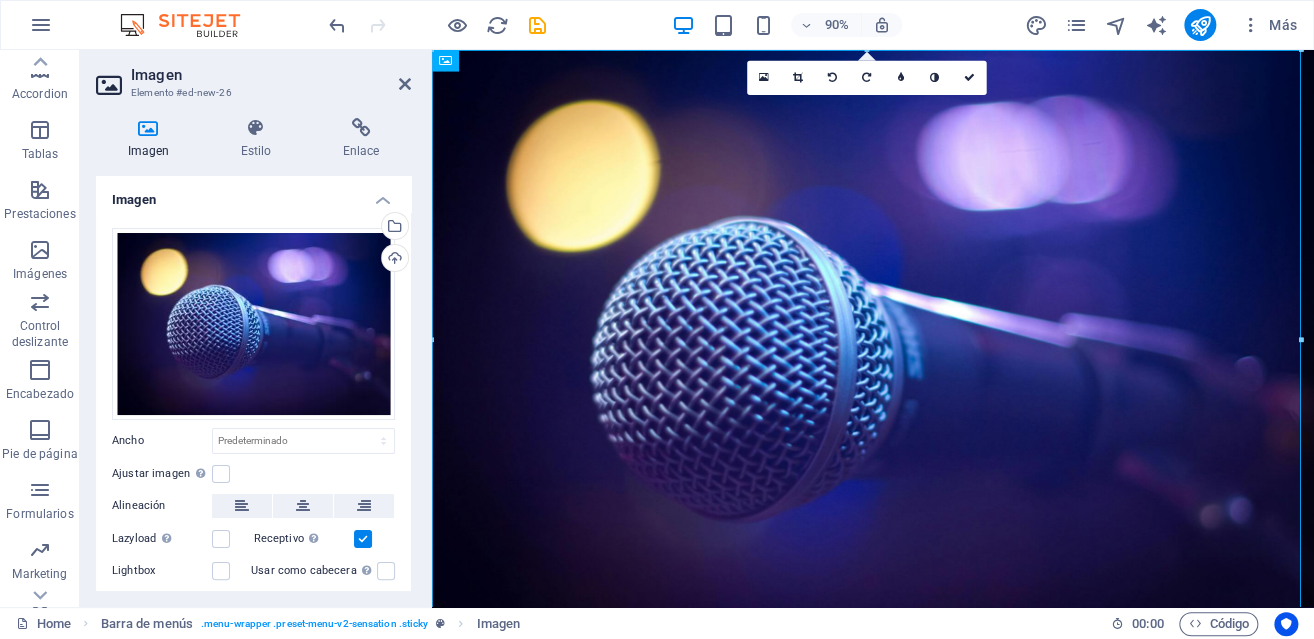 click at bounding box center (148, 128) 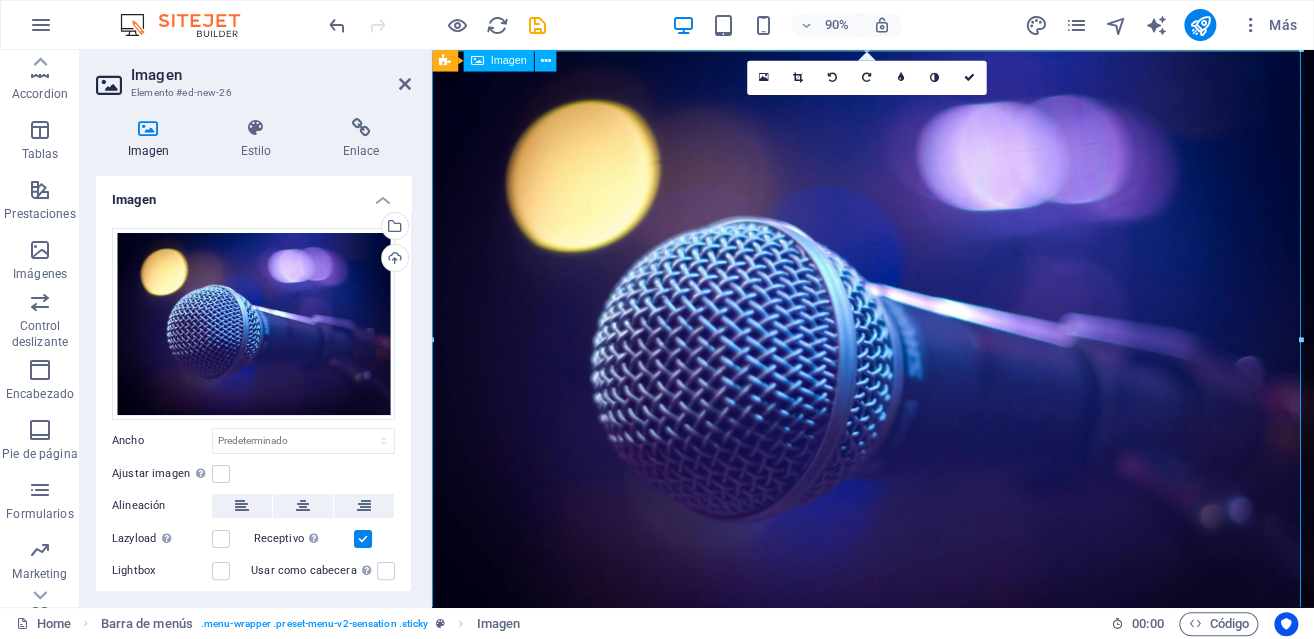 click at bounding box center (922, 376) 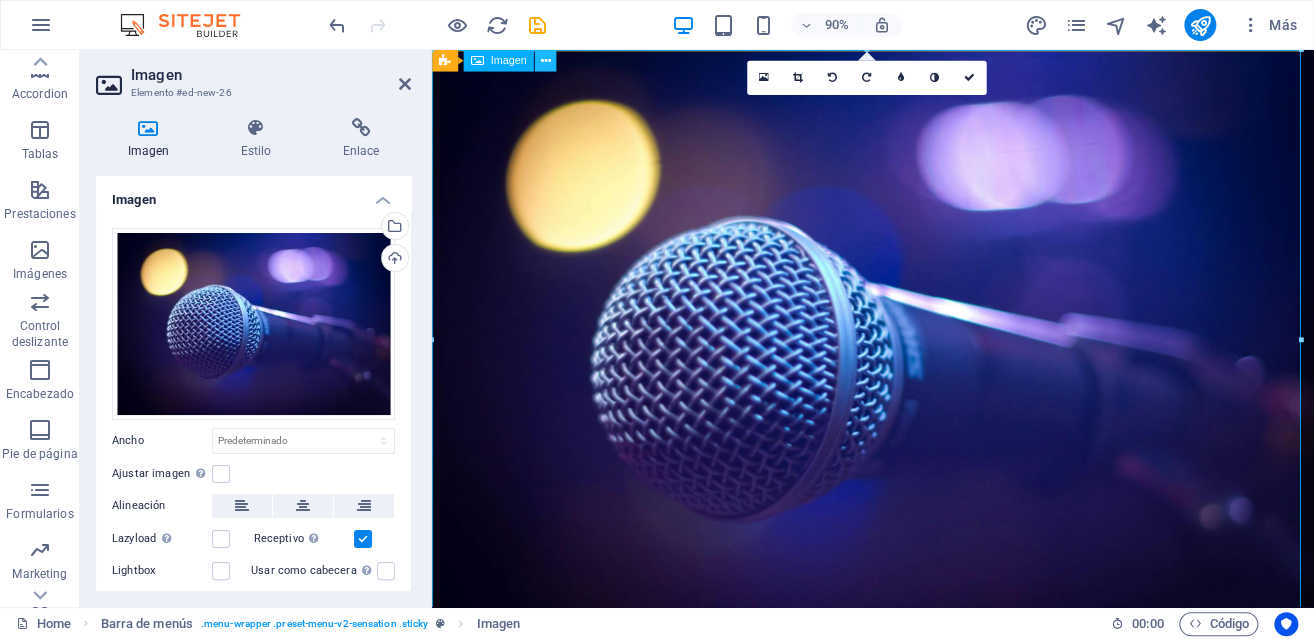 click at bounding box center (545, 60) 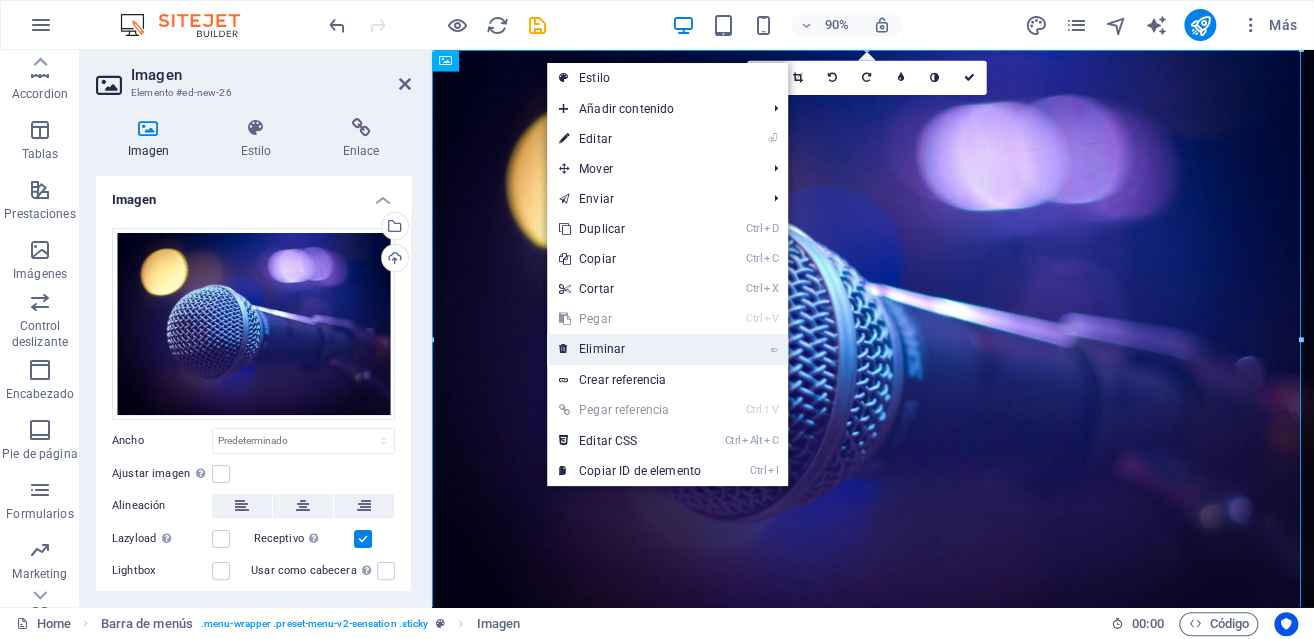 click on "⌦  Eliminar" at bounding box center [630, 349] 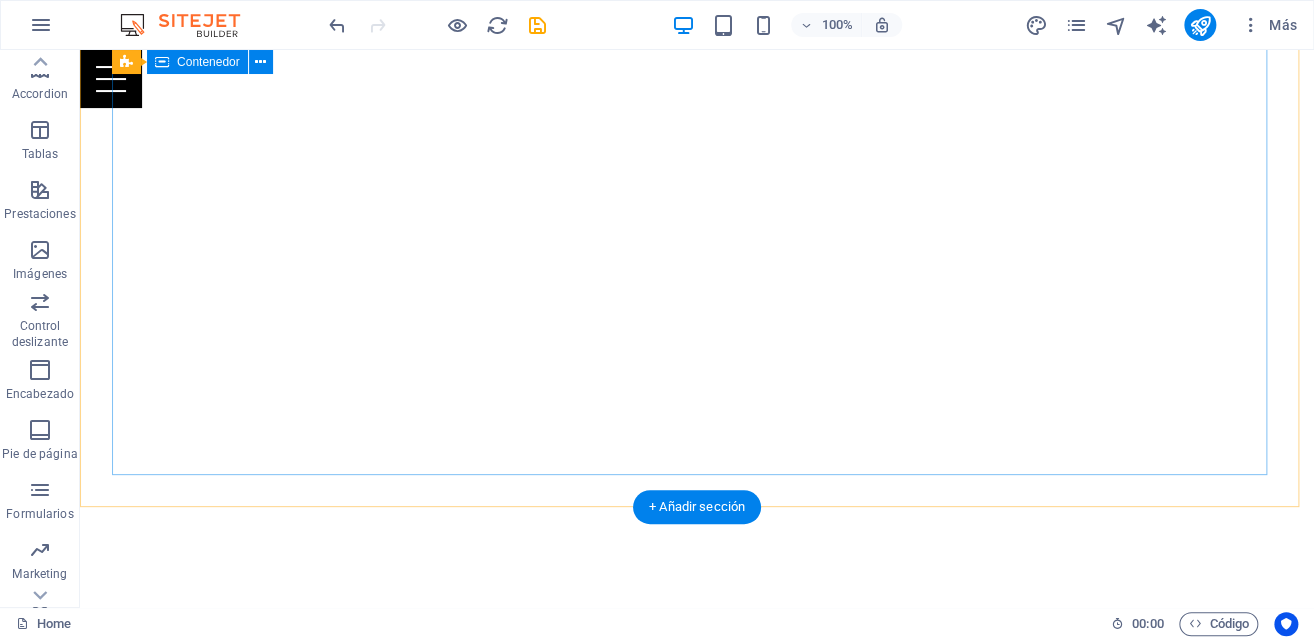 scroll, scrollTop: 0, scrollLeft: 0, axis: both 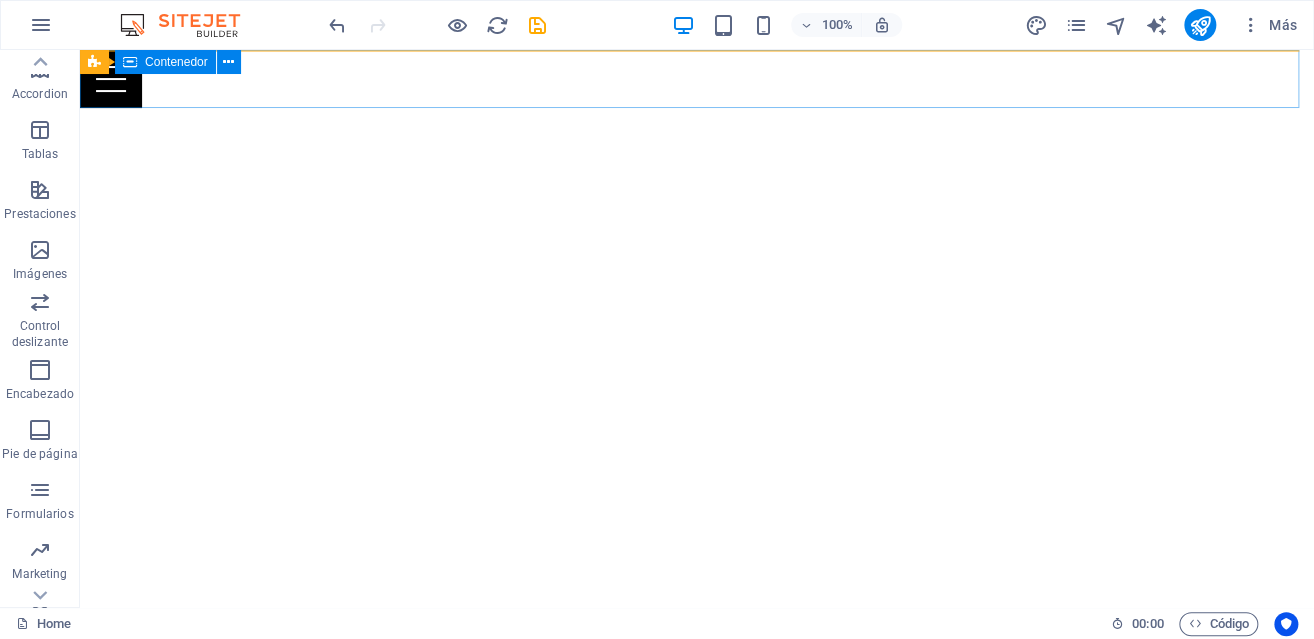 click at bounding box center (697, 79) 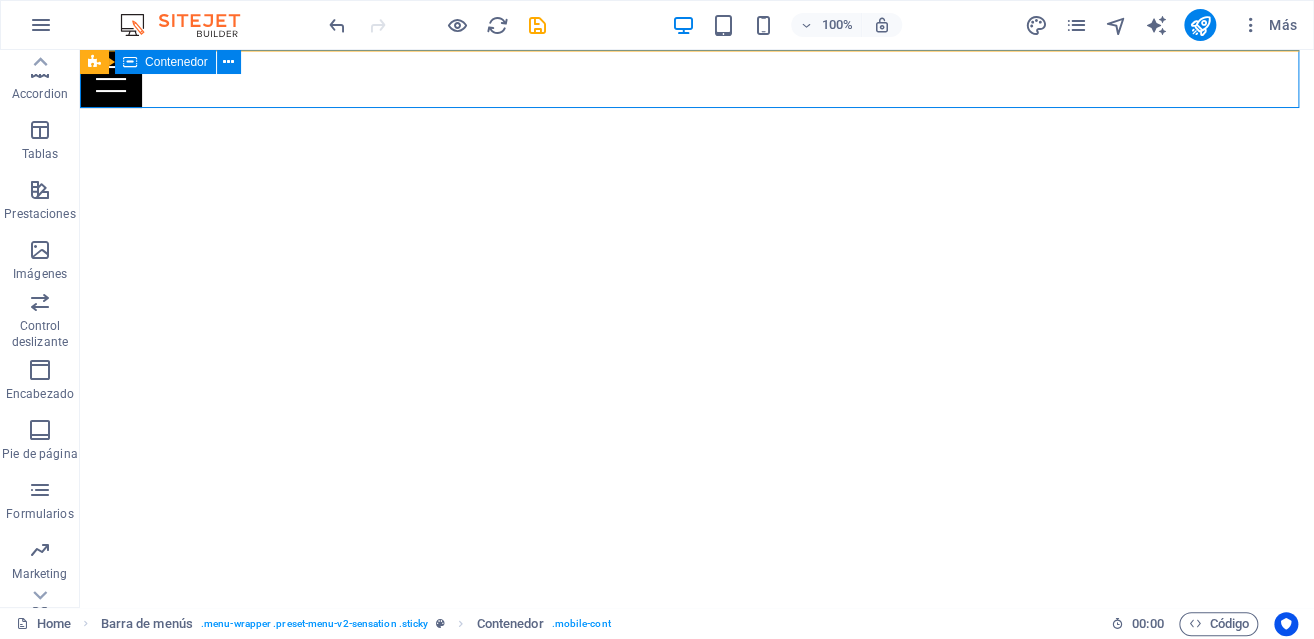 click at bounding box center [697, 79] 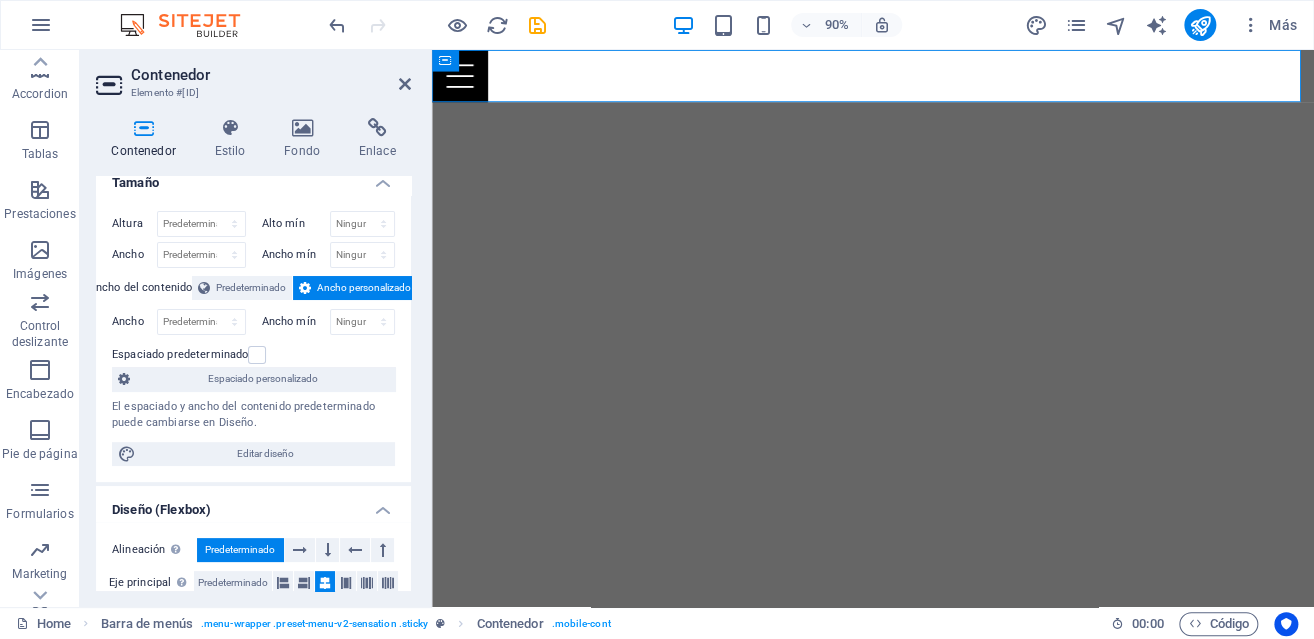 scroll, scrollTop: 0, scrollLeft: 0, axis: both 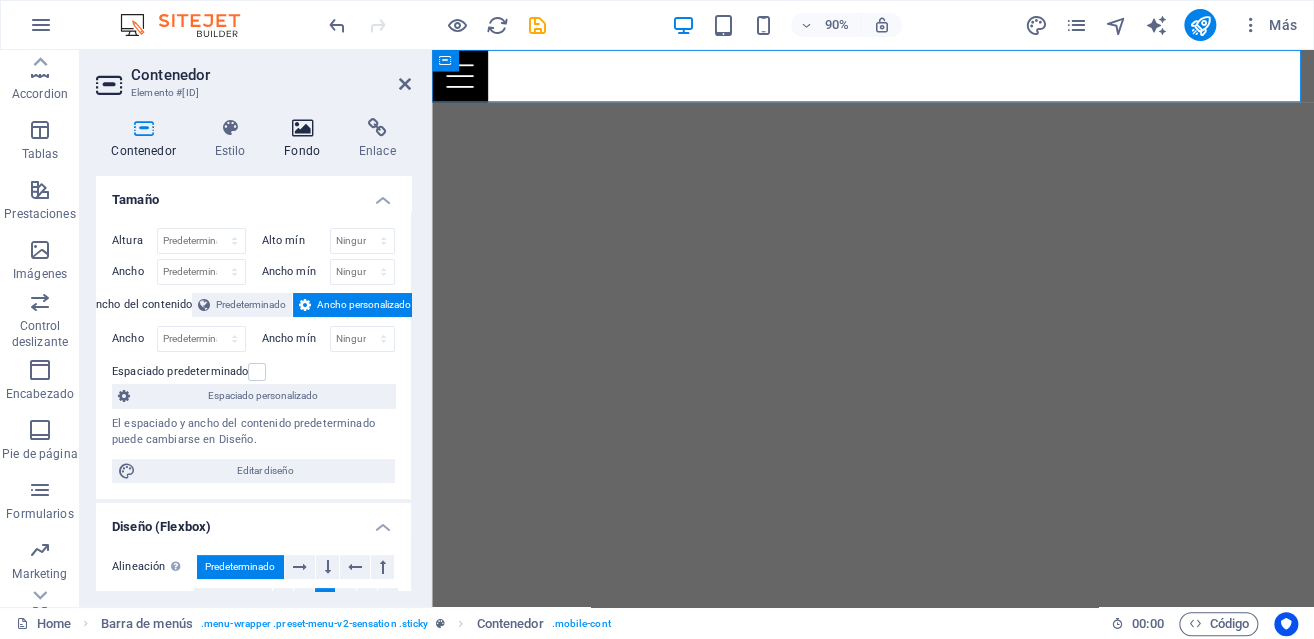 click at bounding box center (302, 128) 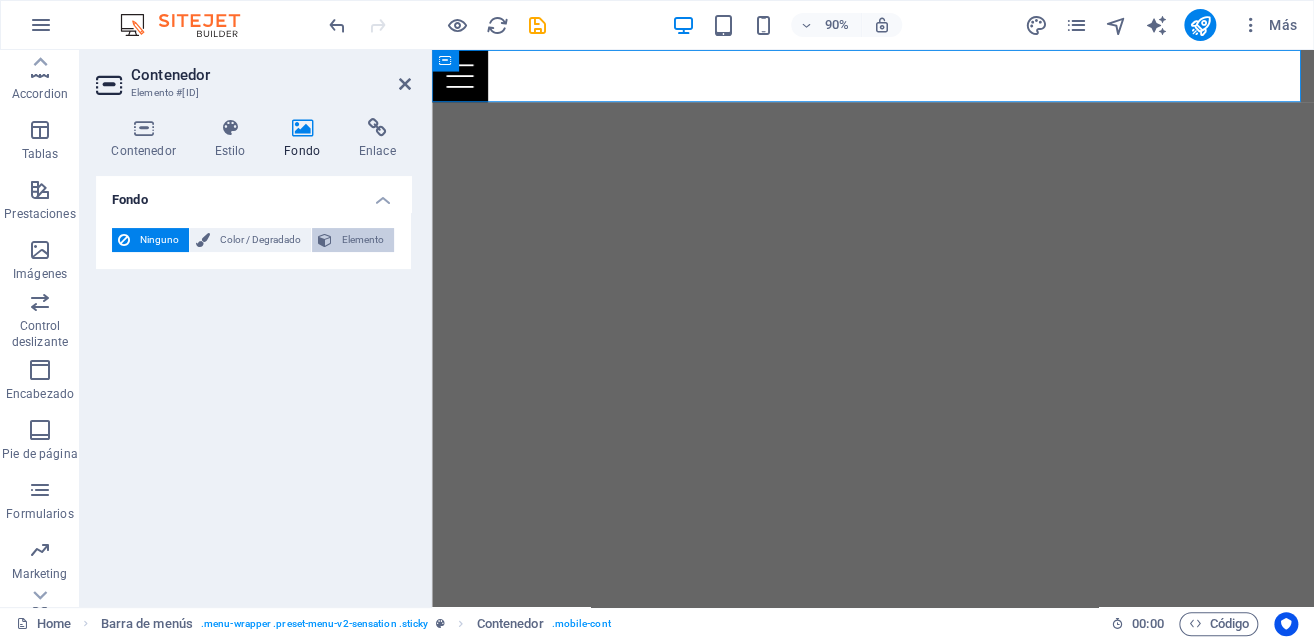 click on "Elemento" at bounding box center (353, 240) 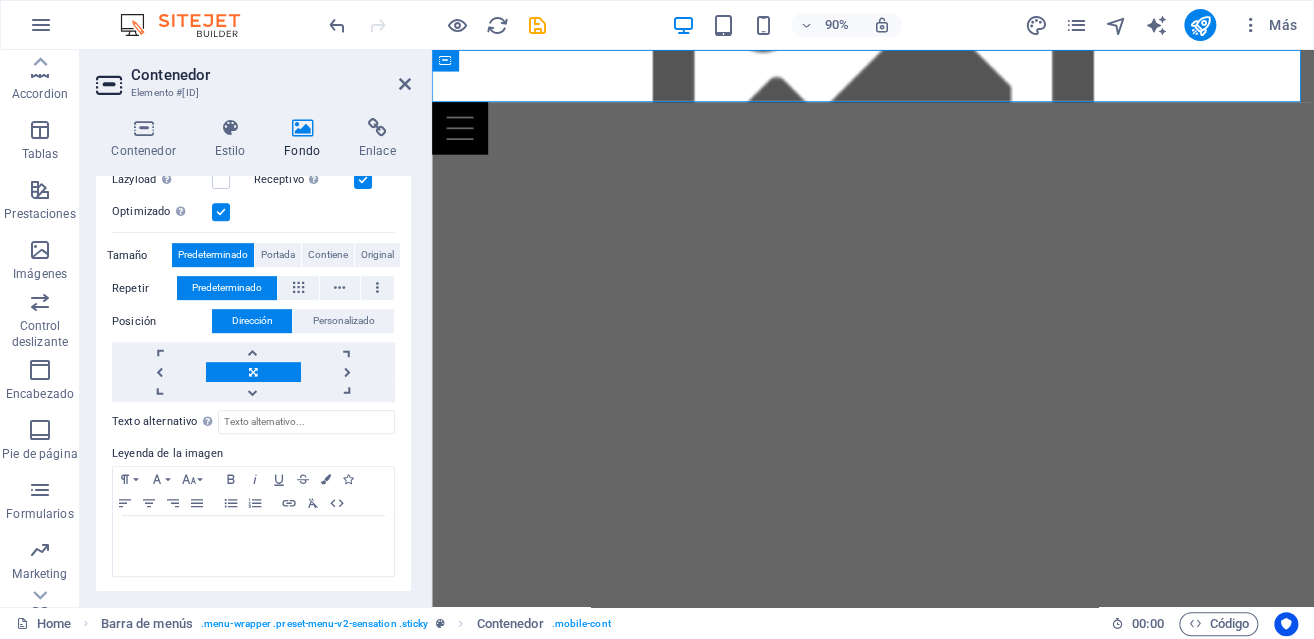 scroll, scrollTop: 0, scrollLeft: 0, axis: both 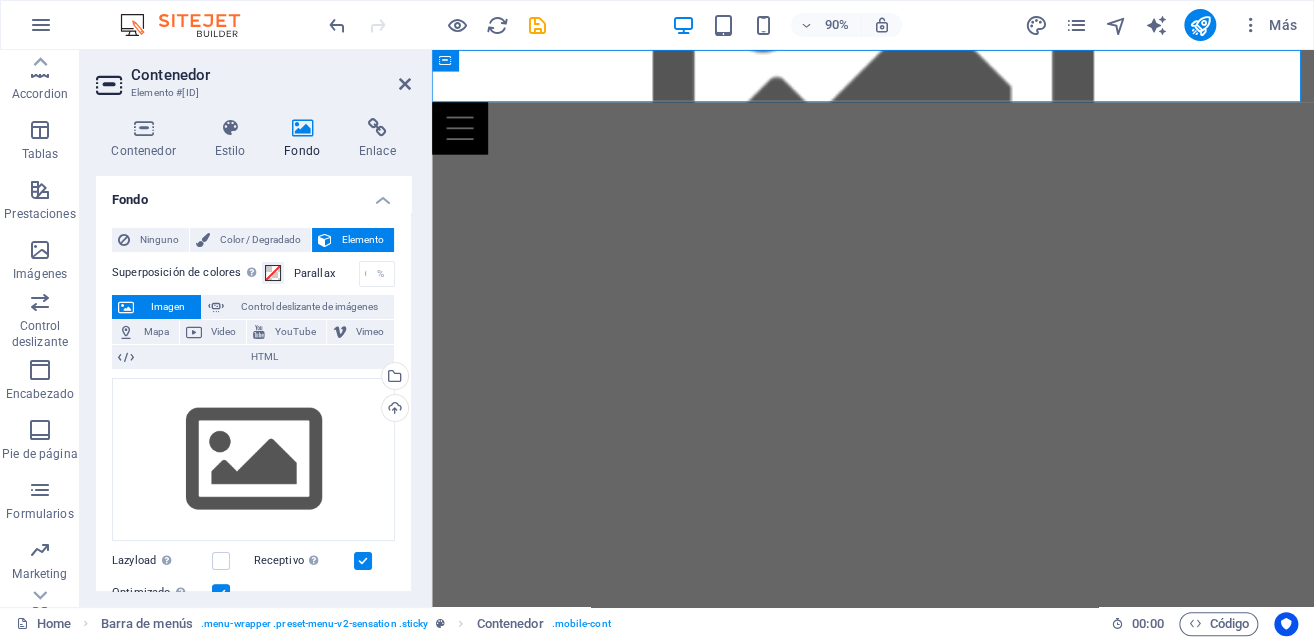 click at bounding box center [922, 79] 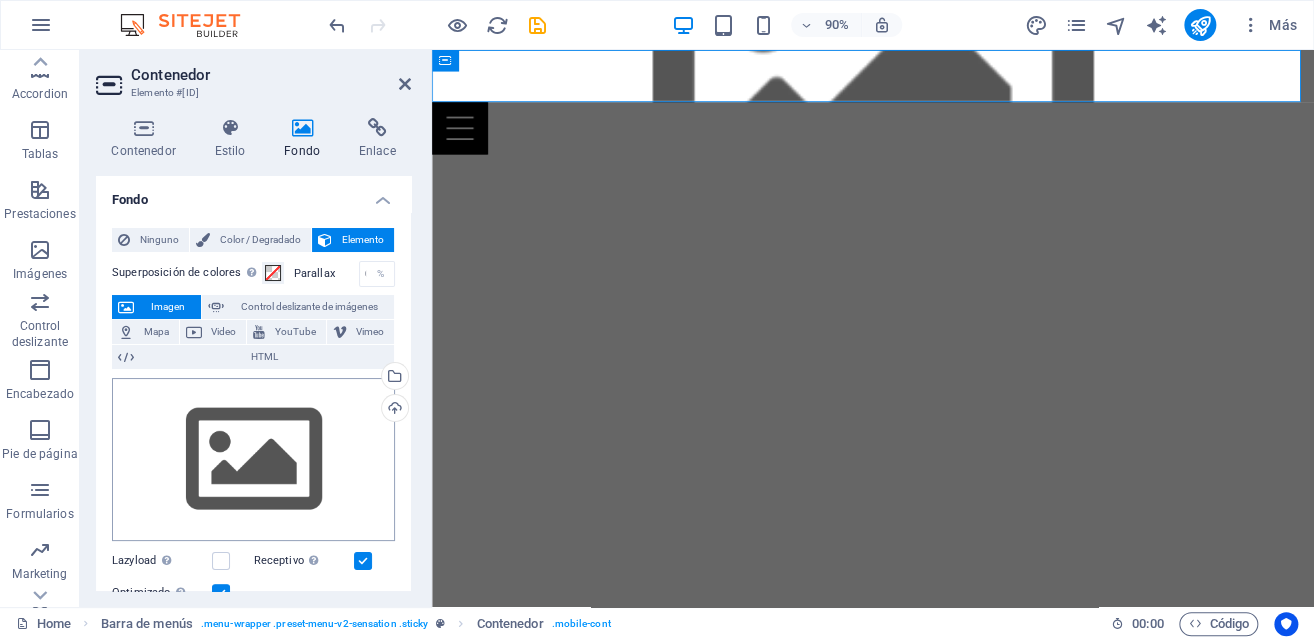 scroll, scrollTop: 100, scrollLeft: 0, axis: vertical 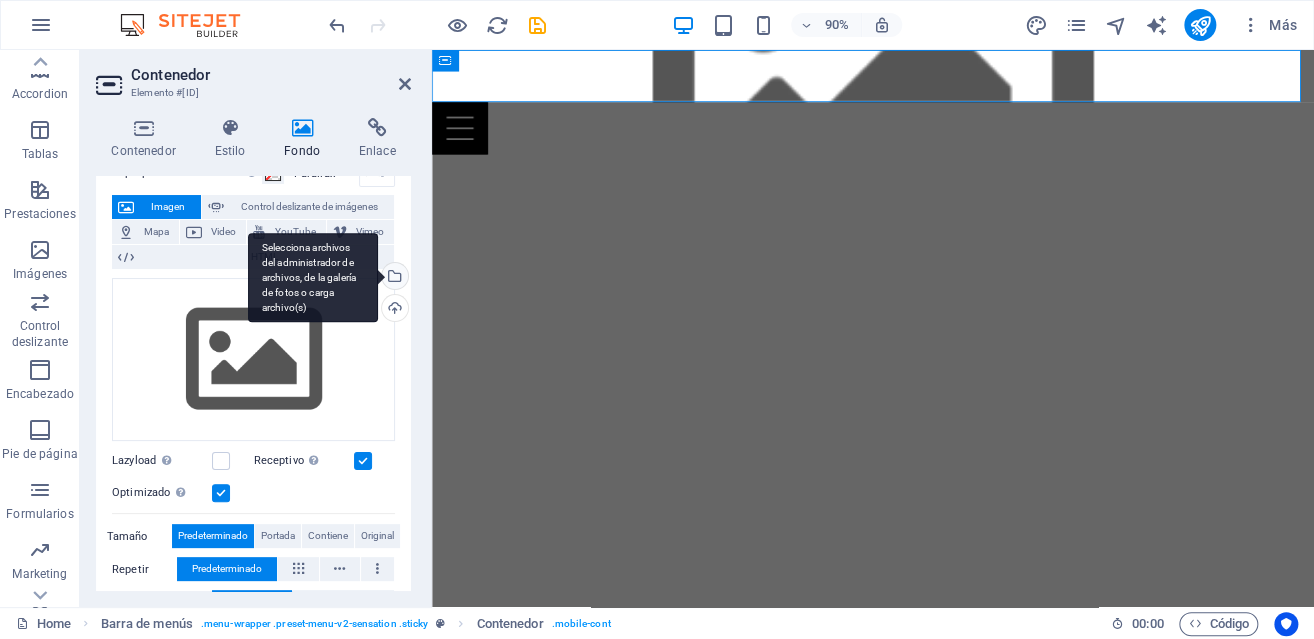 click on "Selecciona archivos del administrador de archivos, de la galería de fotos o carga archivo(s)" at bounding box center [393, 278] 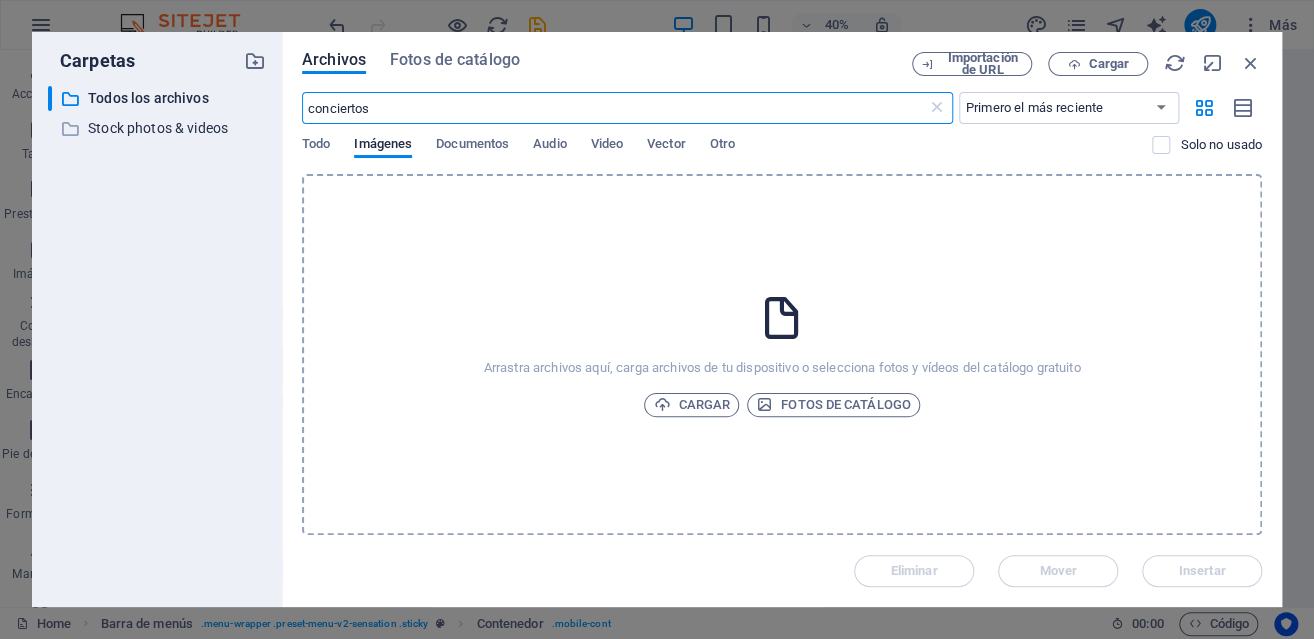 type on "conciertos" 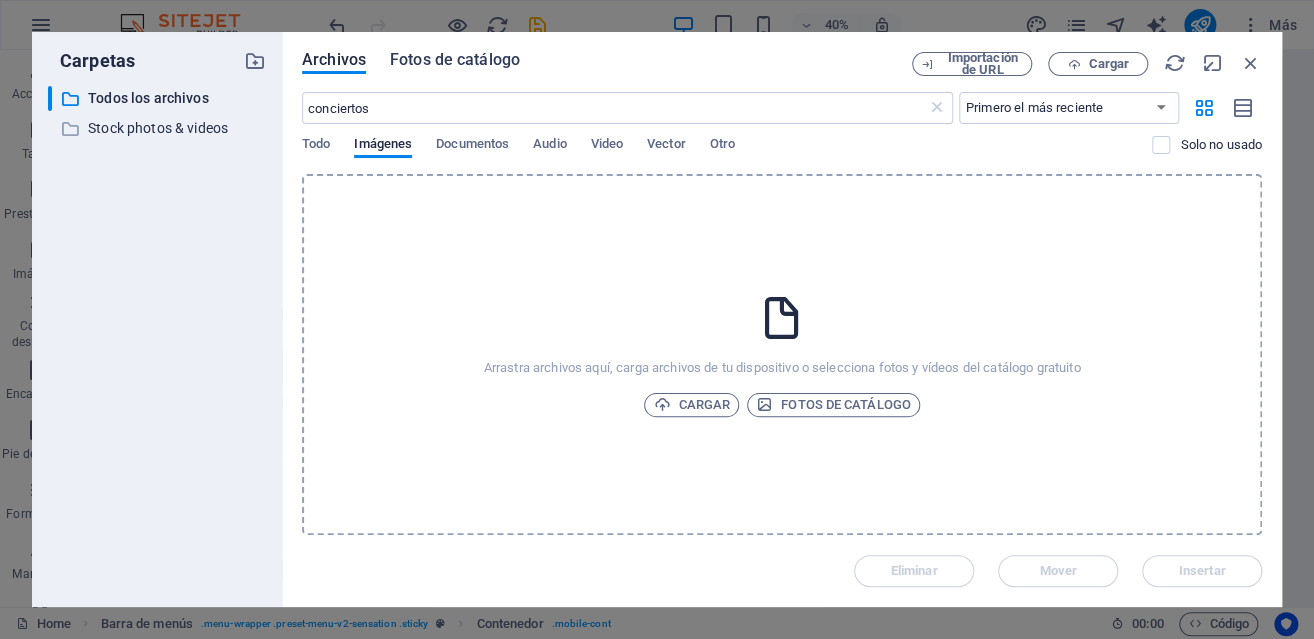 click on "Fotos de catálogo" at bounding box center [455, 60] 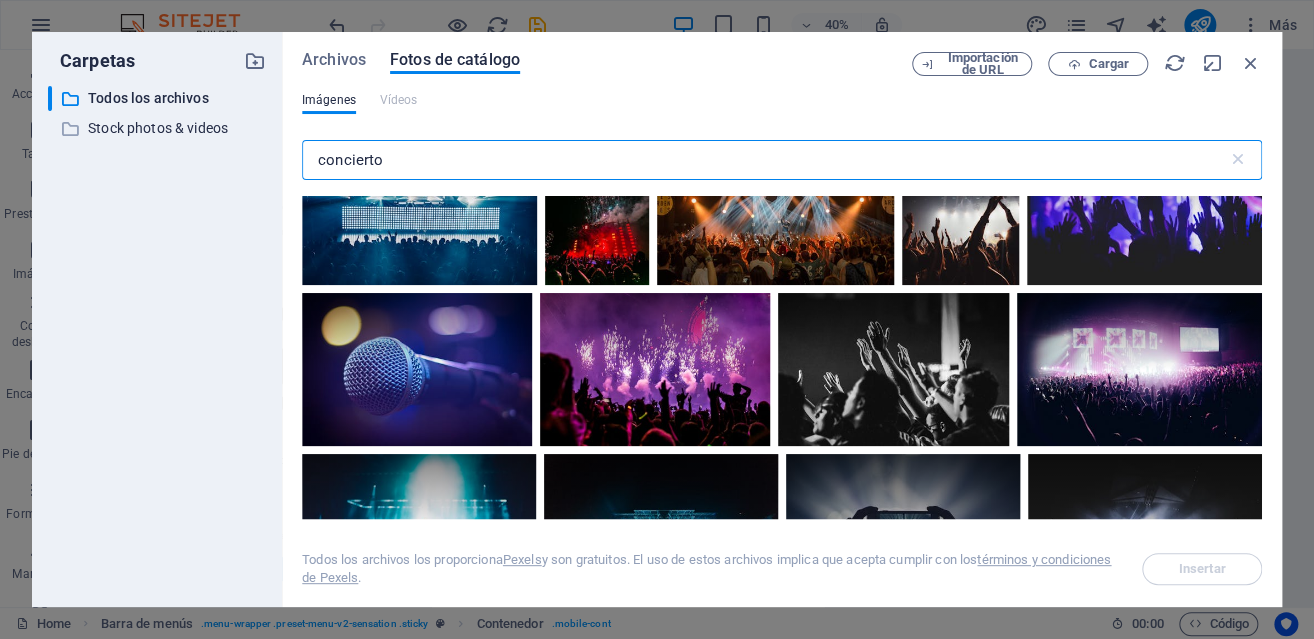scroll, scrollTop: 500, scrollLeft: 0, axis: vertical 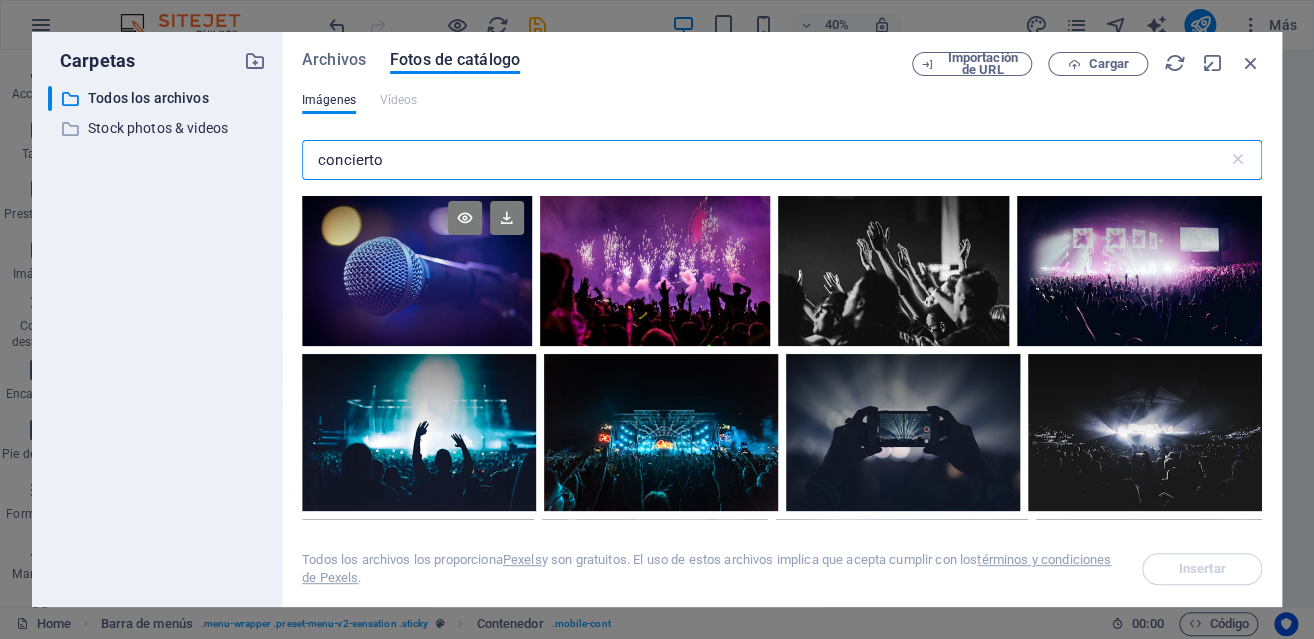 click at bounding box center (417, 269) 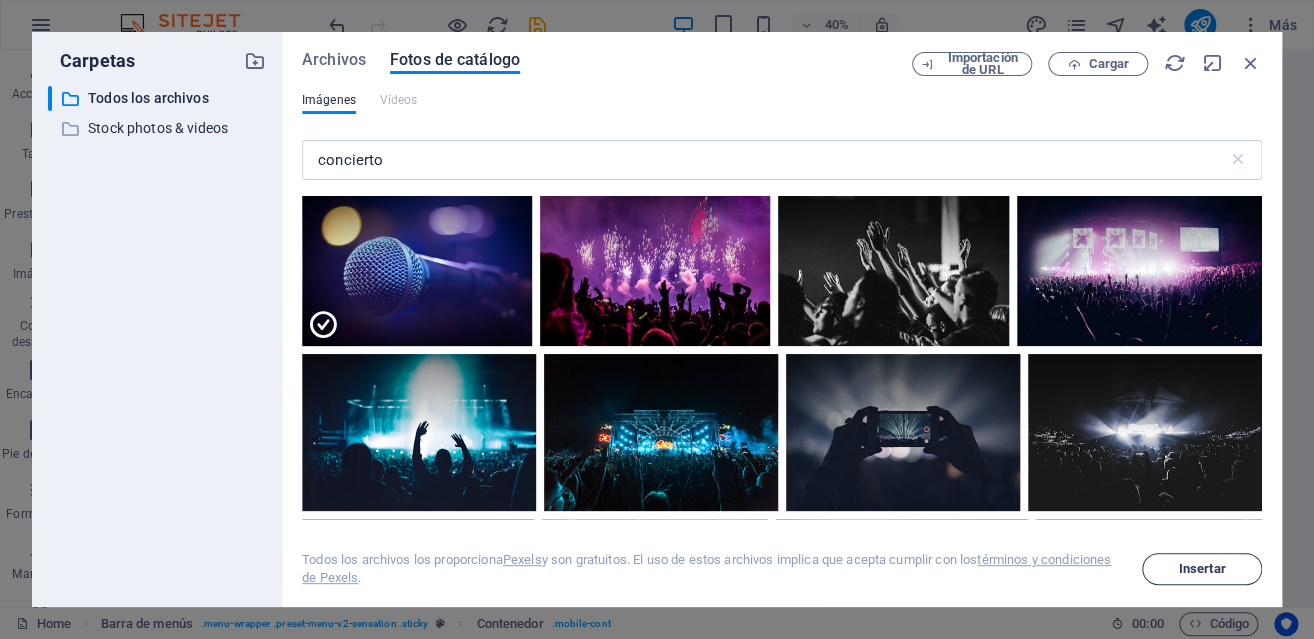 click on "Insertar" at bounding box center (1202, 569) 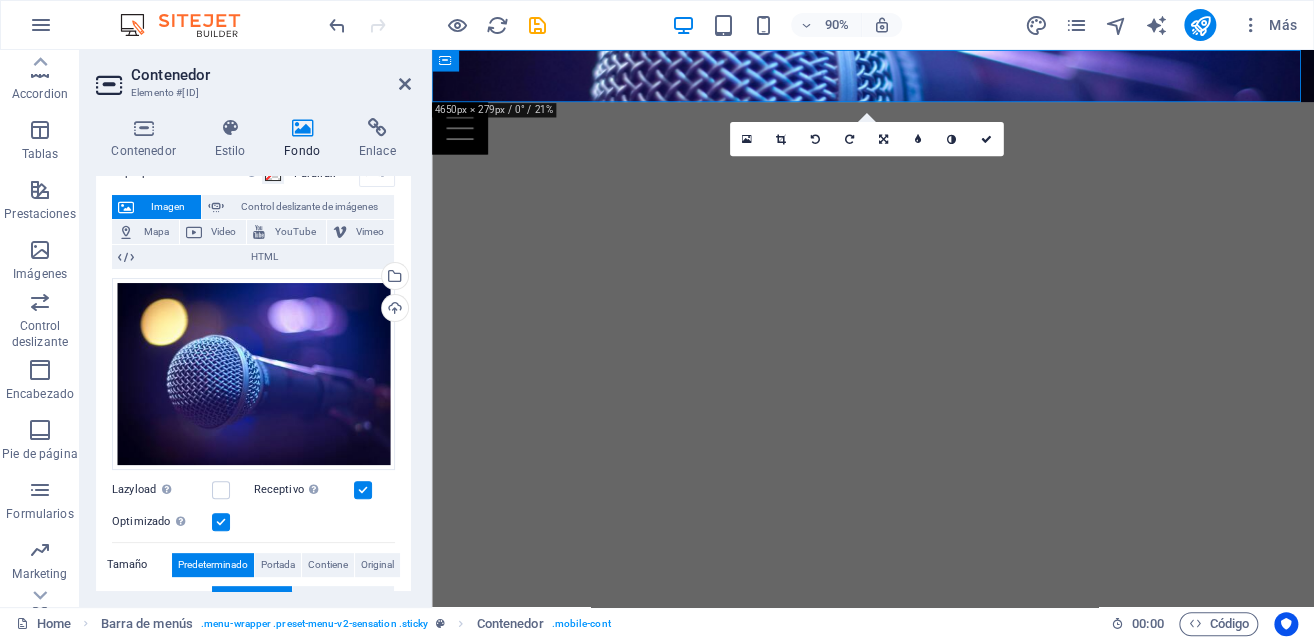 click at bounding box center (922, 79) 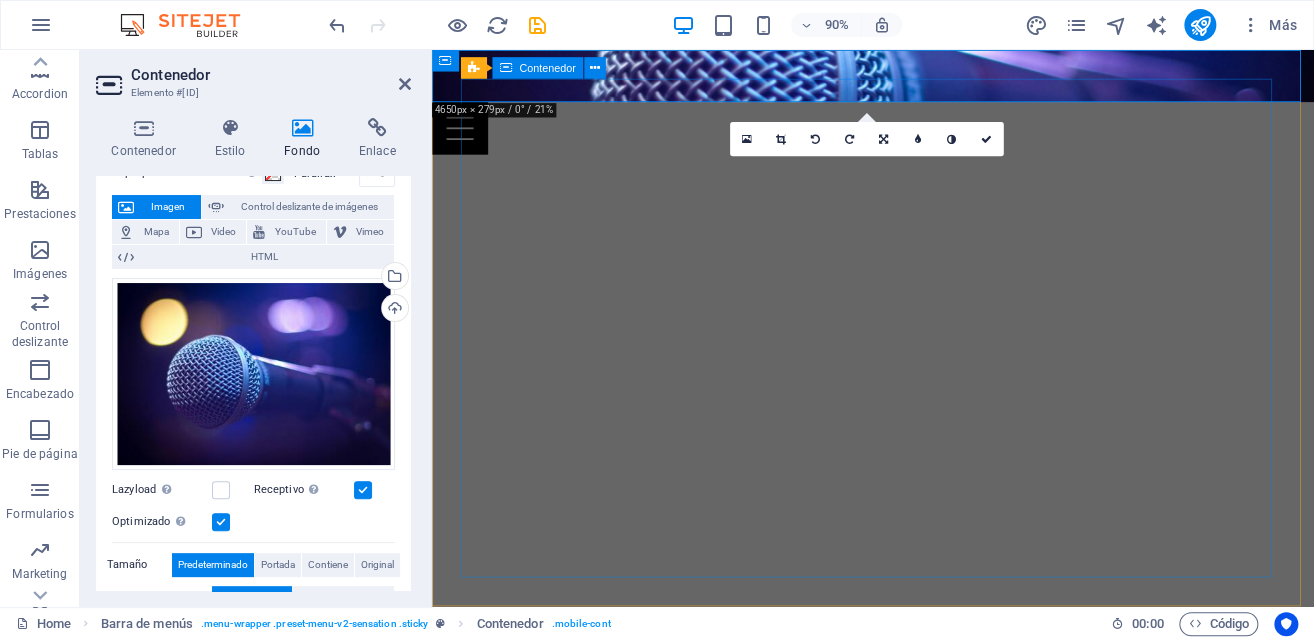 click on "Your Full Service Event Agency" at bounding box center (922, 871) 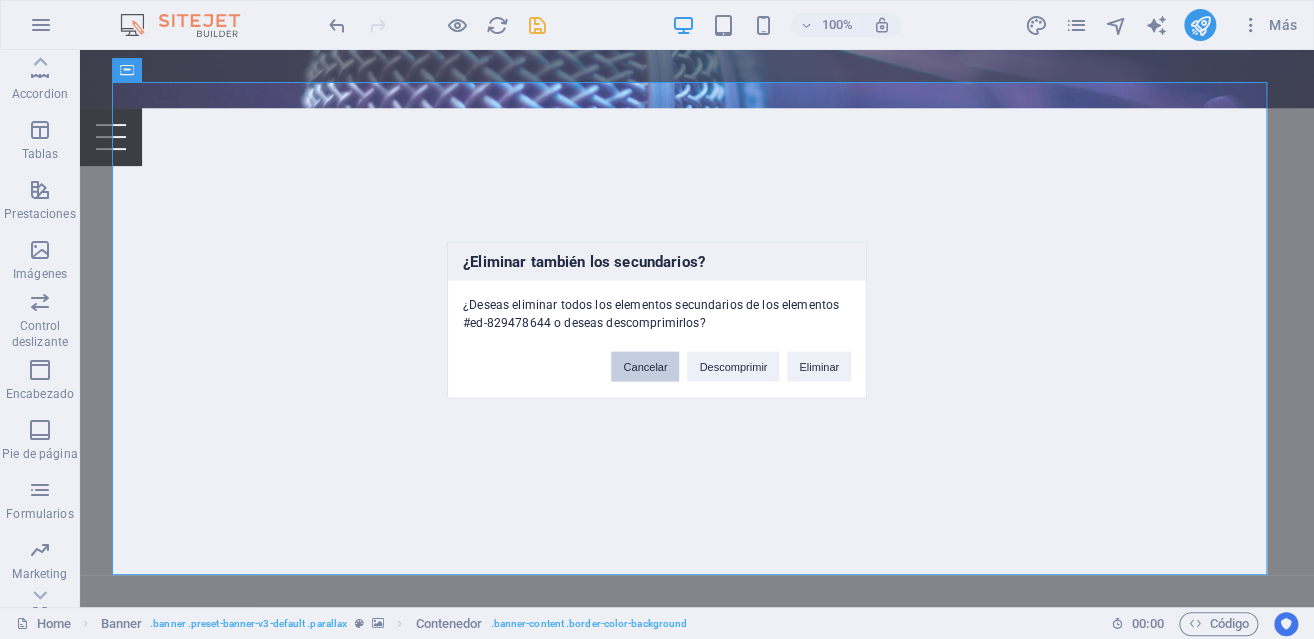 click on "Cancelar" at bounding box center (645, 366) 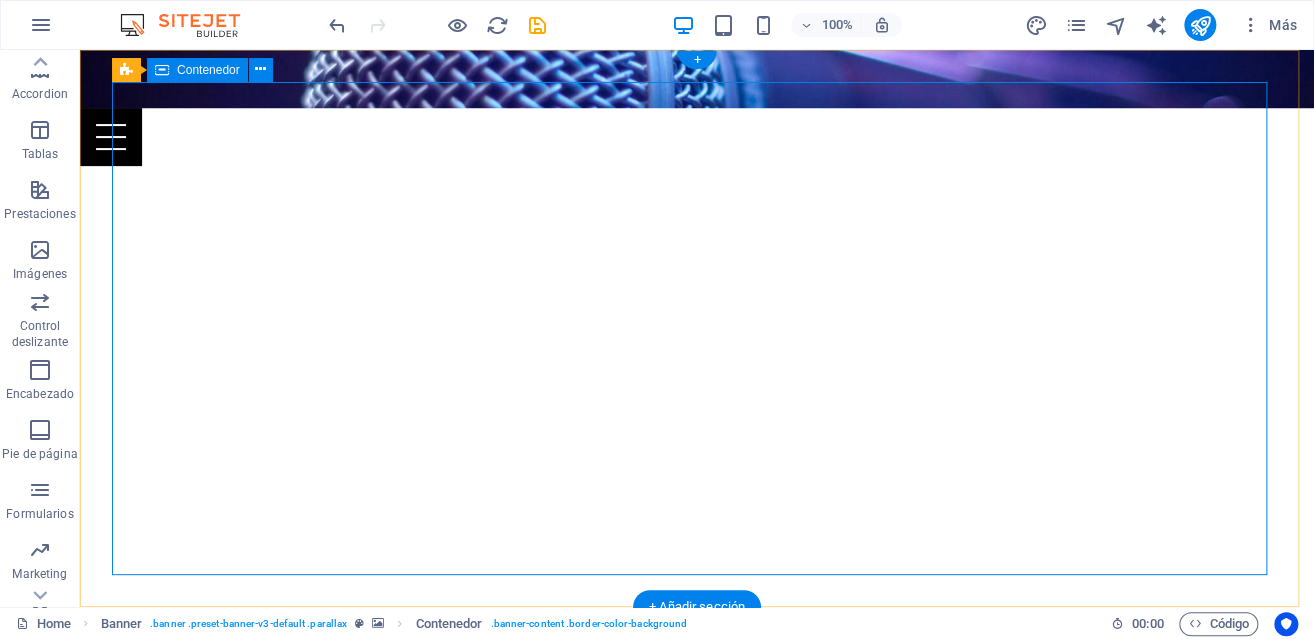 click on "Your Full Service Event Agency" at bounding box center [697, 871] 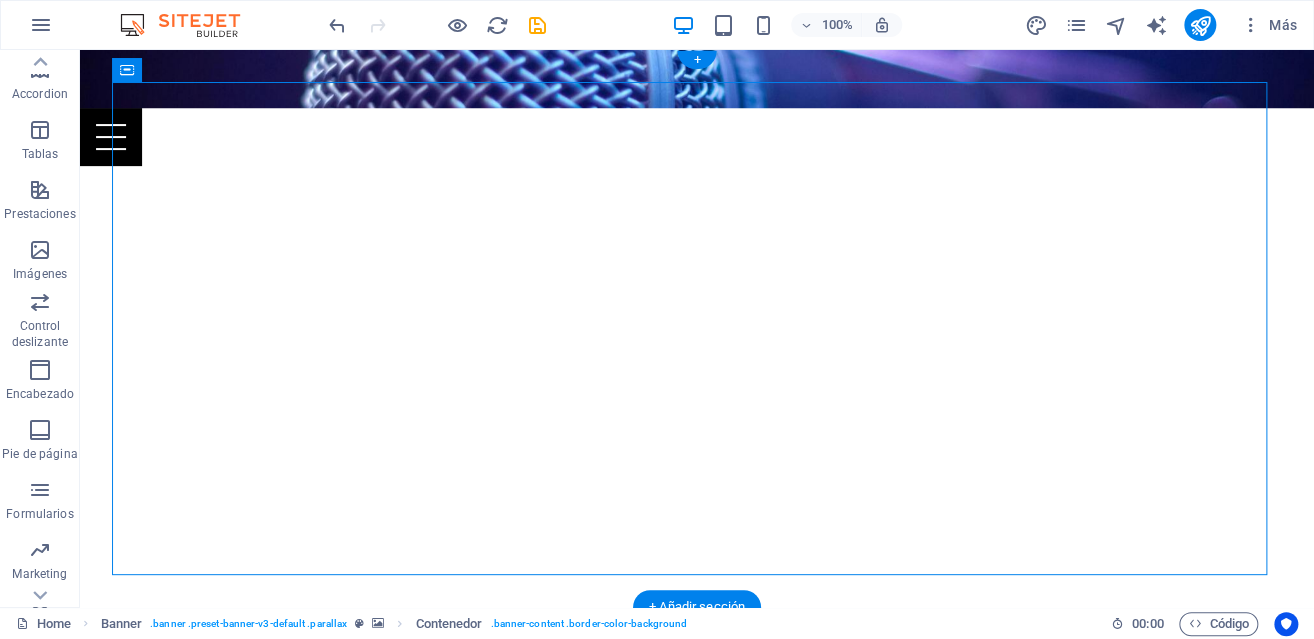 click at bounding box center (-2970, 50) 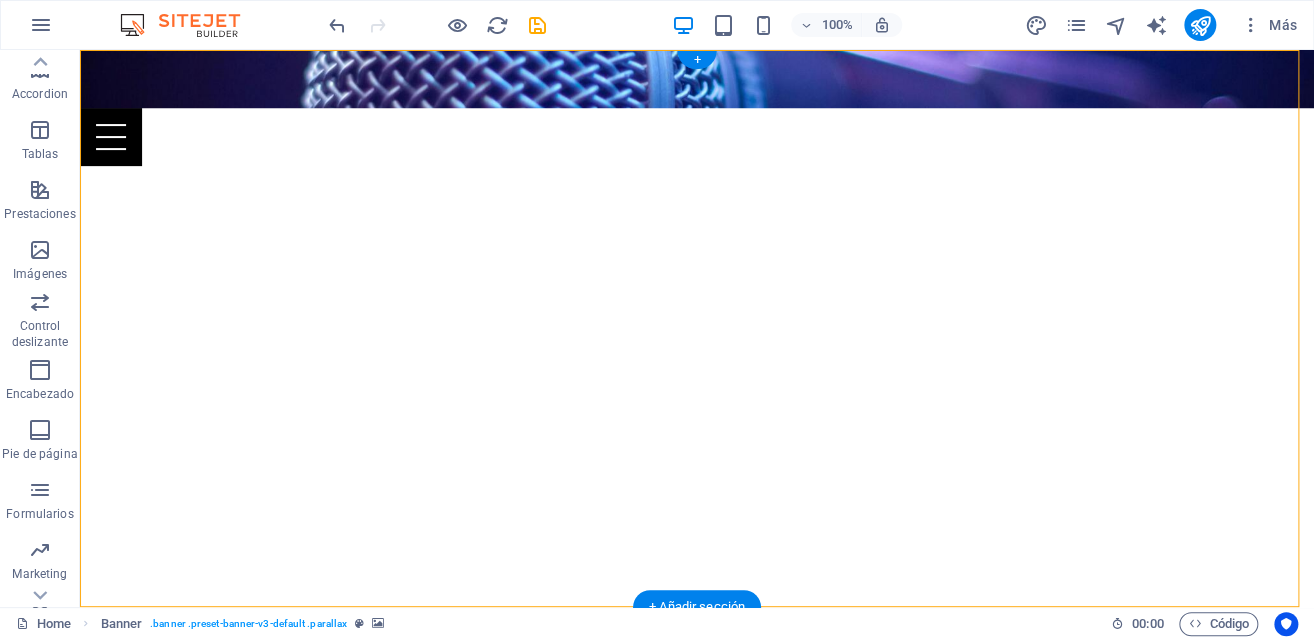 click at bounding box center [-2970, 50] 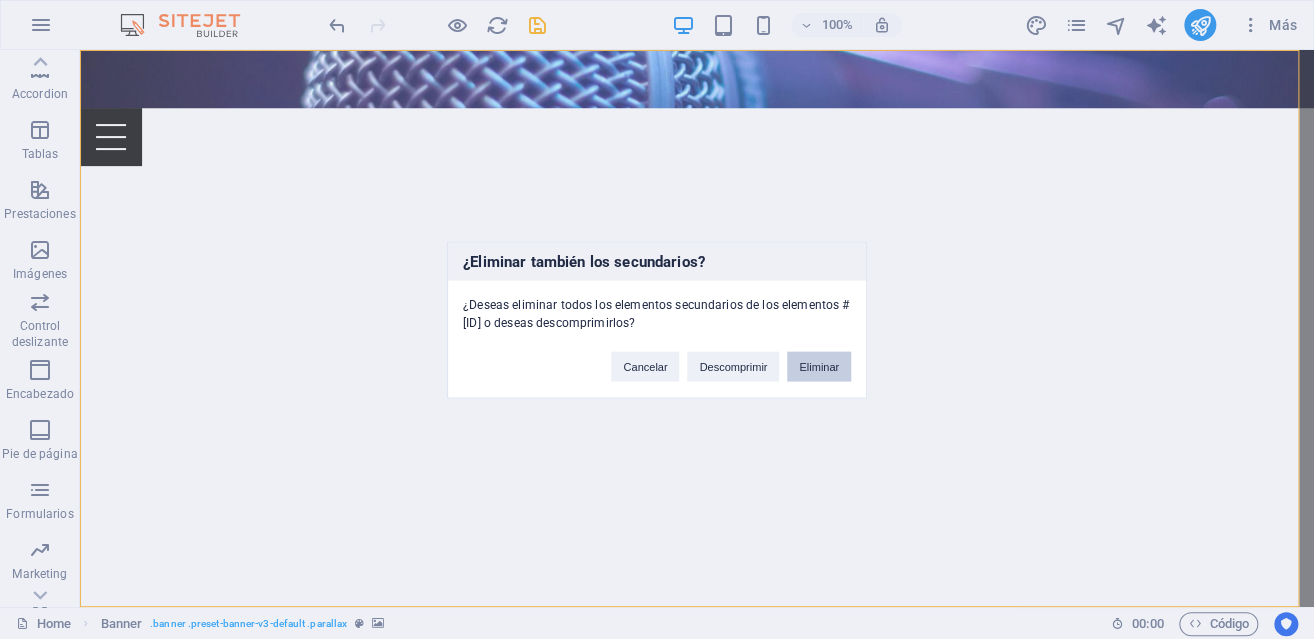 click on "Eliminar" at bounding box center (819, 366) 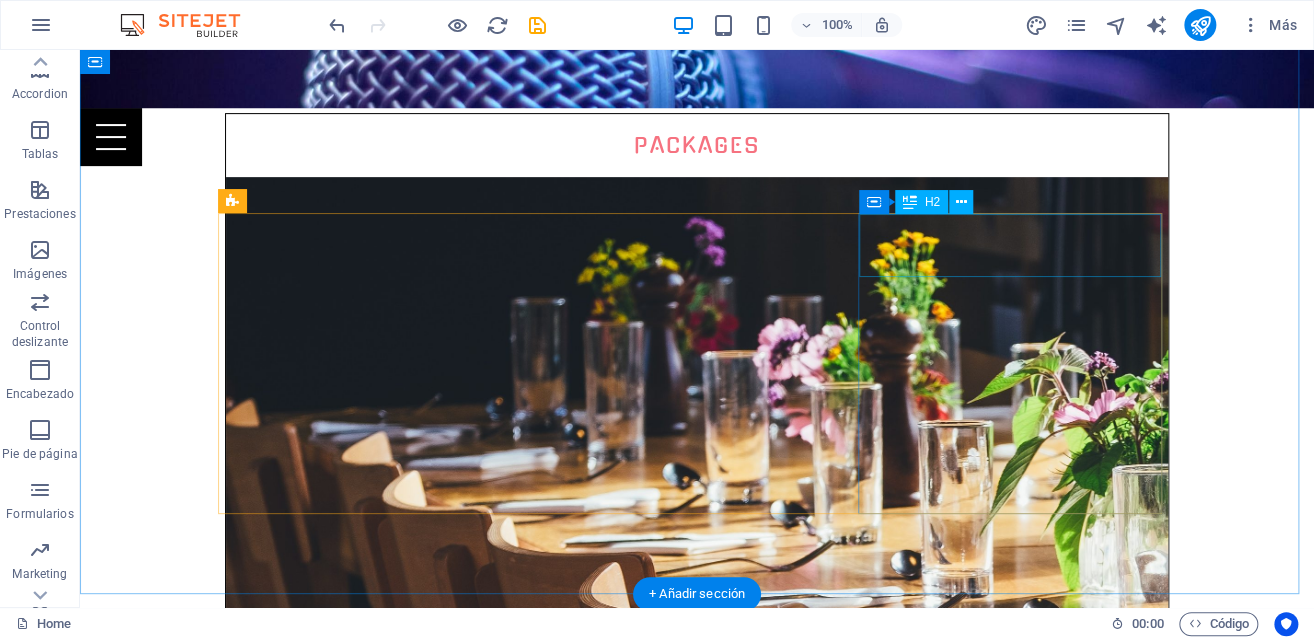 scroll, scrollTop: 0, scrollLeft: 0, axis: both 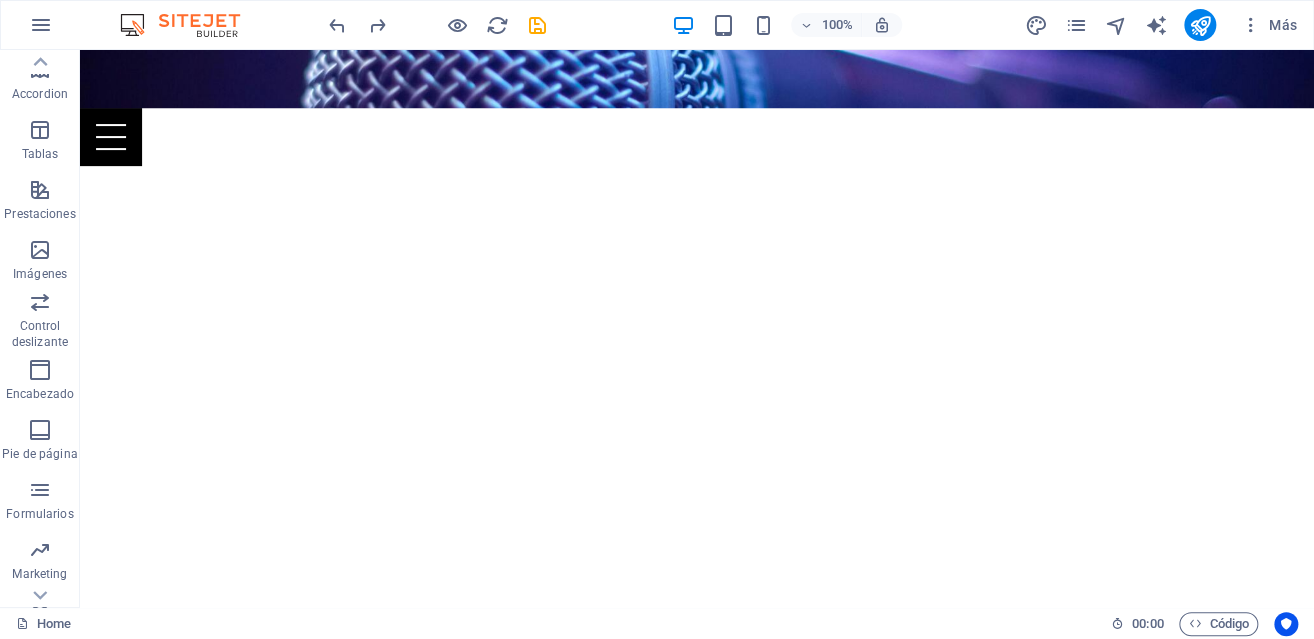 click at bounding box center [697, 79] 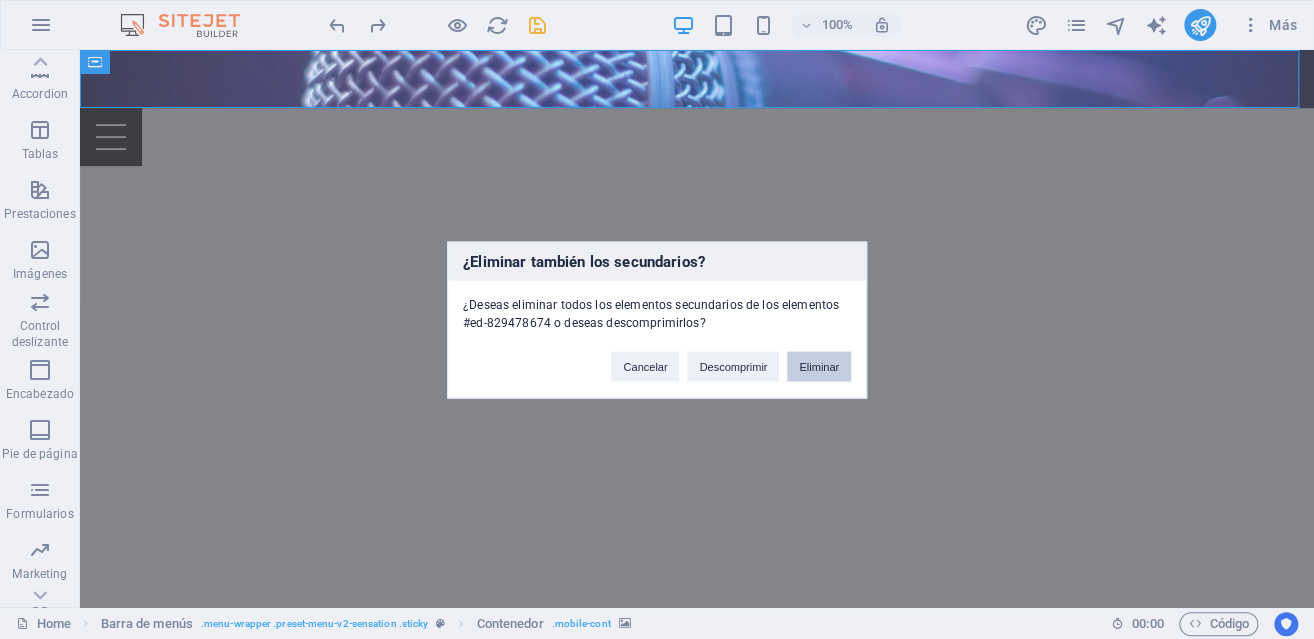 click on "Eliminar" at bounding box center (819, 366) 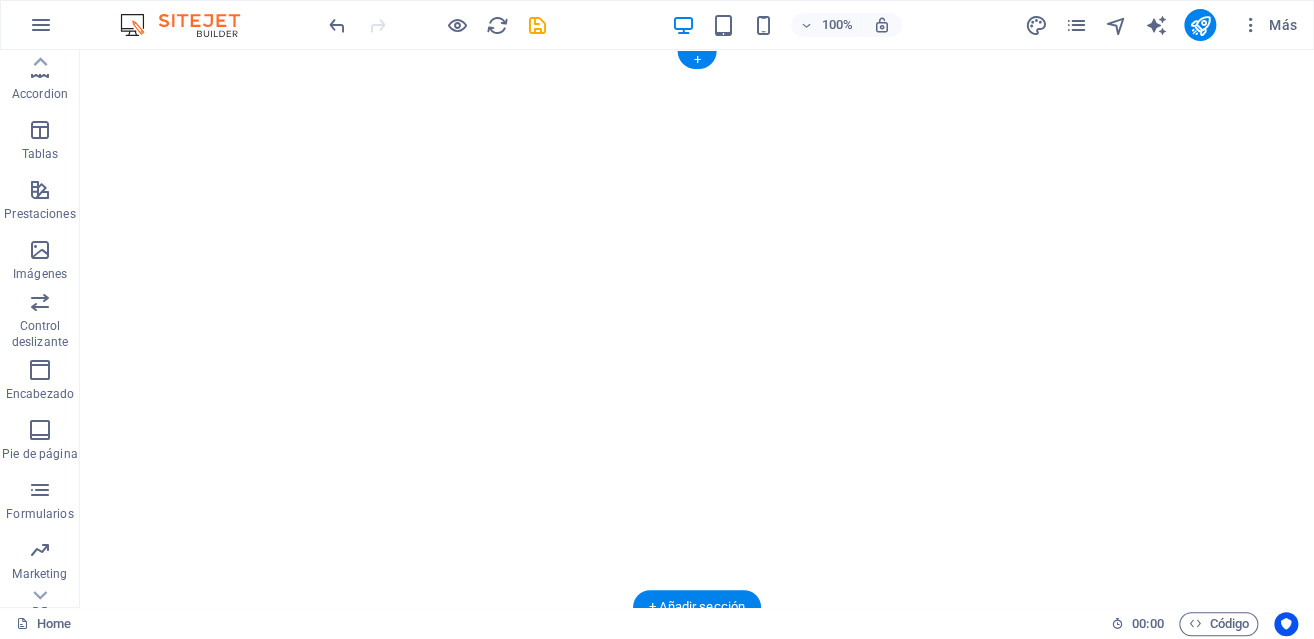 click at bounding box center (-530, 50) 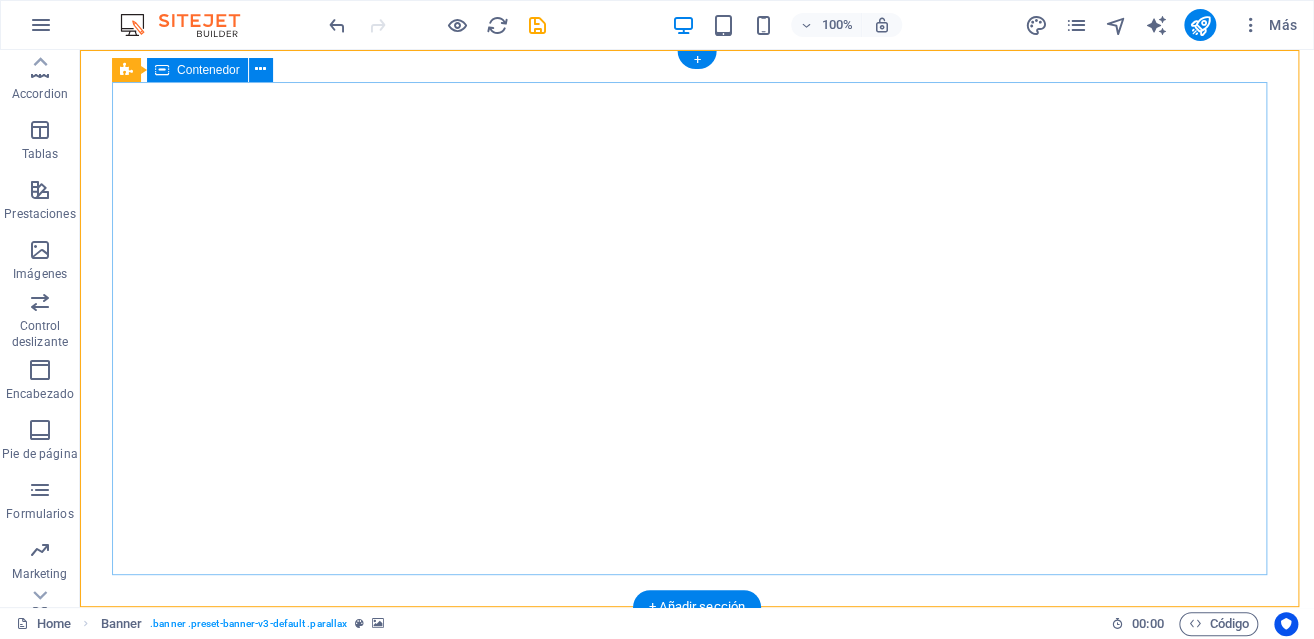 click on "Your Full Service Event Agency" at bounding box center [697, 810] 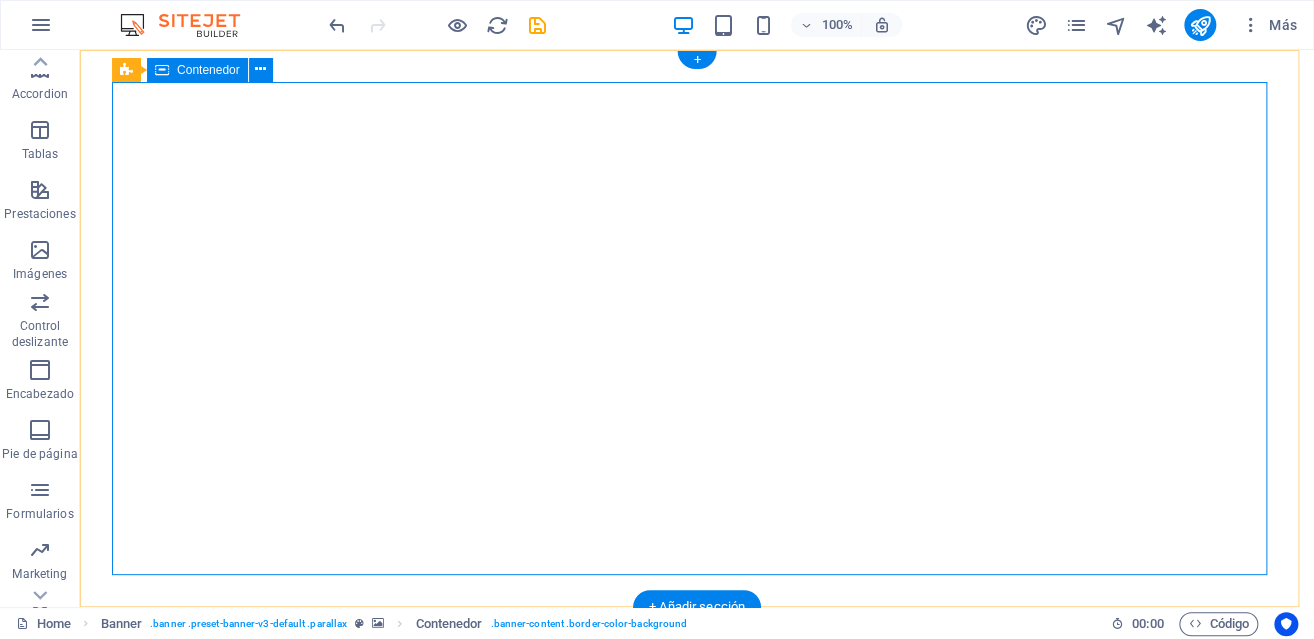 click on "Your Full Service Event Agency" at bounding box center (697, 810) 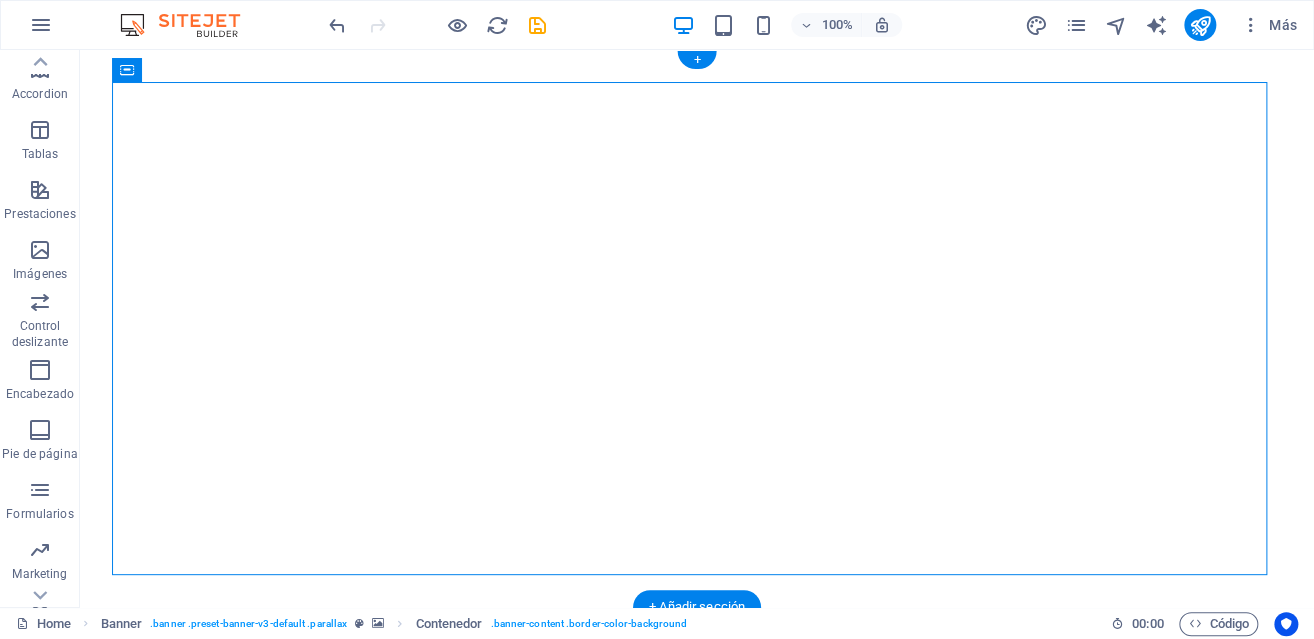 click at bounding box center (-530, 50) 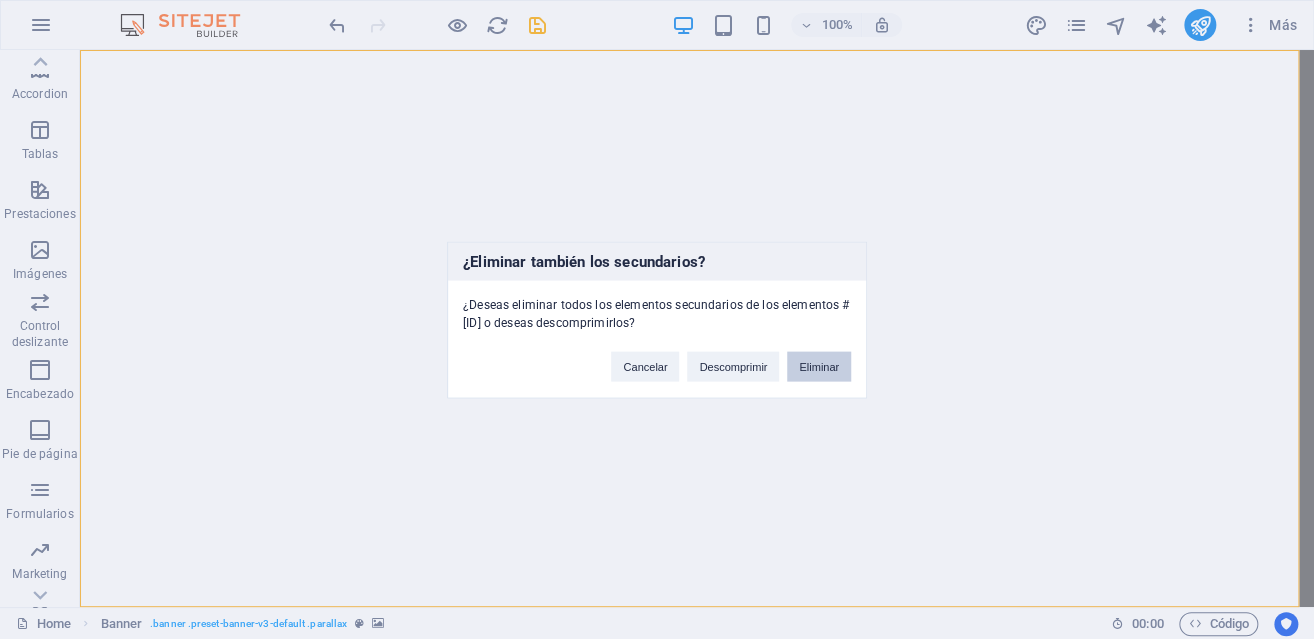 click on "Eliminar" at bounding box center (819, 366) 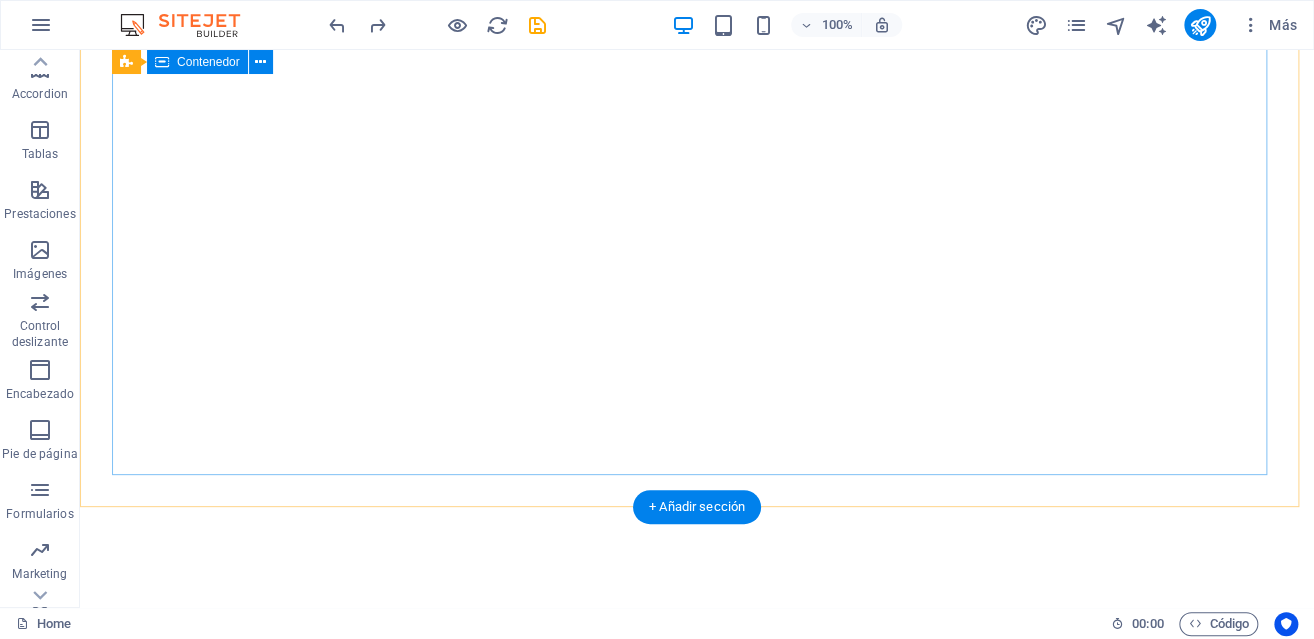 scroll, scrollTop: 0, scrollLeft: 0, axis: both 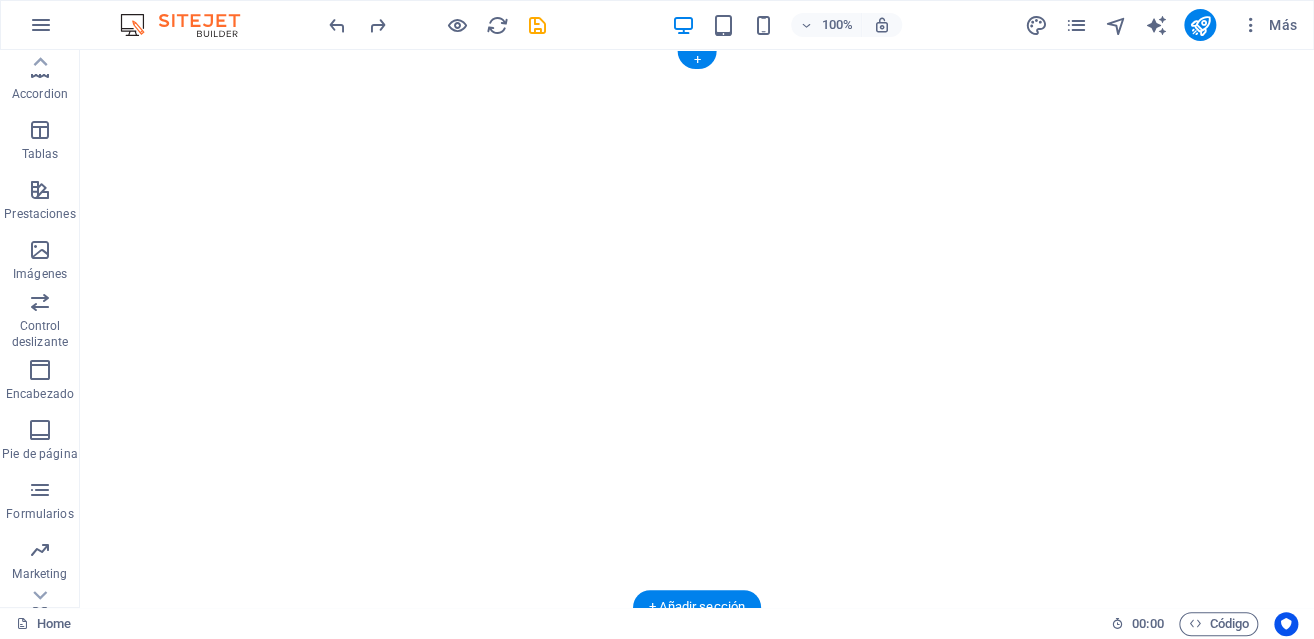 click at bounding box center [-1750, 50] 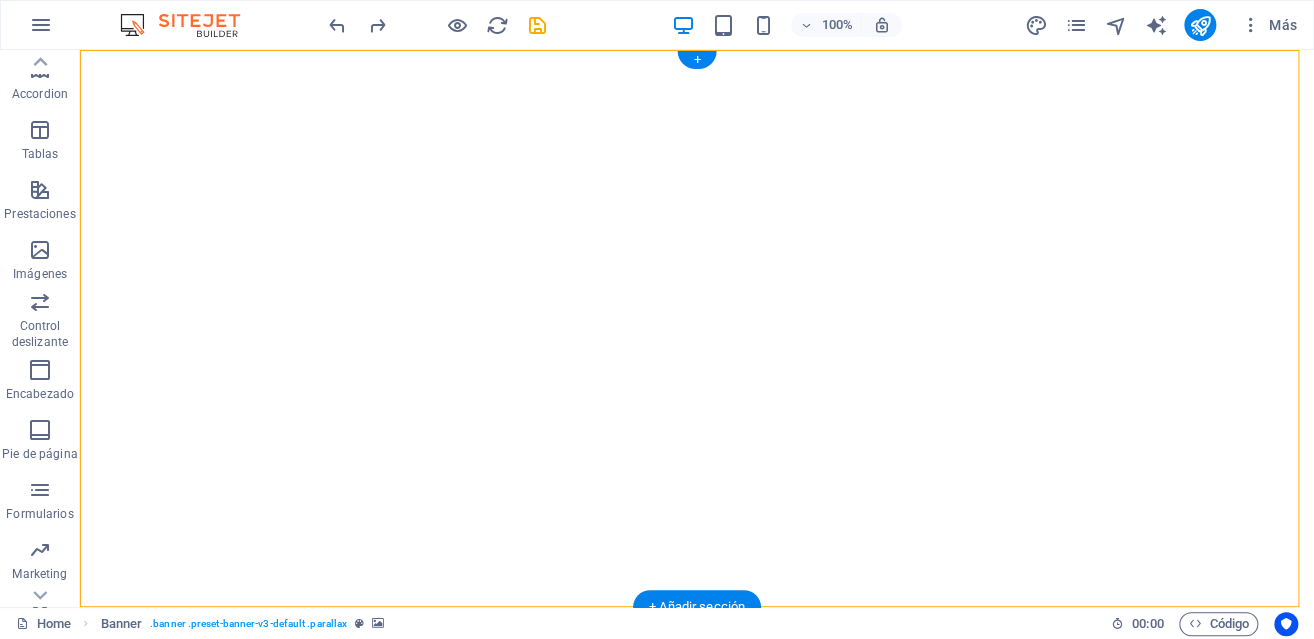 click at bounding box center (-1750, 50) 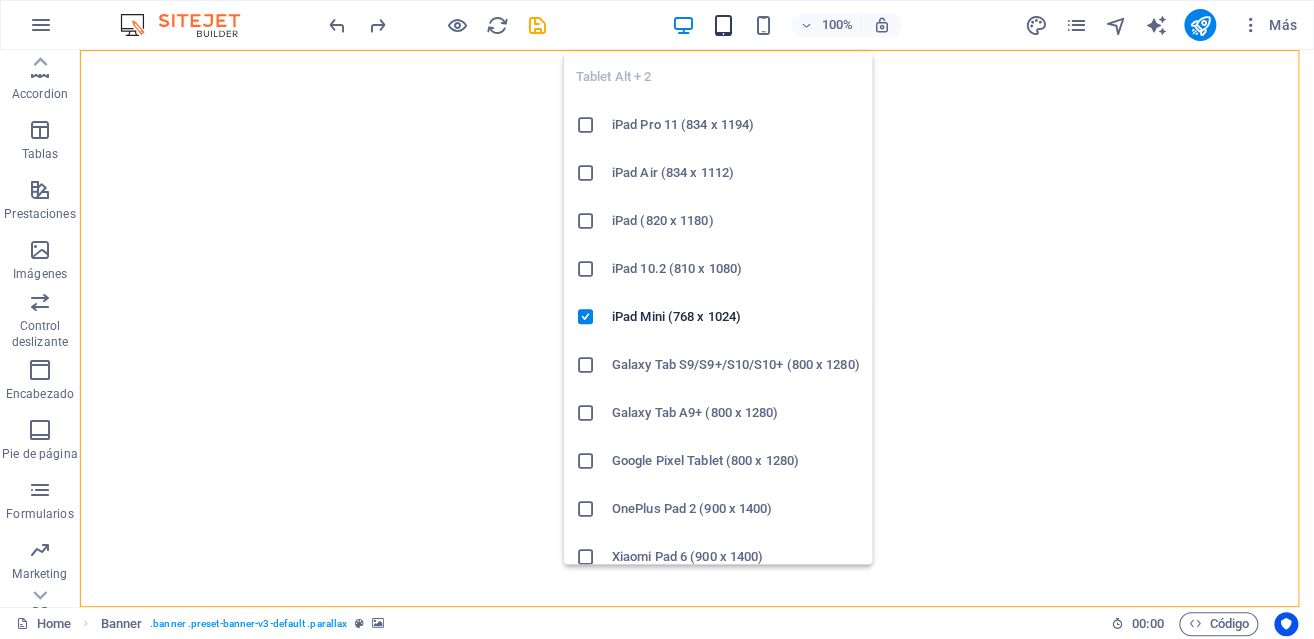 click at bounding box center [723, 25] 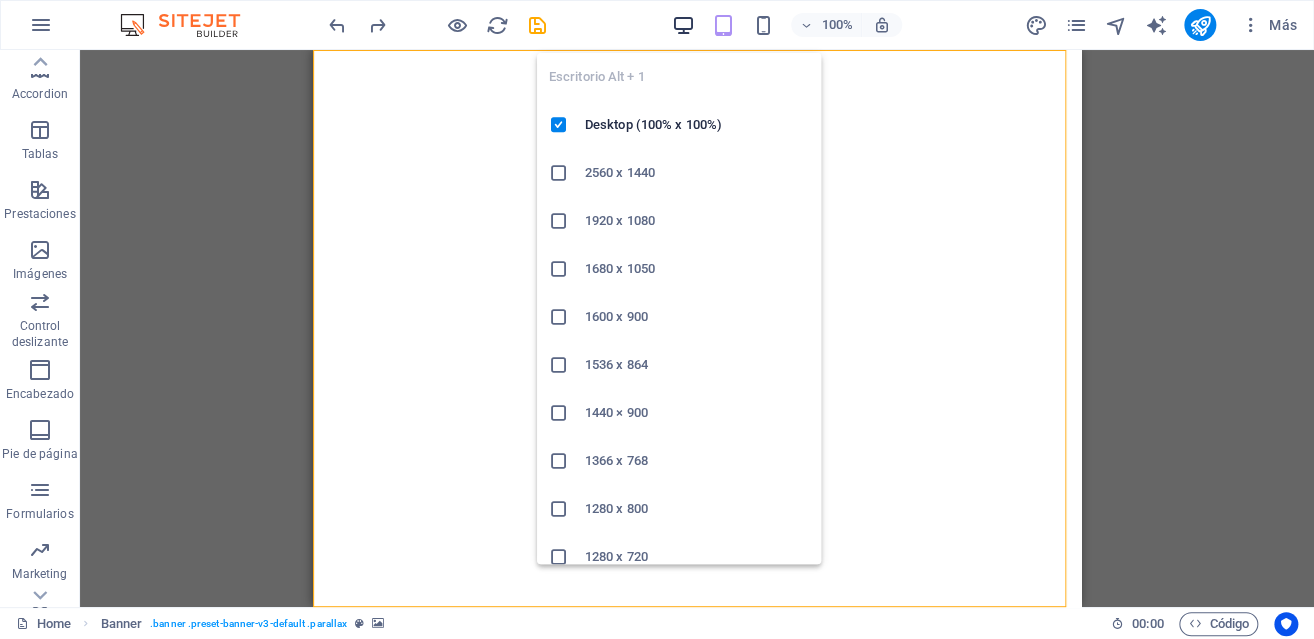 click at bounding box center (683, 25) 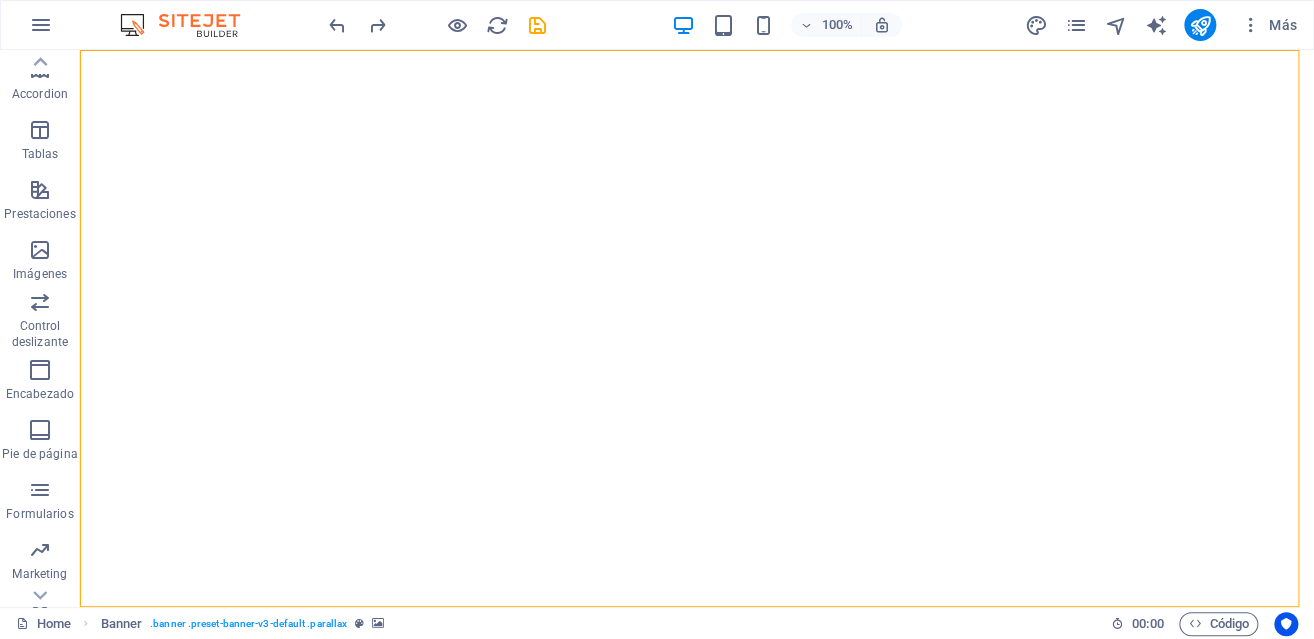 click on "100%" at bounding box center (786, 25) 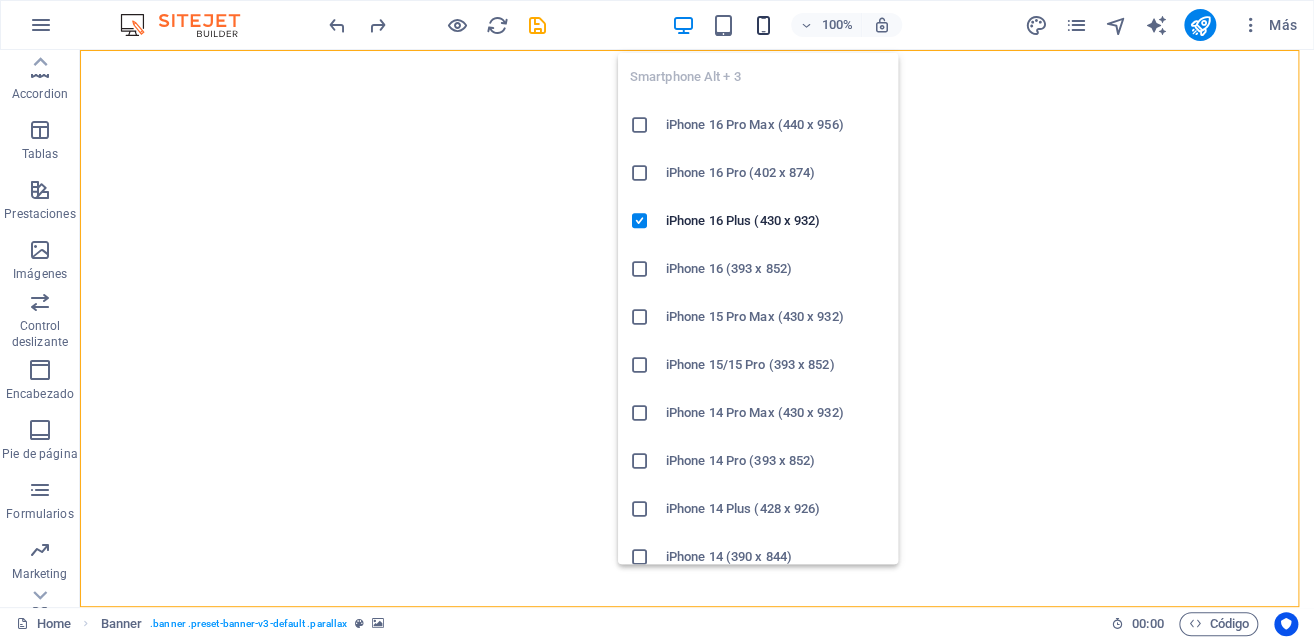 click at bounding box center [763, 25] 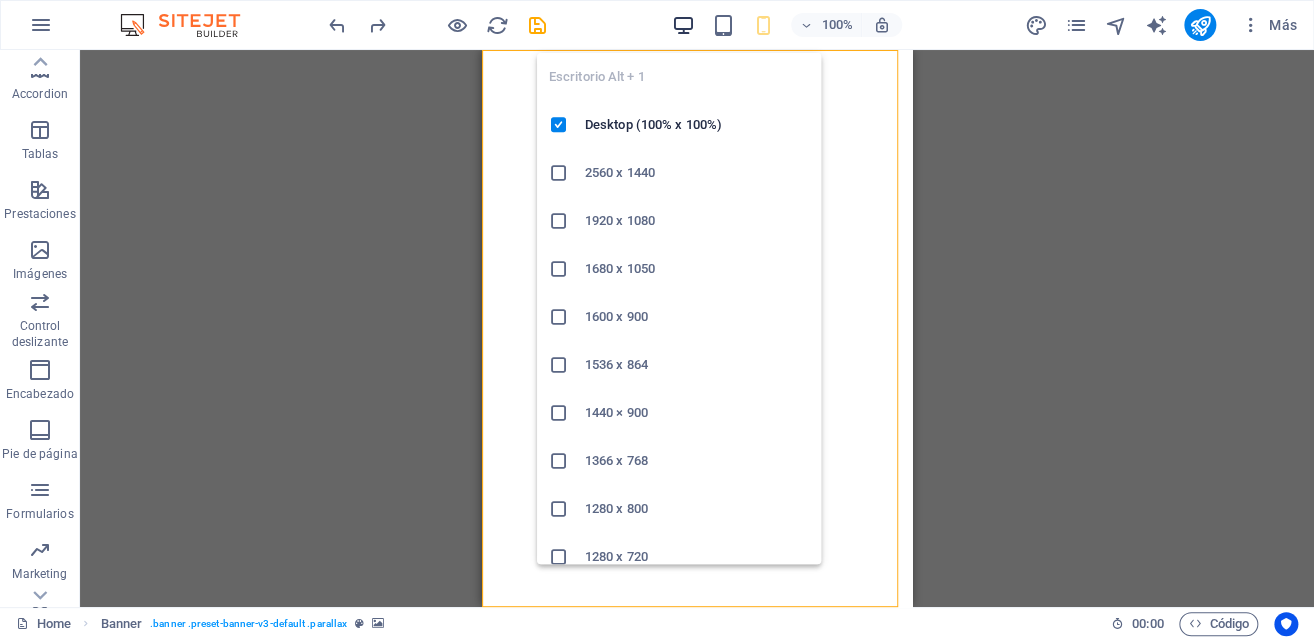 click at bounding box center (683, 25) 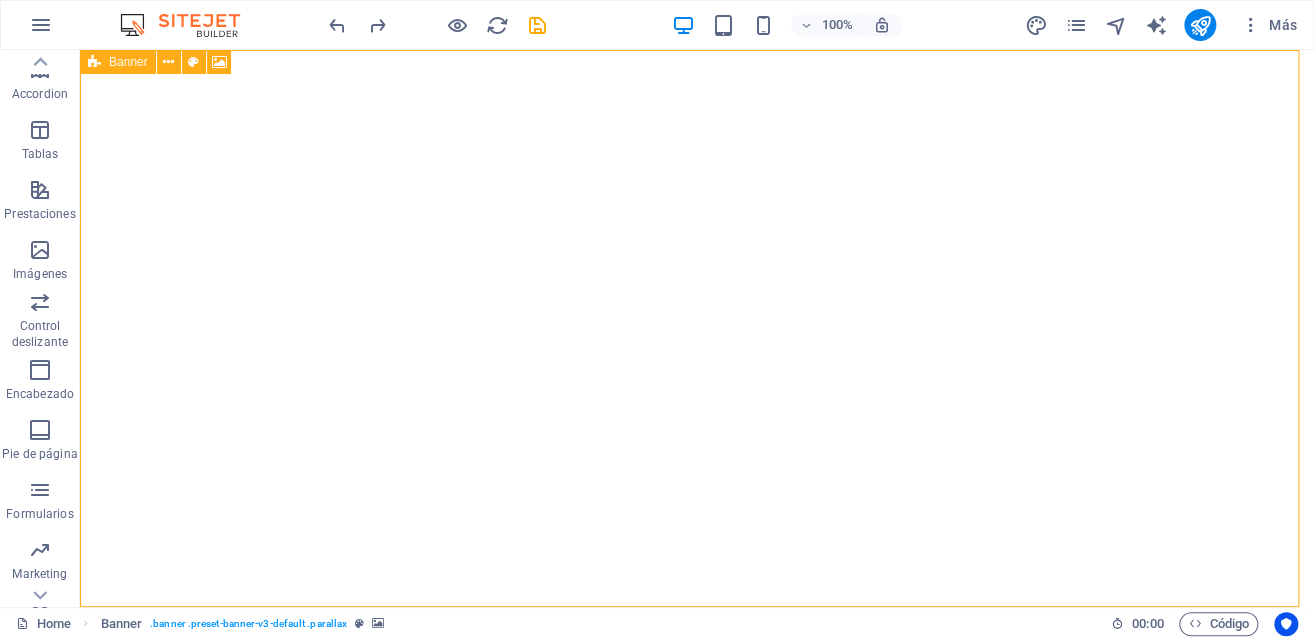 click on "Banner" at bounding box center (128, 62) 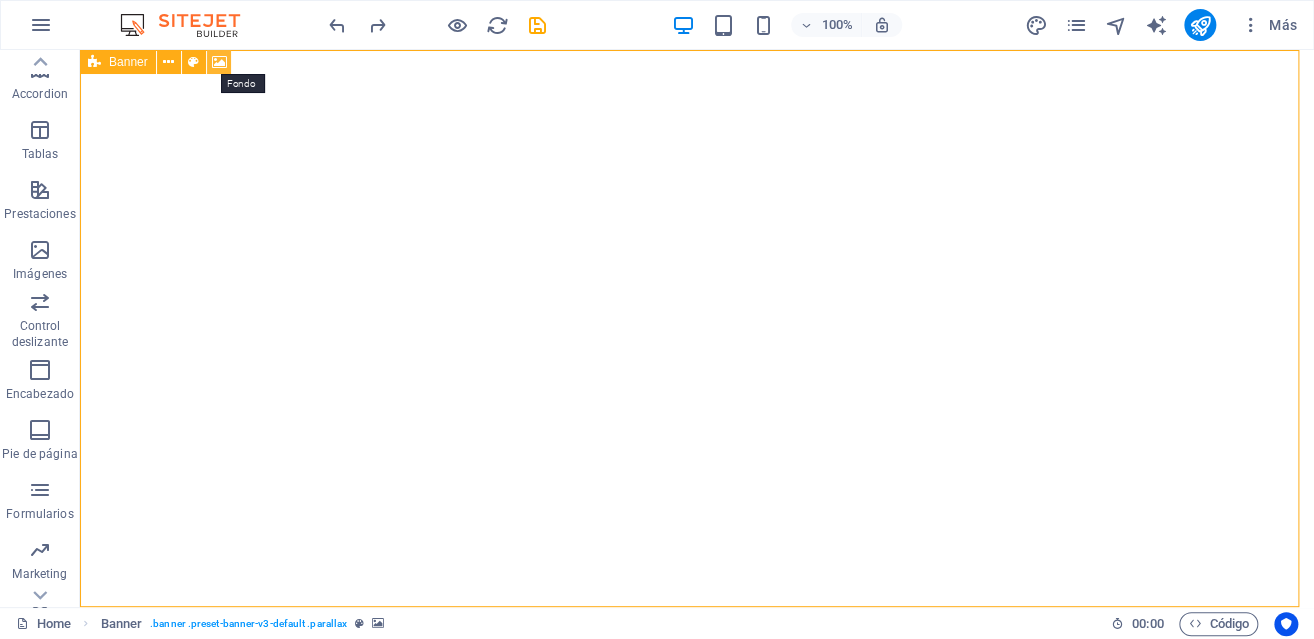 click at bounding box center [219, 62] 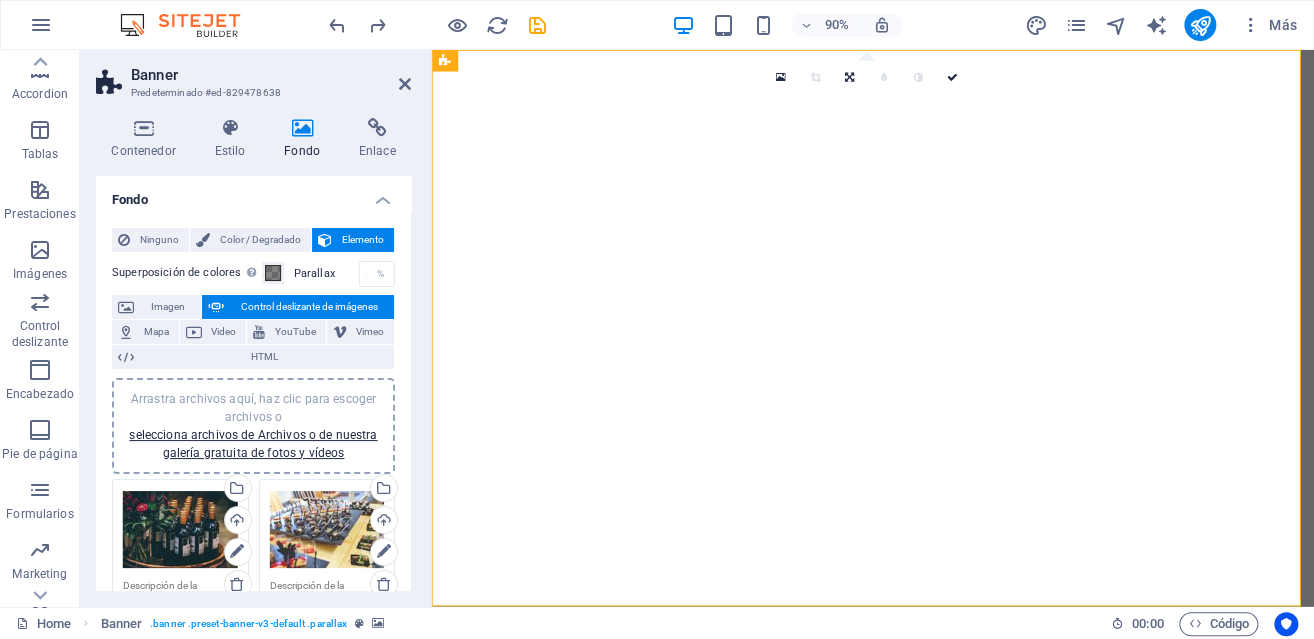 scroll, scrollTop: 200, scrollLeft: 0, axis: vertical 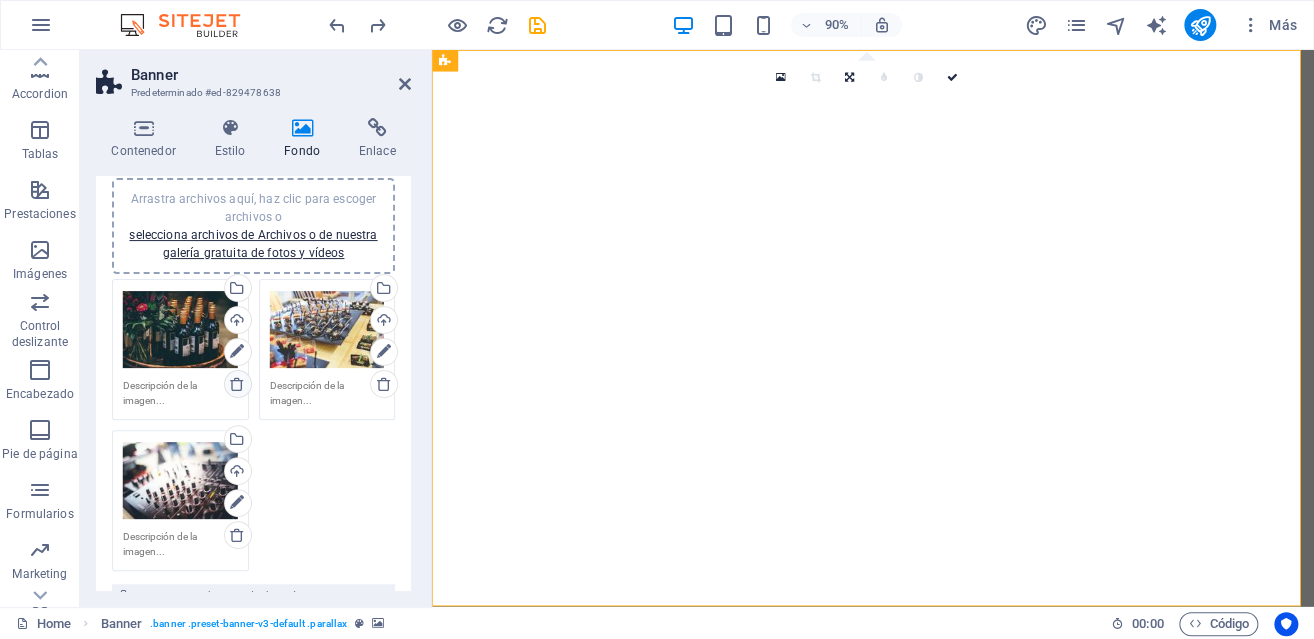 click at bounding box center (237, 384) 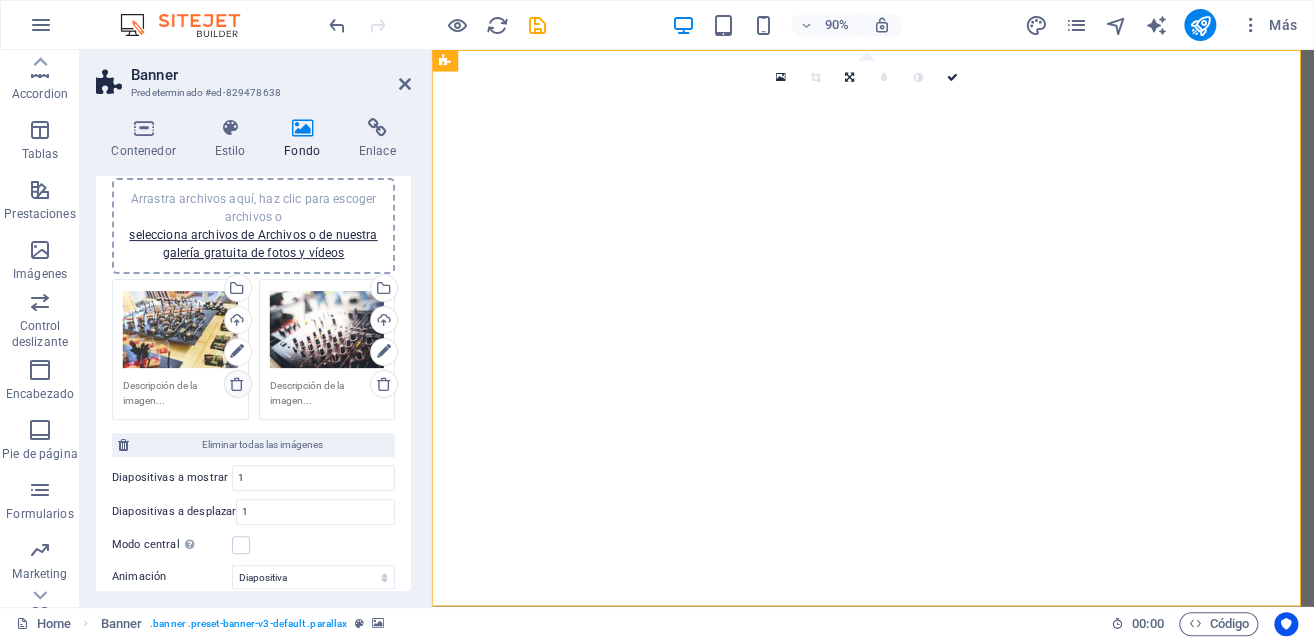 click at bounding box center (237, 384) 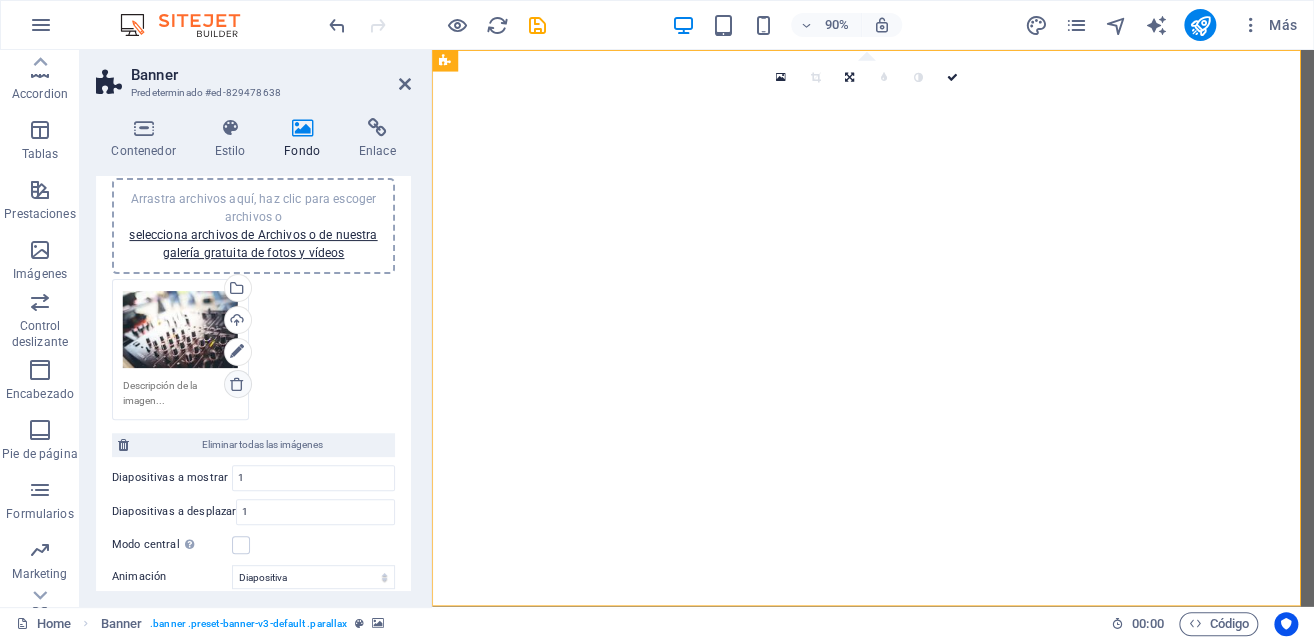 click at bounding box center (237, 384) 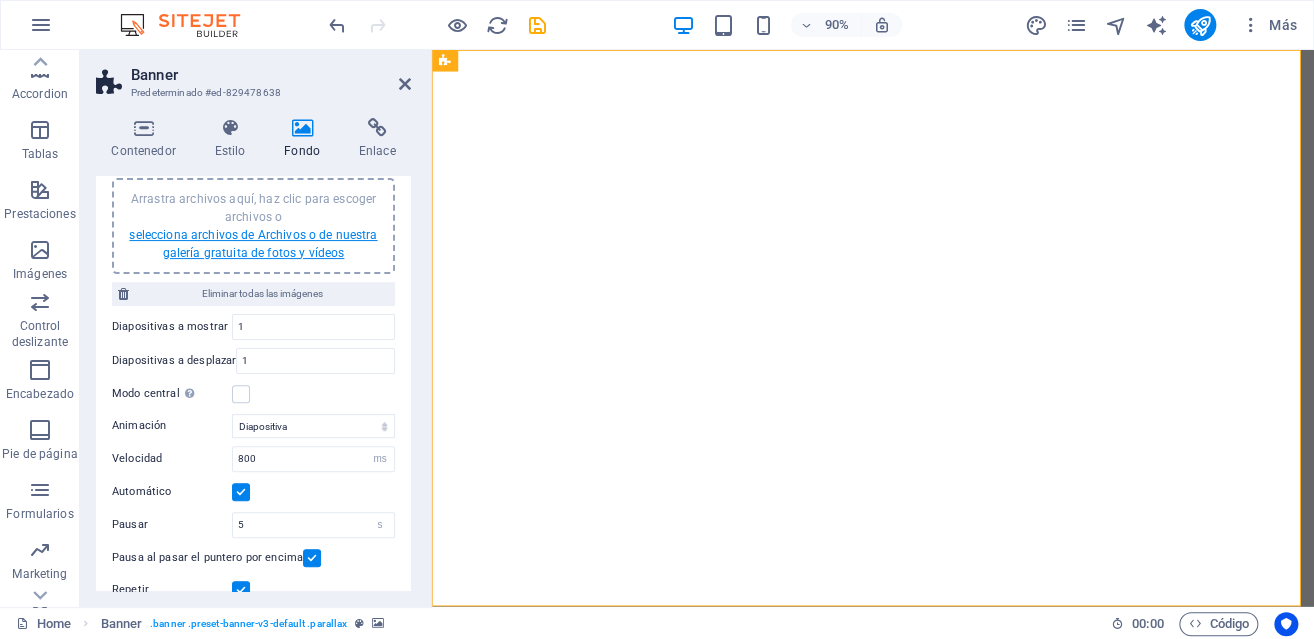 click on "selecciona archivos de Archivos o de nuestra galería gratuita de fotos y vídeos" at bounding box center [253, 244] 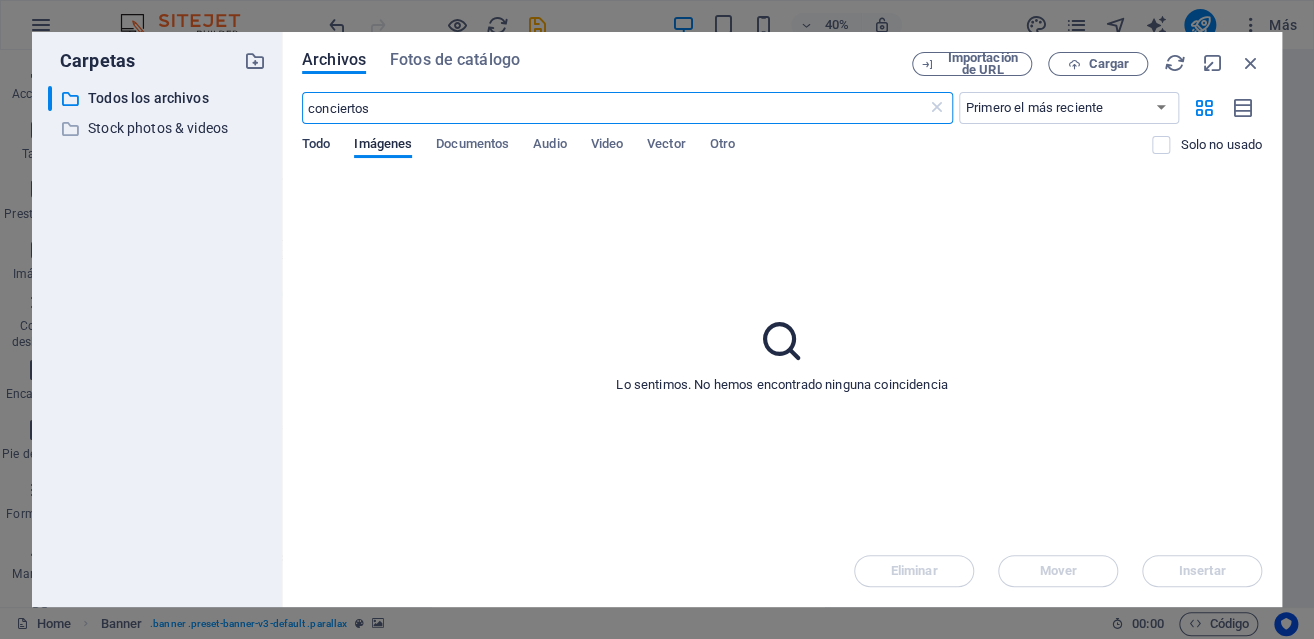 click on "Todo" at bounding box center (316, 146) 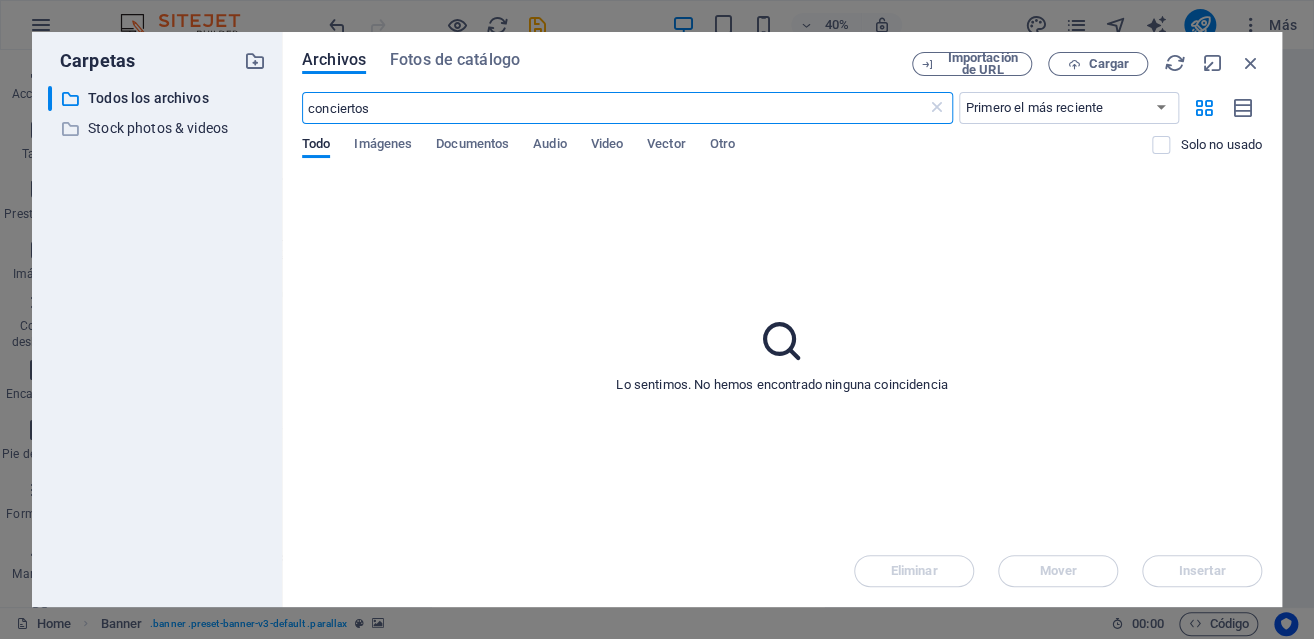 click on "conciertos" at bounding box center (614, 108) 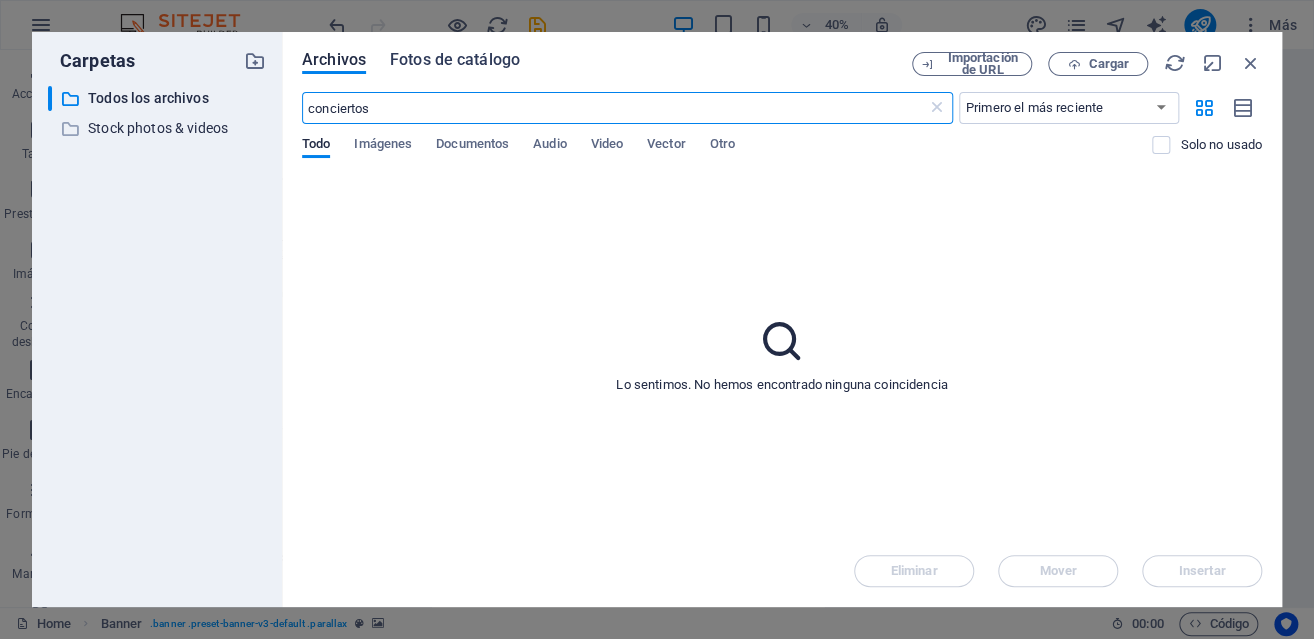 click on "Fotos de catálogo" at bounding box center [455, 60] 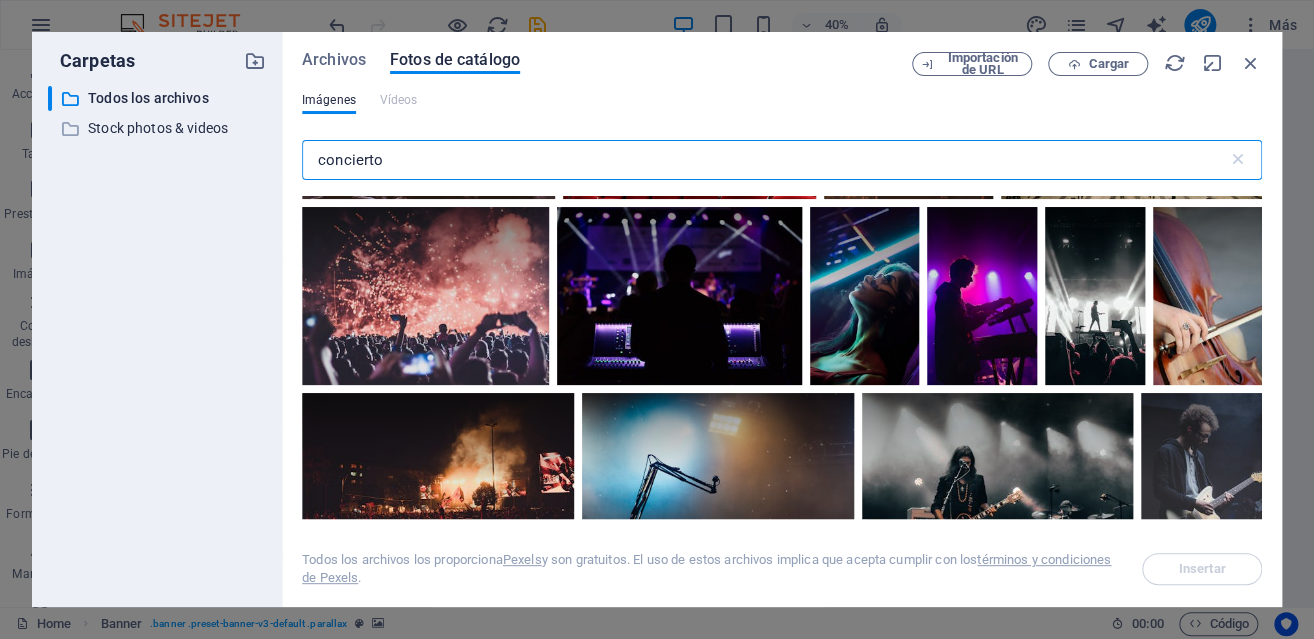 scroll, scrollTop: 5700, scrollLeft: 0, axis: vertical 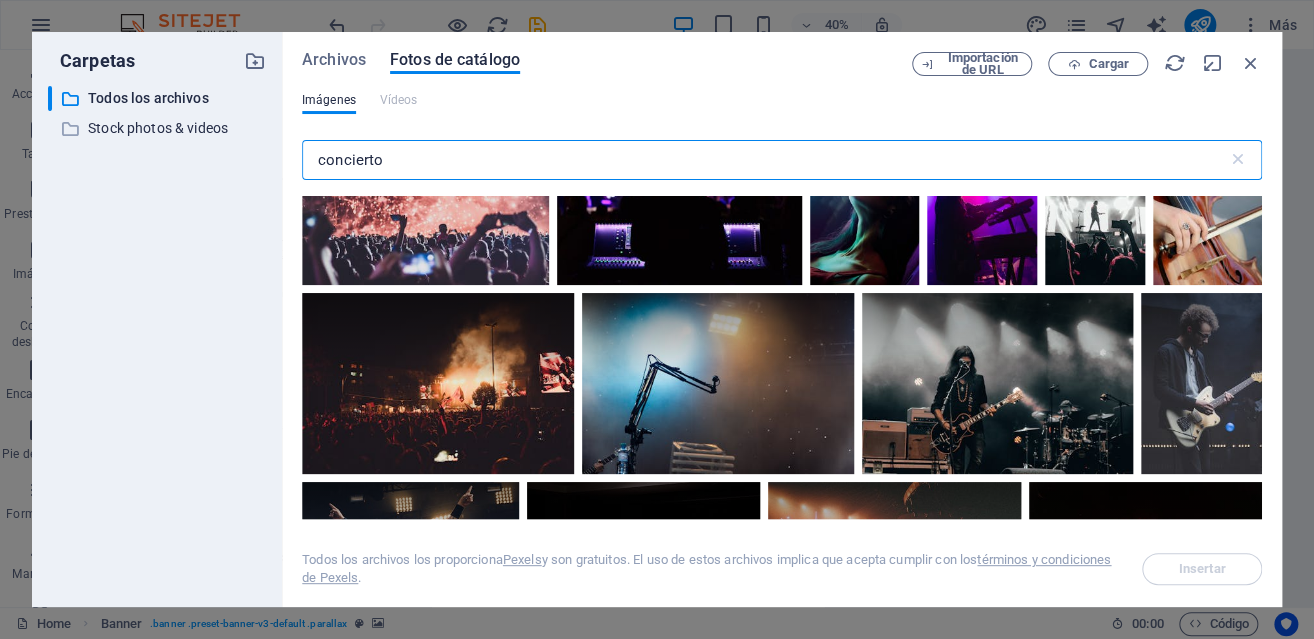 drag, startPoint x: 367, startPoint y: 159, endPoint x: 272, endPoint y: 162, distance: 95.047356 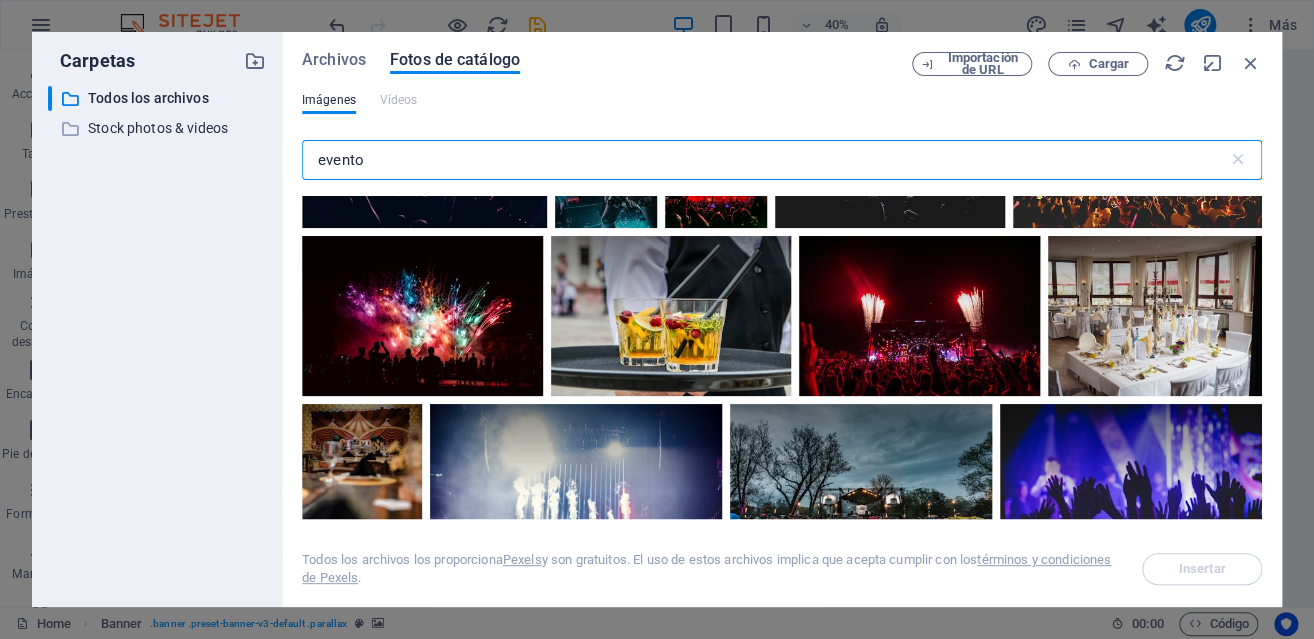 scroll, scrollTop: 3100, scrollLeft: 0, axis: vertical 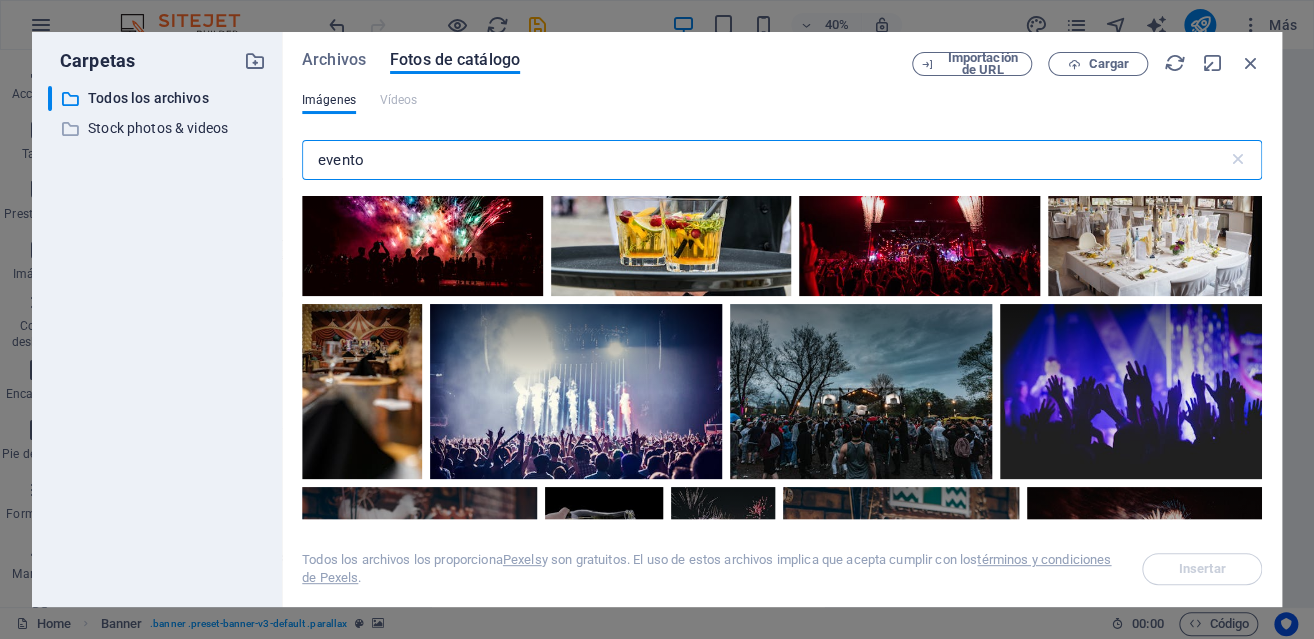 click on "Carpetas ​ Todos los archivos Todos los archivos ​ Stock photos & videos Stock photos & videos Archivos Fotos de catálogo Importación de URL Cargar Imágenes Vídeos evento ​ Todos los archivos los proporciona  Pexels  y son gratuitos. El uso de estos archivos implica que acepta cumplir con los  términos y condiciones de Pexels . Insertar" at bounding box center [657, 319] 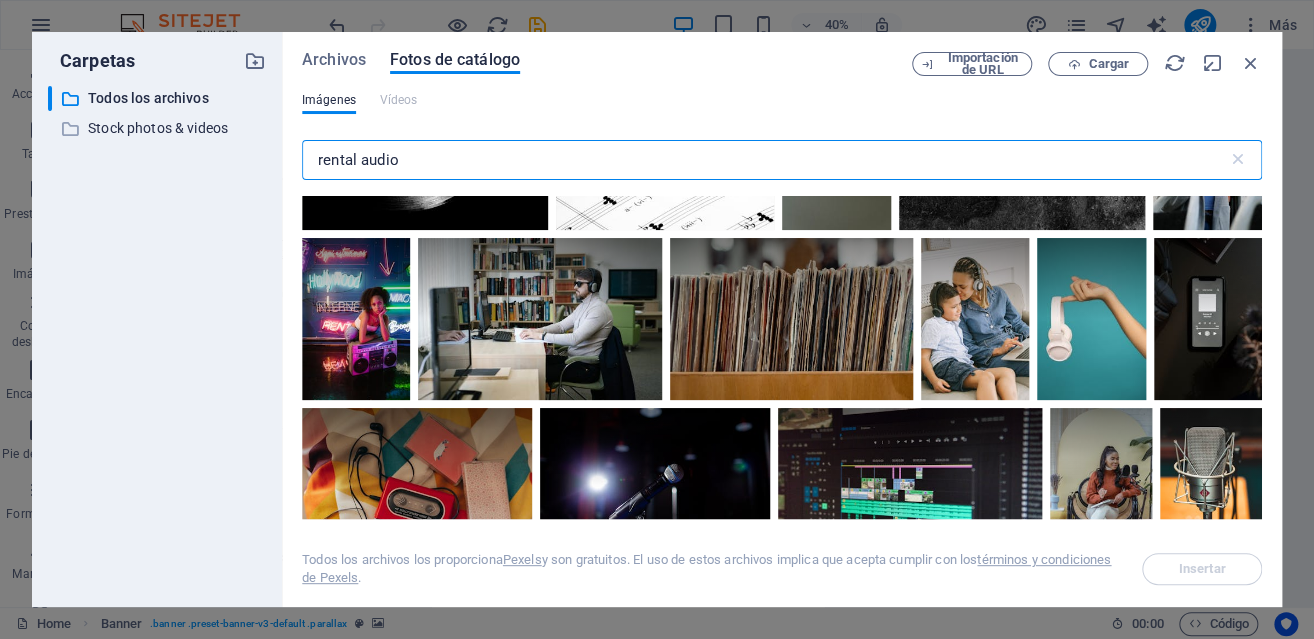 scroll, scrollTop: 3200, scrollLeft: 0, axis: vertical 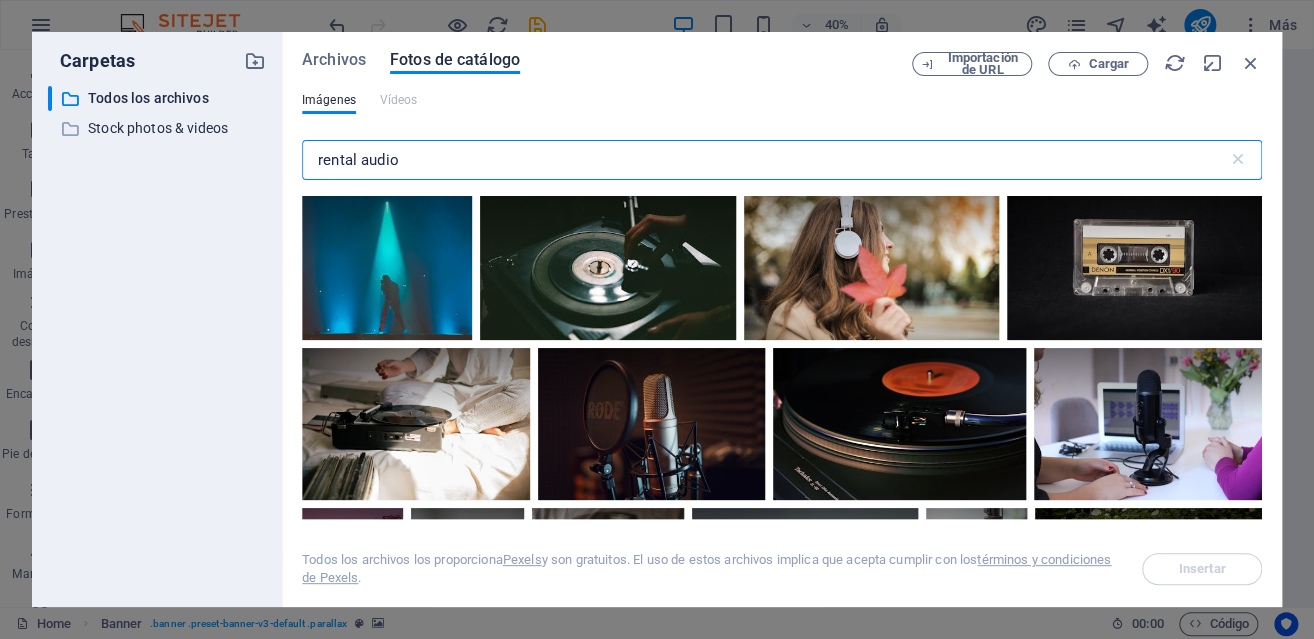 drag, startPoint x: 416, startPoint y: 157, endPoint x: 299, endPoint y: 157, distance: 117 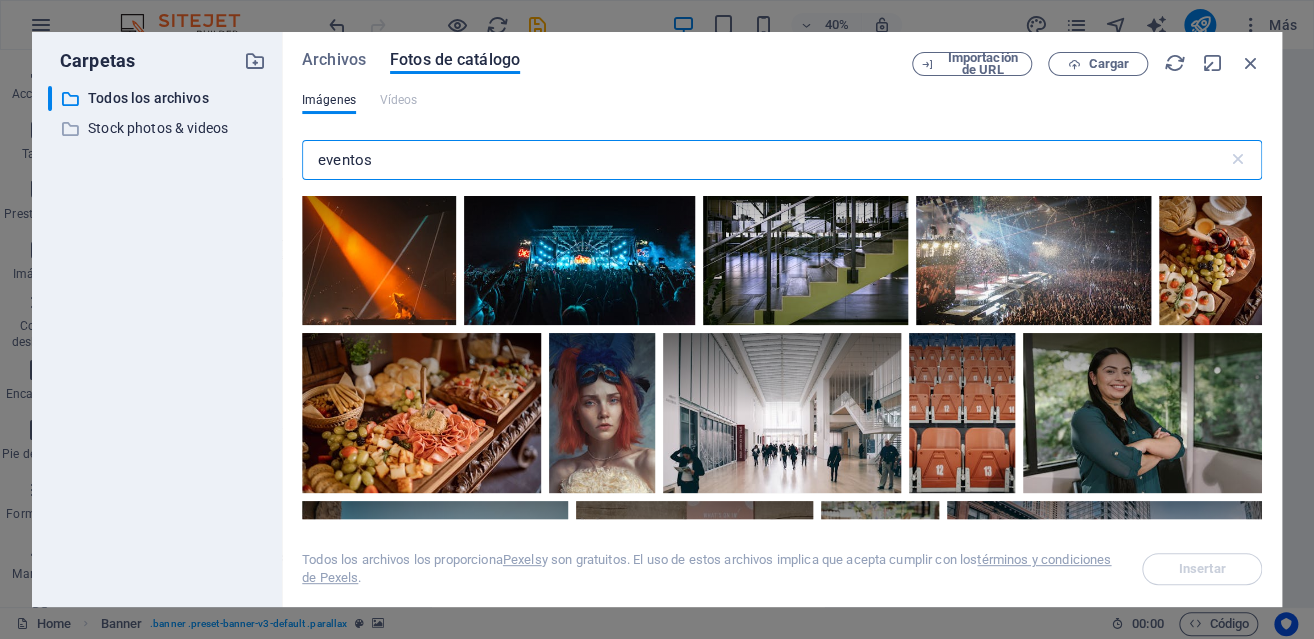 scroll, scrollTop: 3500, scrollLeft: 0, axis: vertical 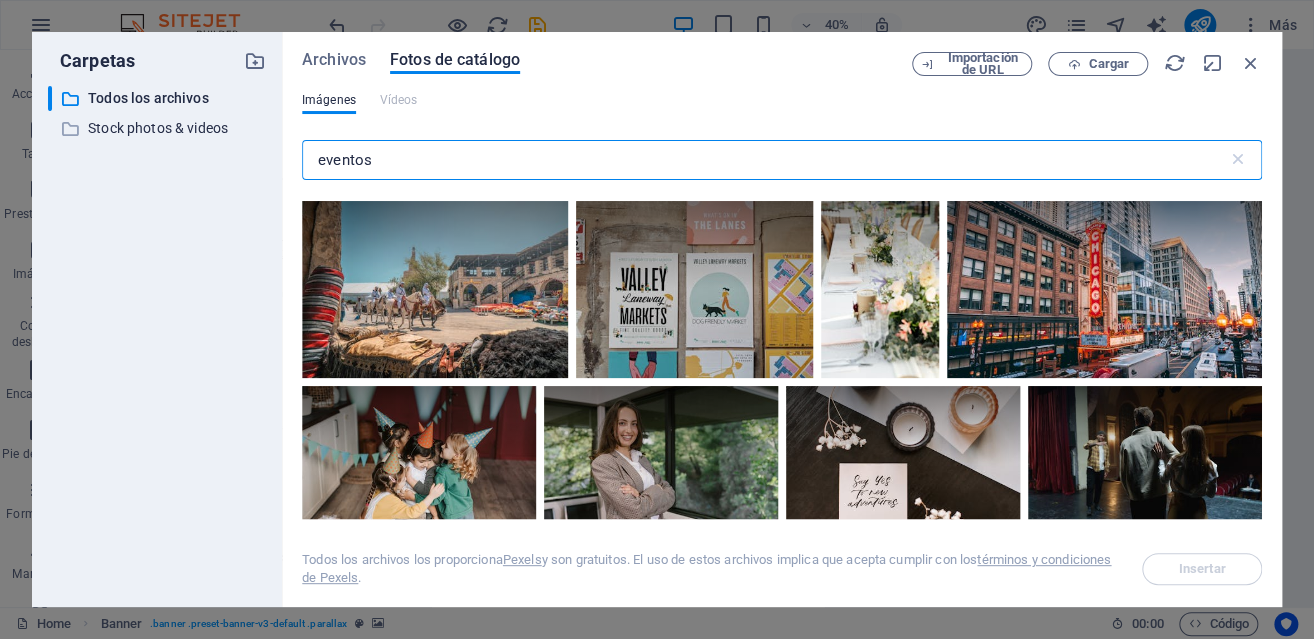 drag, startPoint x: 387, startPoint y: 164, endPoint x: 242, endPoint y: 161, distance: 145.03104 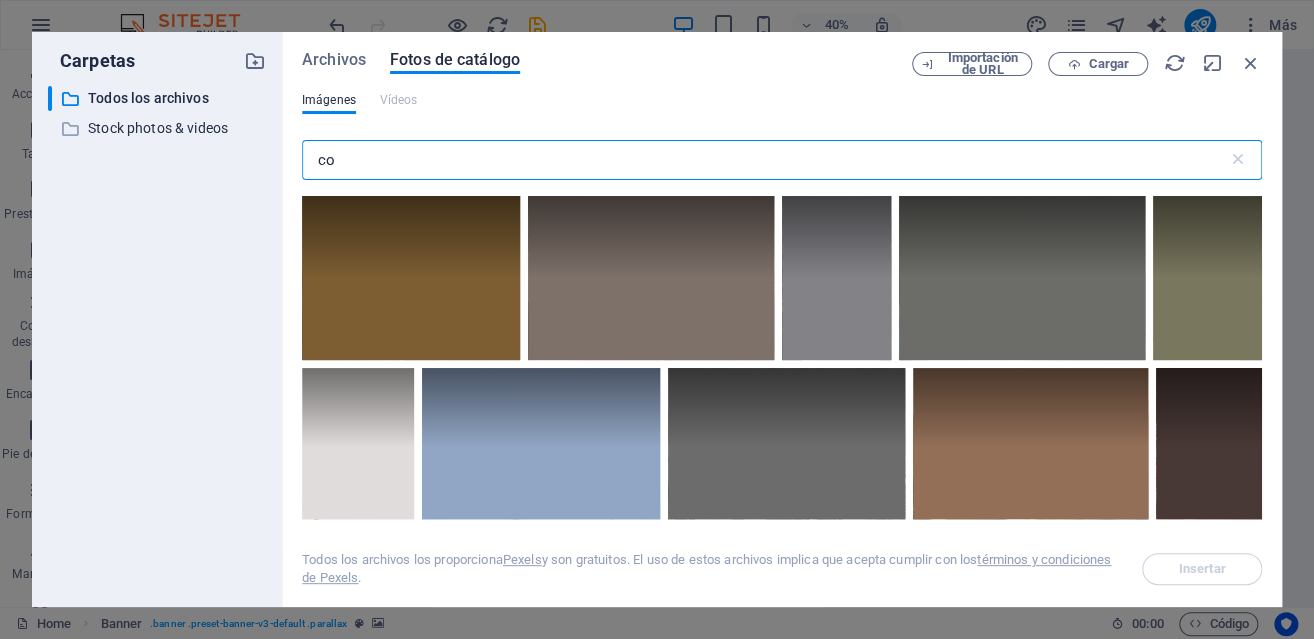 type on "c" 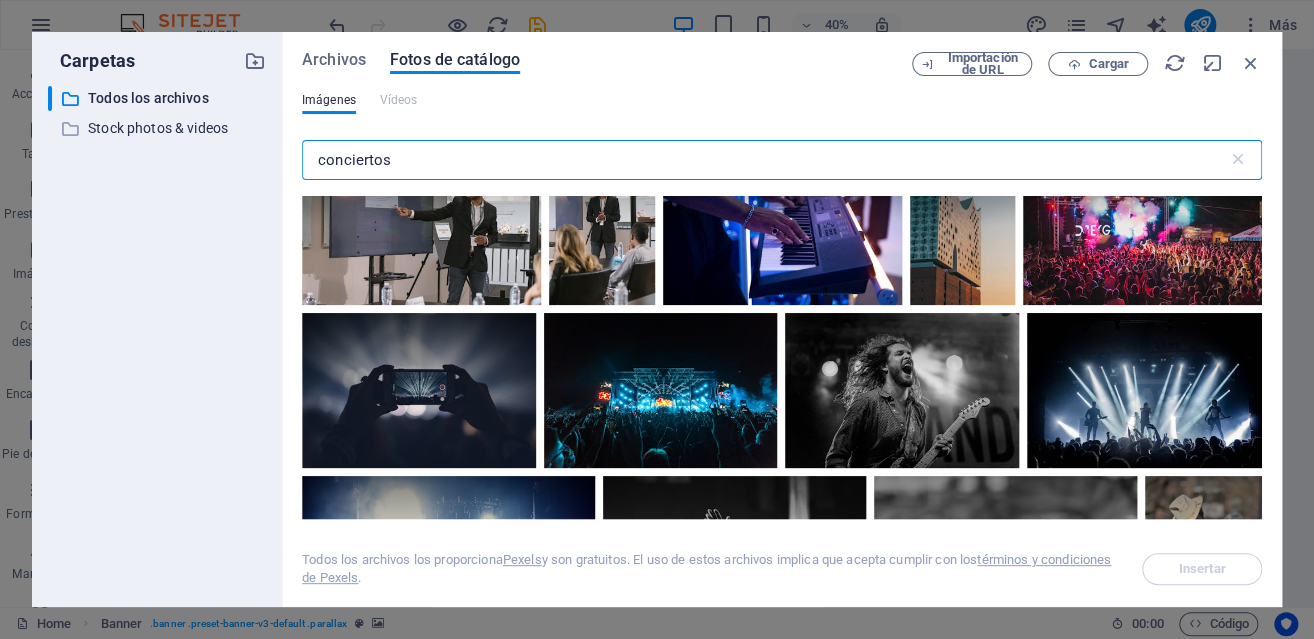 scroll, scrollTop: 2200, scrollLeft: 0, axis: vertical 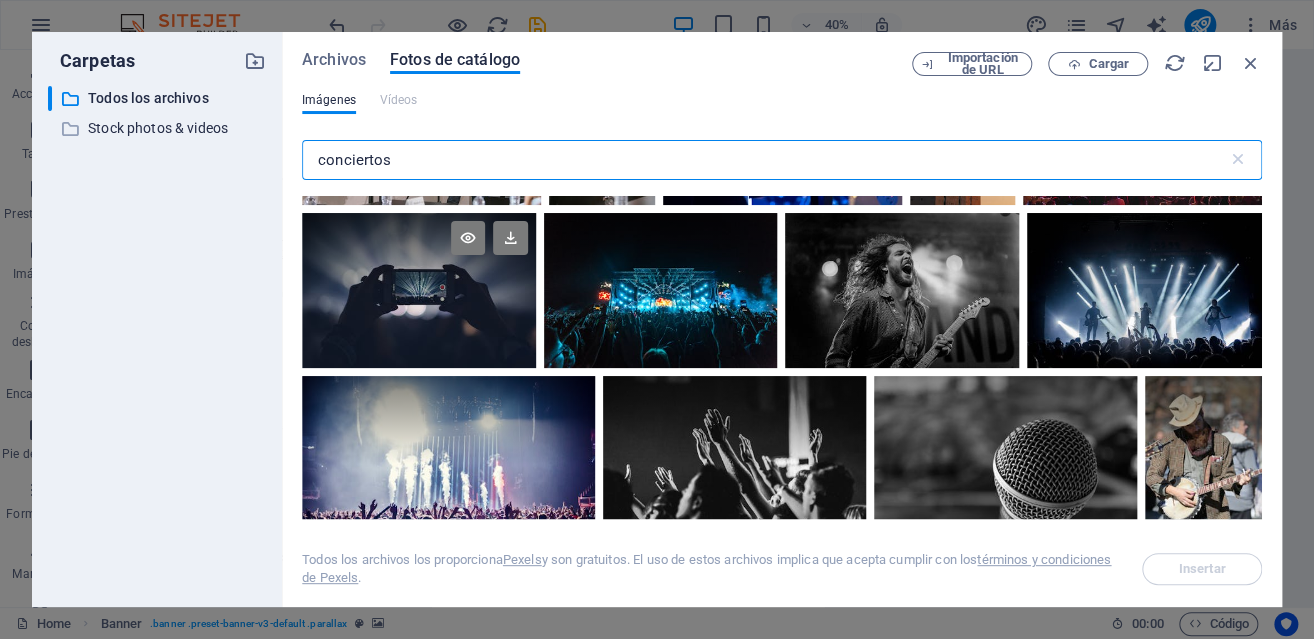 type on "conciertos" 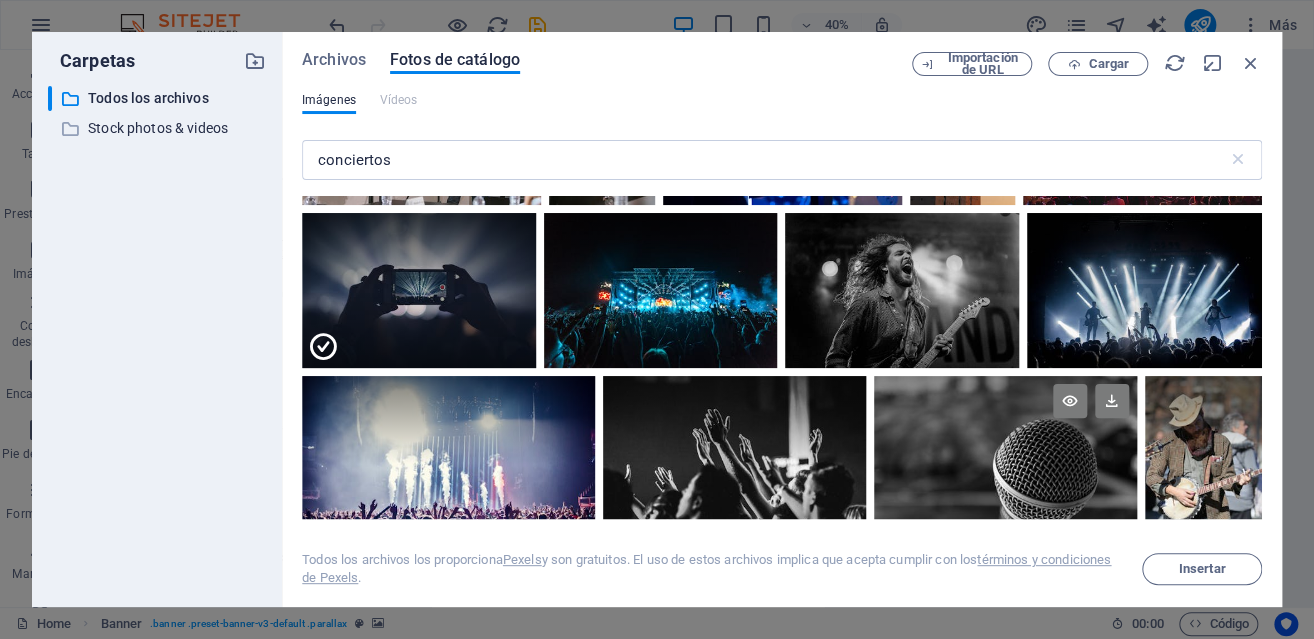 scroll, scrollTop: 2300, scrollLeft: 0, axis: vertical 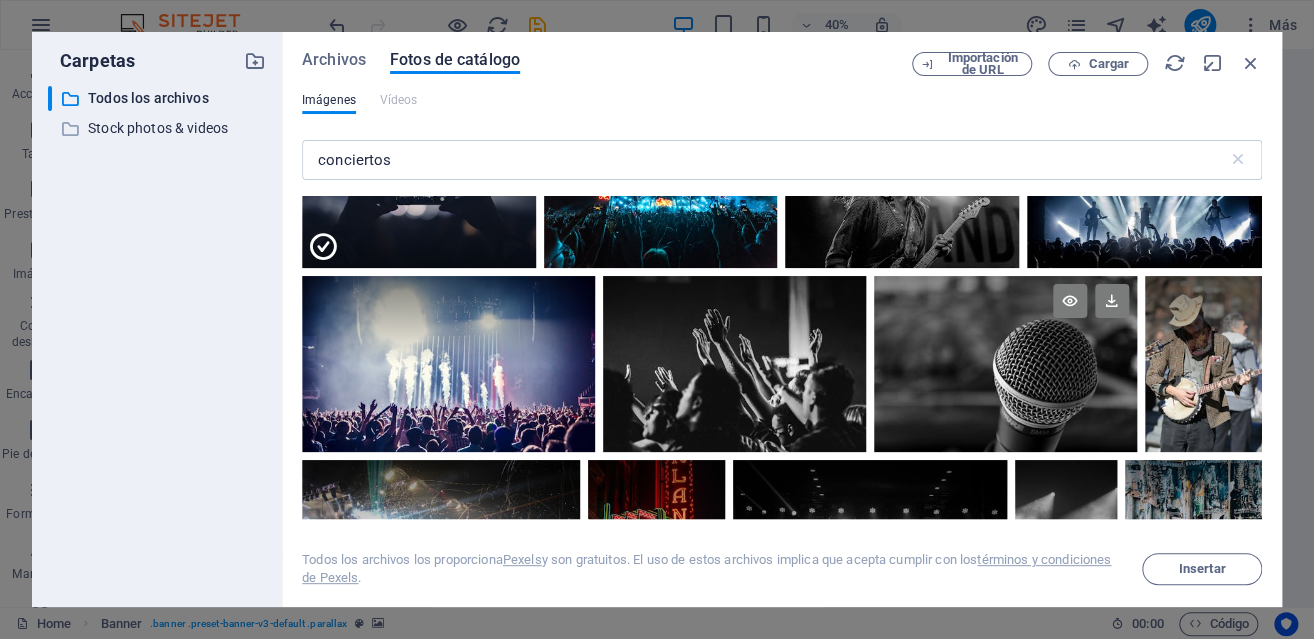 click at bounding box center (1005, 320) 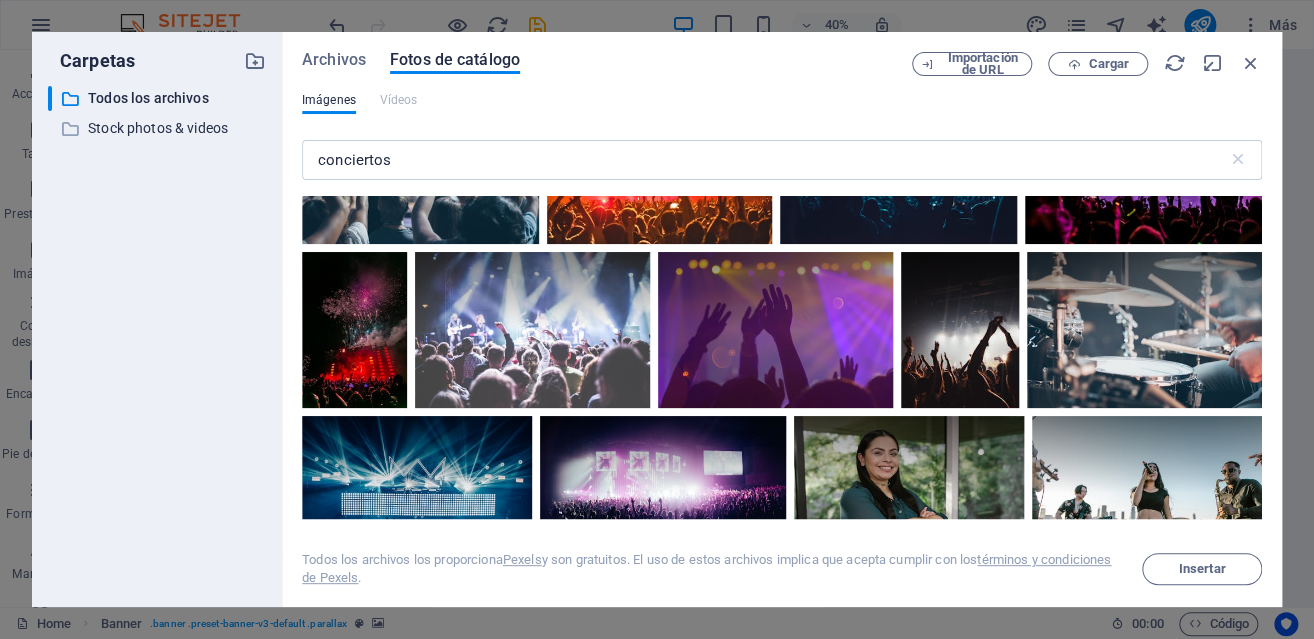 scroll, scrollTop: 177, scrollLeft: 0, axis: vertical 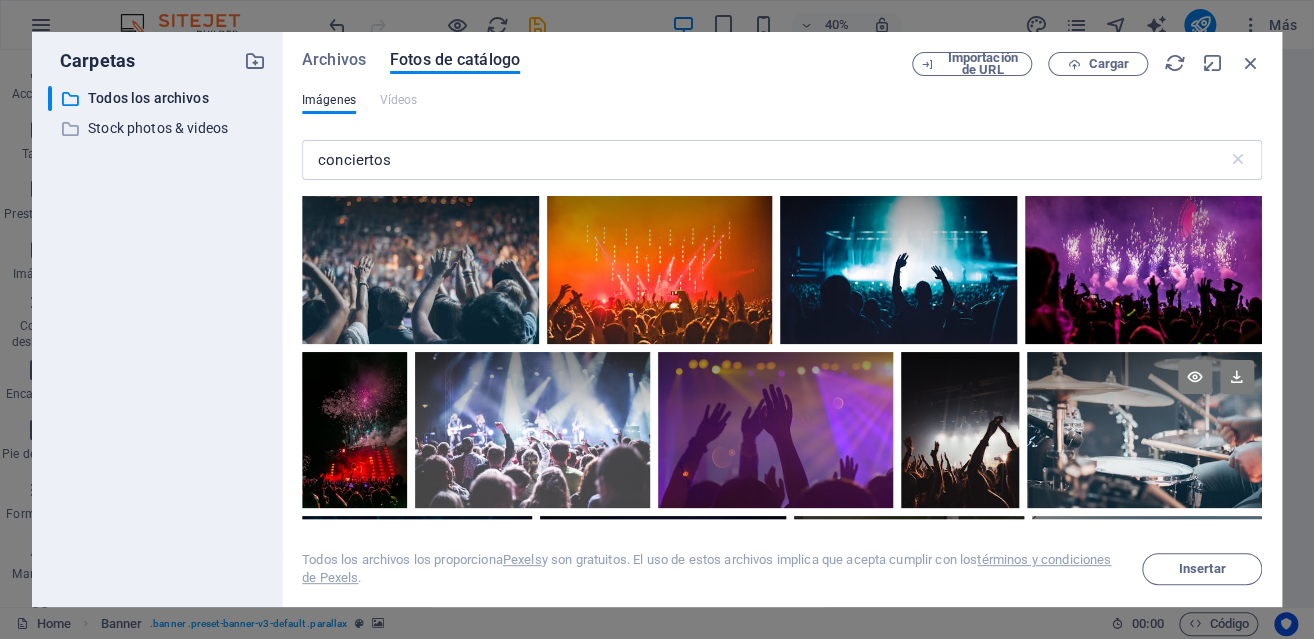click at bounding box center [1144, 391] 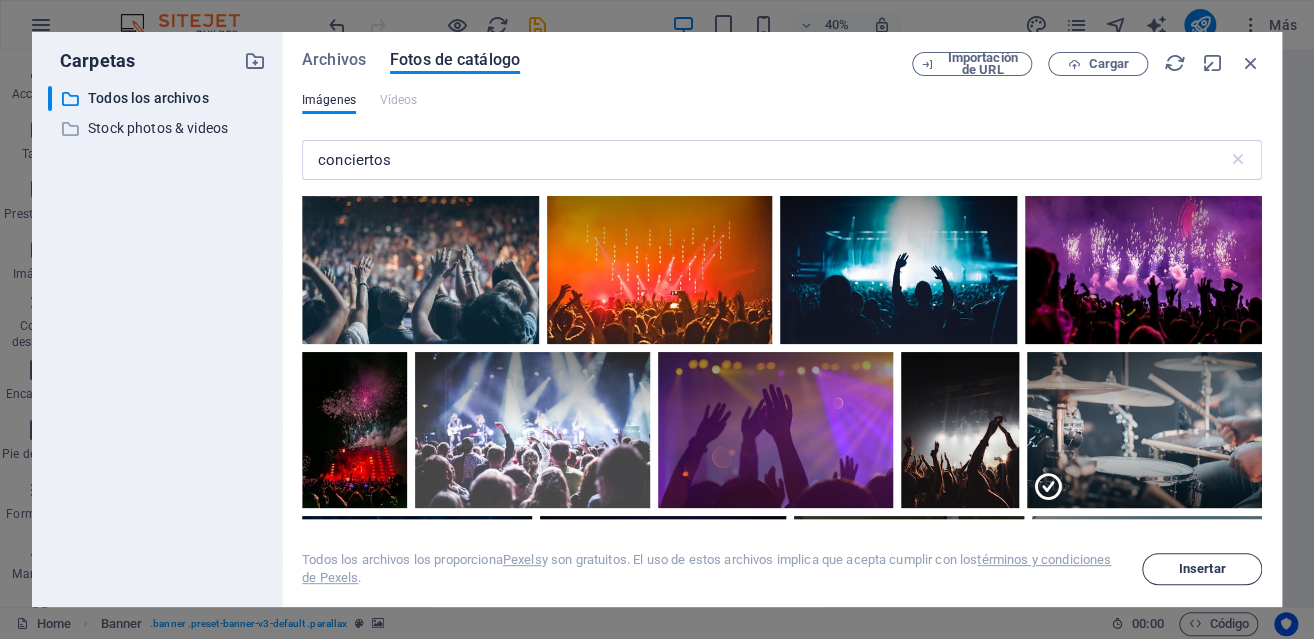 click on "Insertar" at bounding box center (1202, 569) 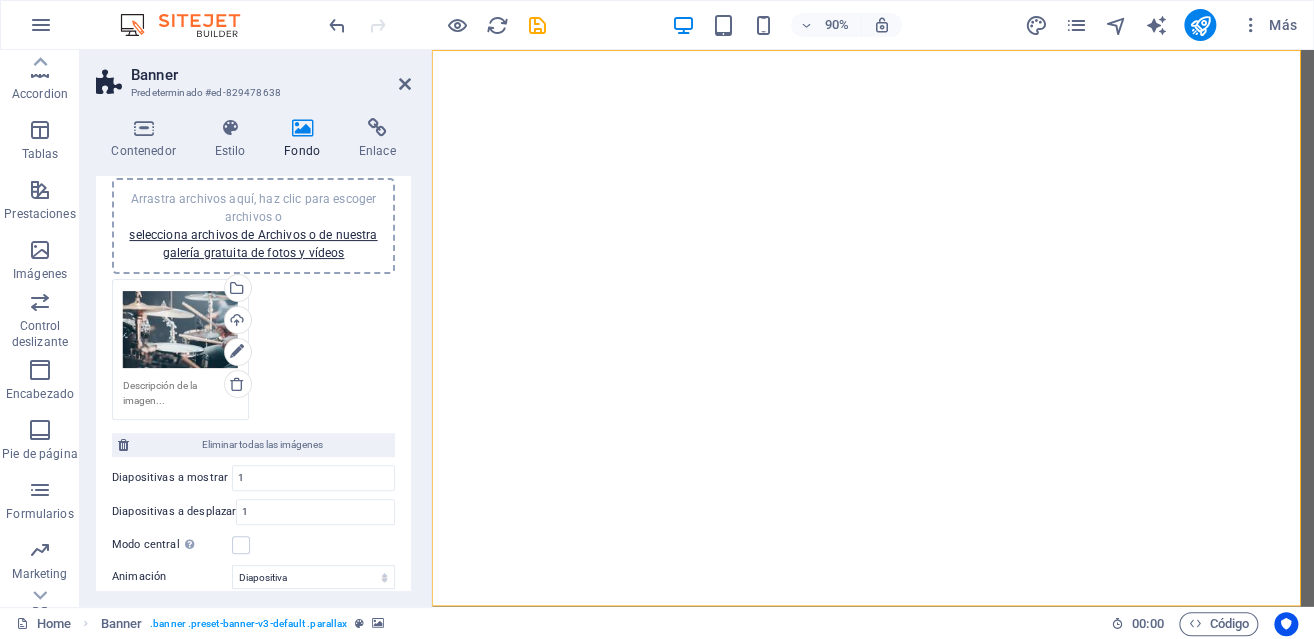 click on "Arrastra archivos aquí, haz clic para escoger archivos o  selecciona archivos de Archivos o de nuestra galería gratuita de fotos y vídeos Selecciona archivos del administrador de archivos, de la galería de fotos o carga archivo(s) Cargar" at bounding box center [253, 349] 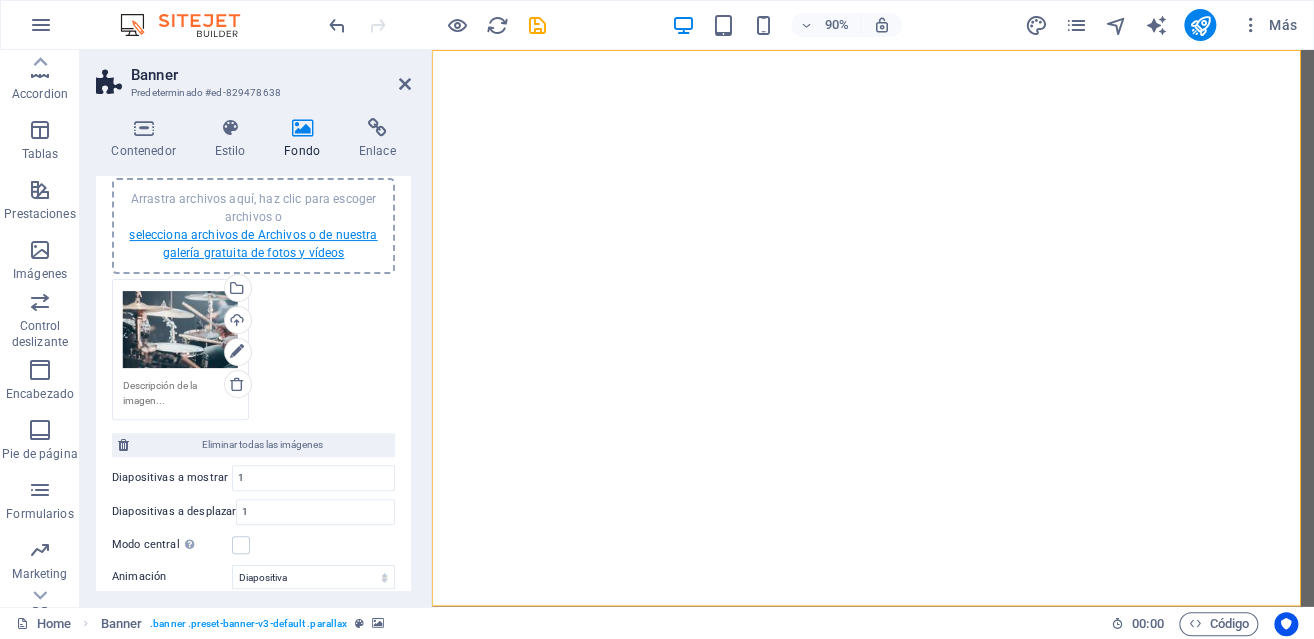 click on "selecciona archivos de Archivos o de nuestra galería gratuita de fotos y vídeos" at bounding box center [253, 244] 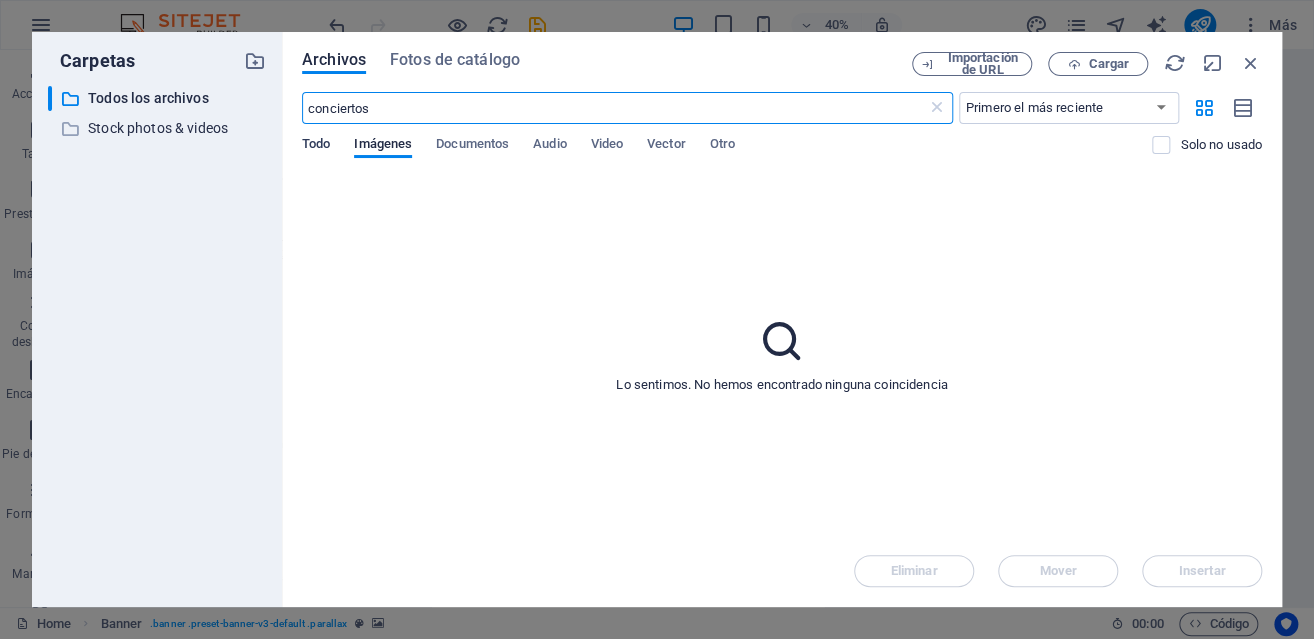 click on "Todo" at bounding box center (316, 146) 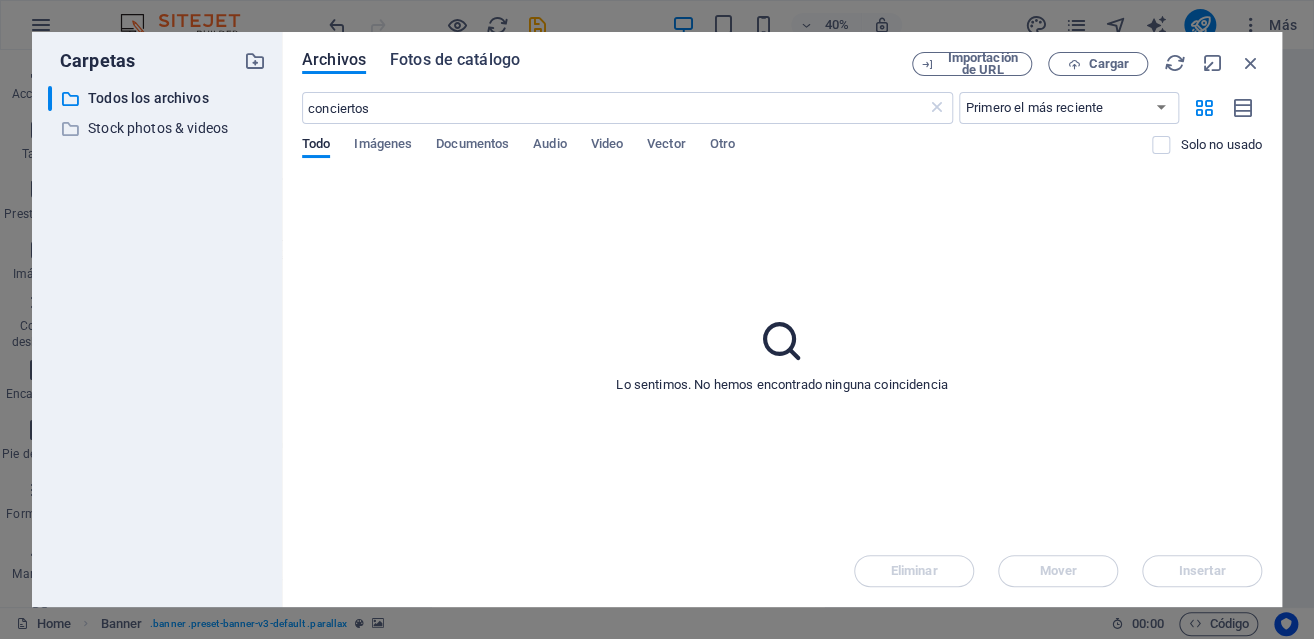 click on "Fotos de catálogo" at bounding box center (455, 60) 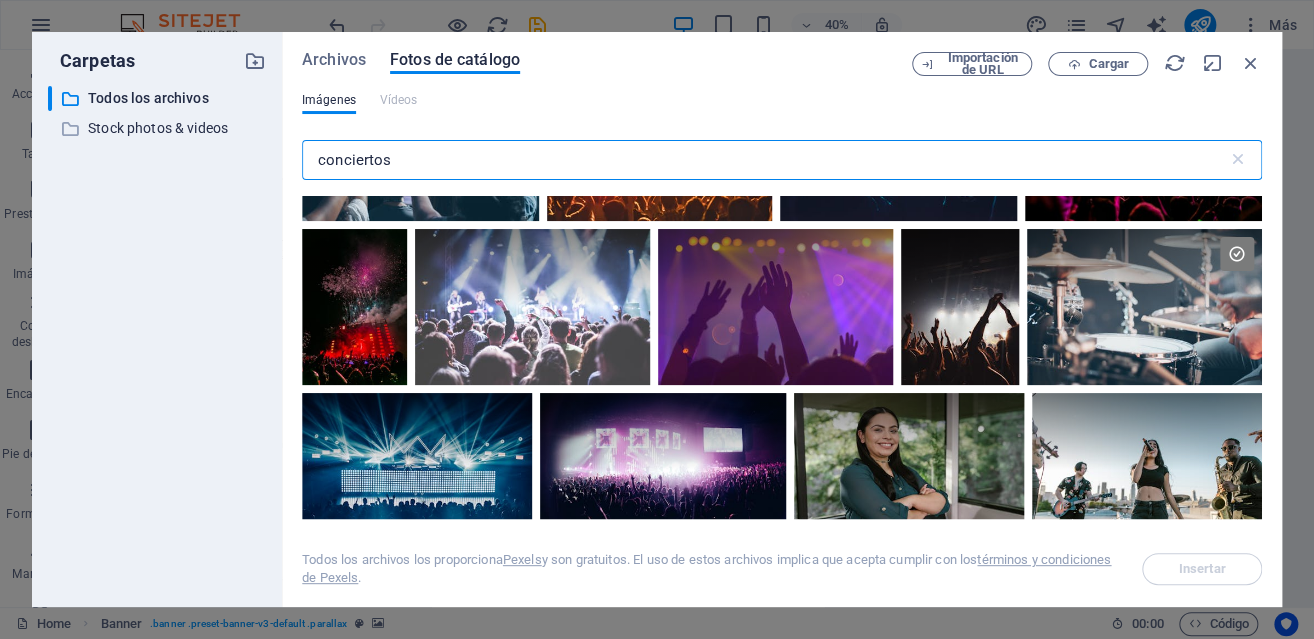 scroll, scrollTop: 0, scrollLeft: 0, axis: both 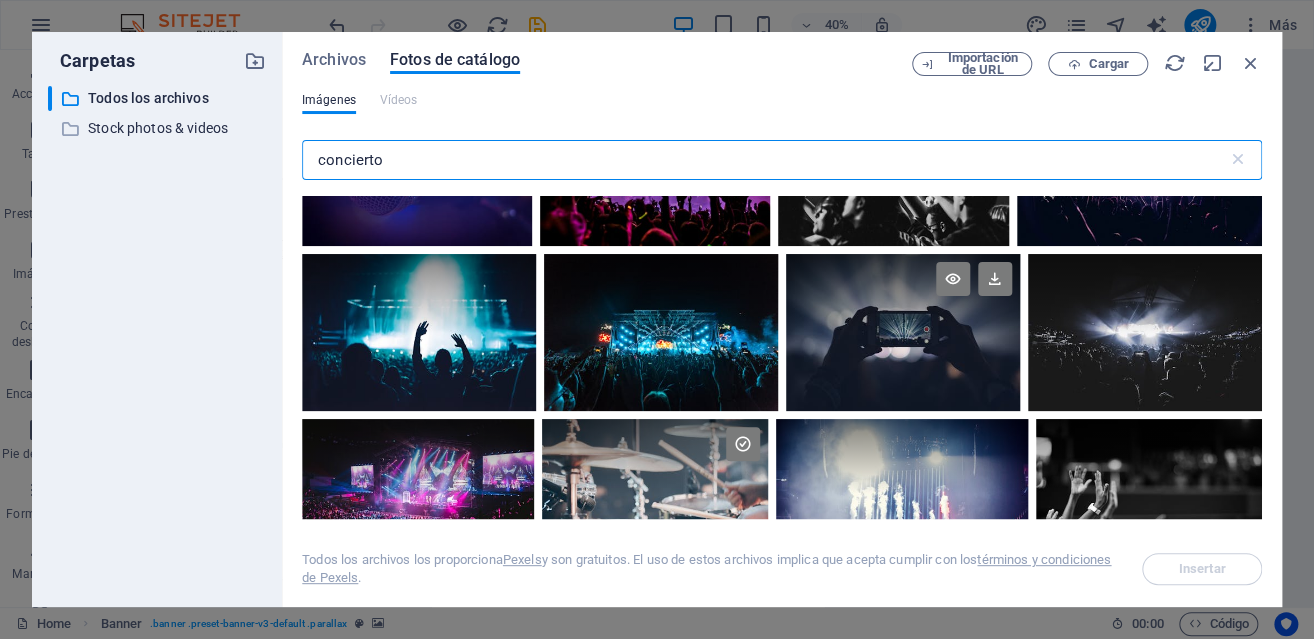 type on "concierto" 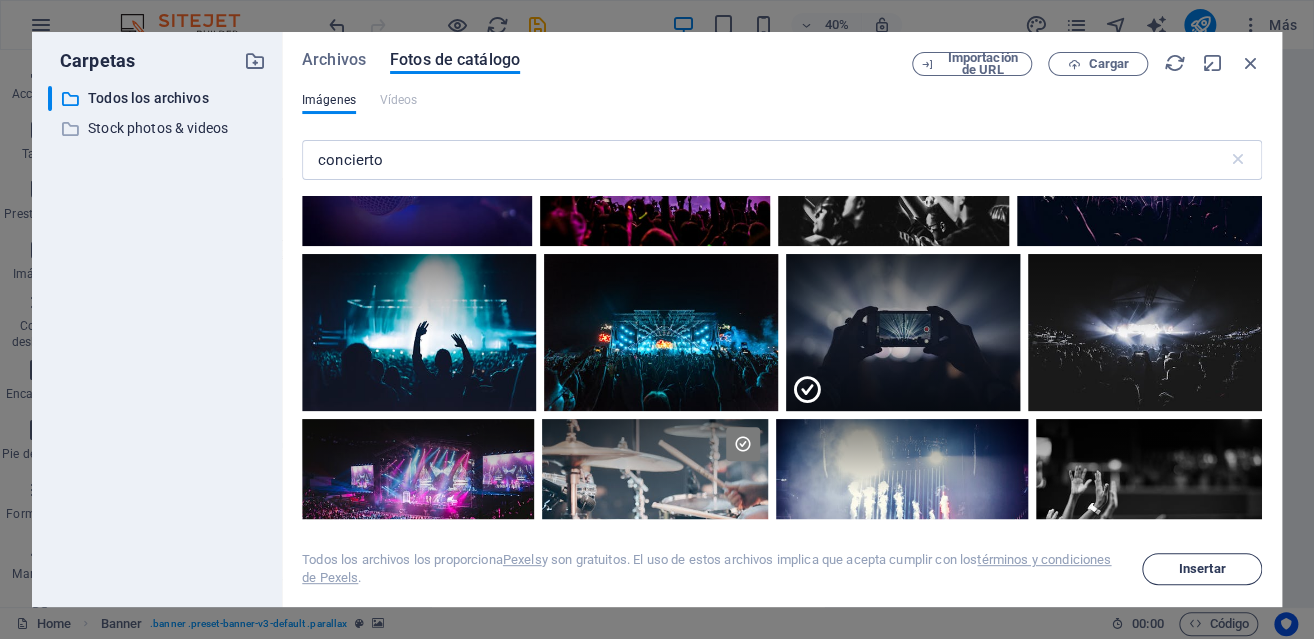 click on "Insertar" at bounding box center [1202, 569] 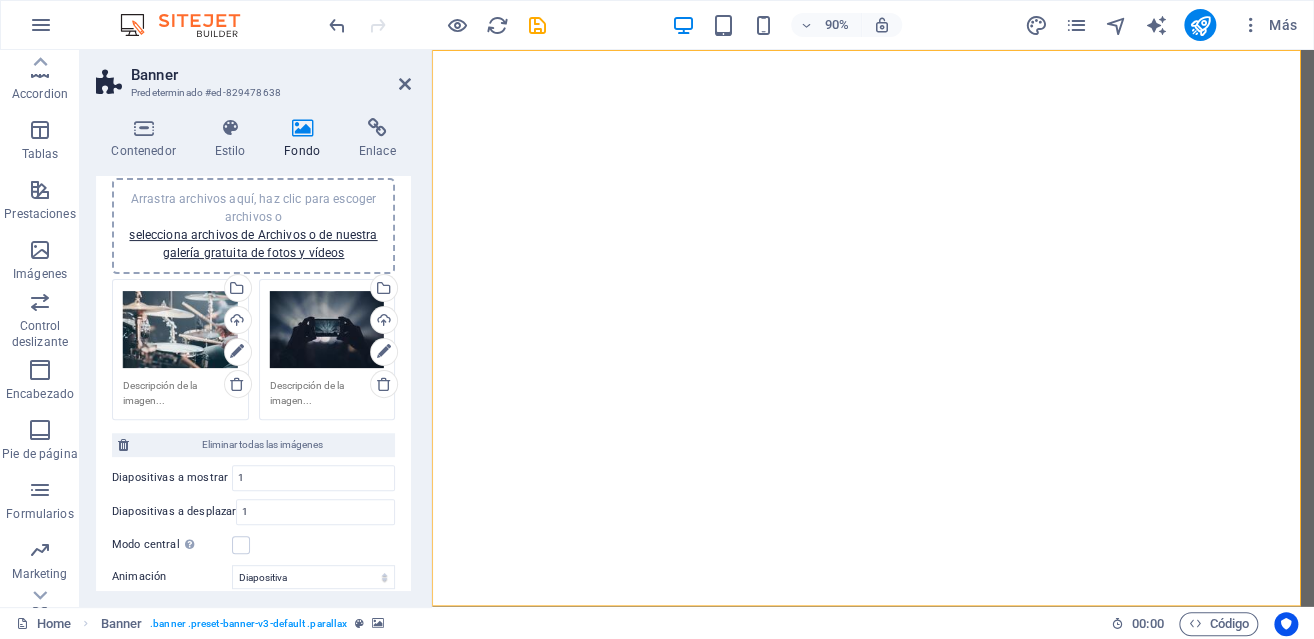 click on "Arrastra archivos aquí, haz clic para escoger archivos o  selecciona archivos de Archivos o de nuestra galería gratuita de fotos y vídeos" at bounding box center (327, 330) 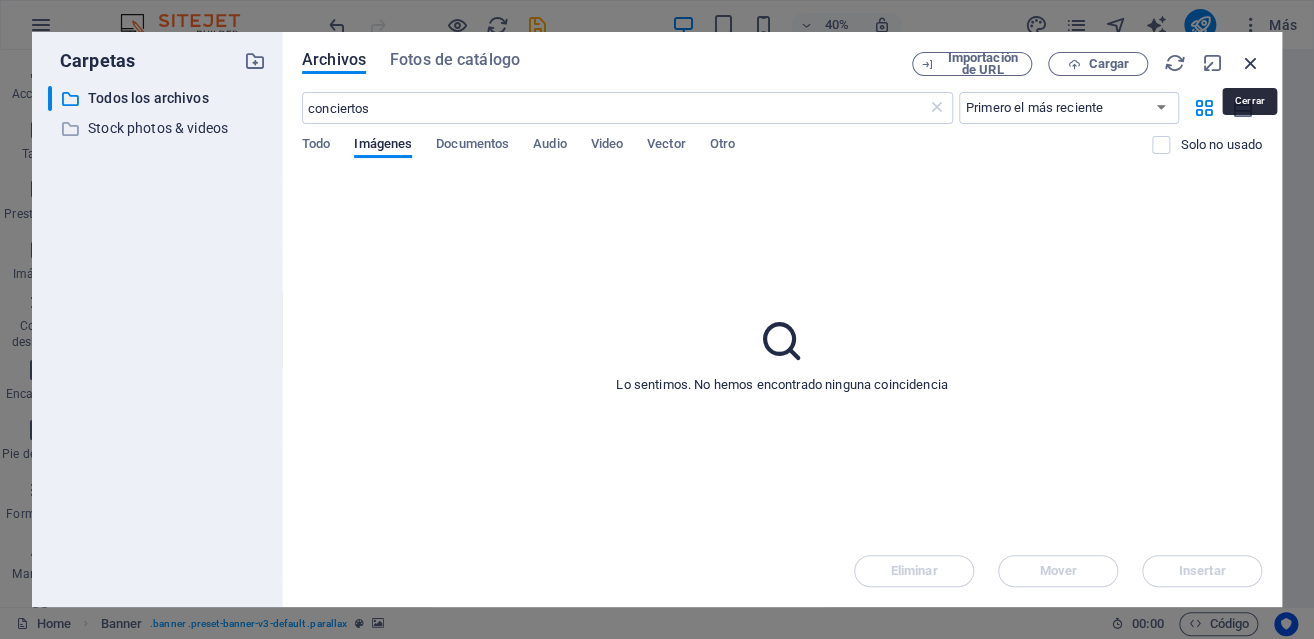 drag, startPoint x: 1249, startPoint y: 60, endPoint x: 894, endPoint y: 20, distance: 357.2464 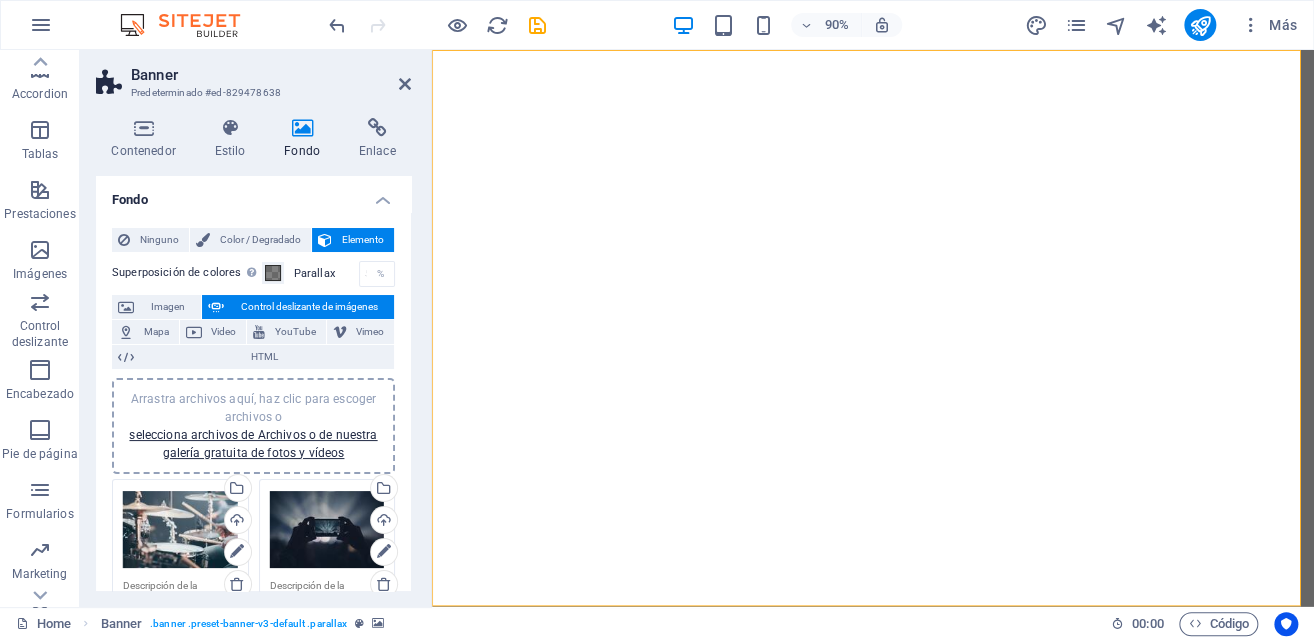 scroll, scrollTop: 100, scrollLeft: 0, axis: vertical 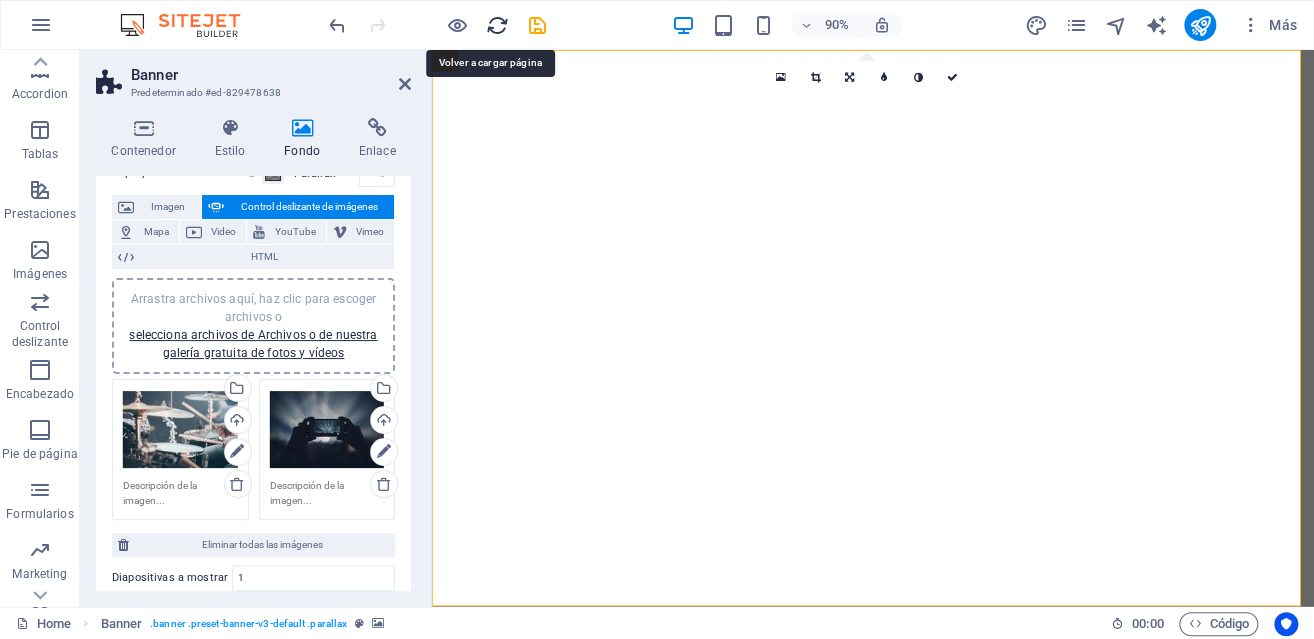 click at bounding box center [497, 25] 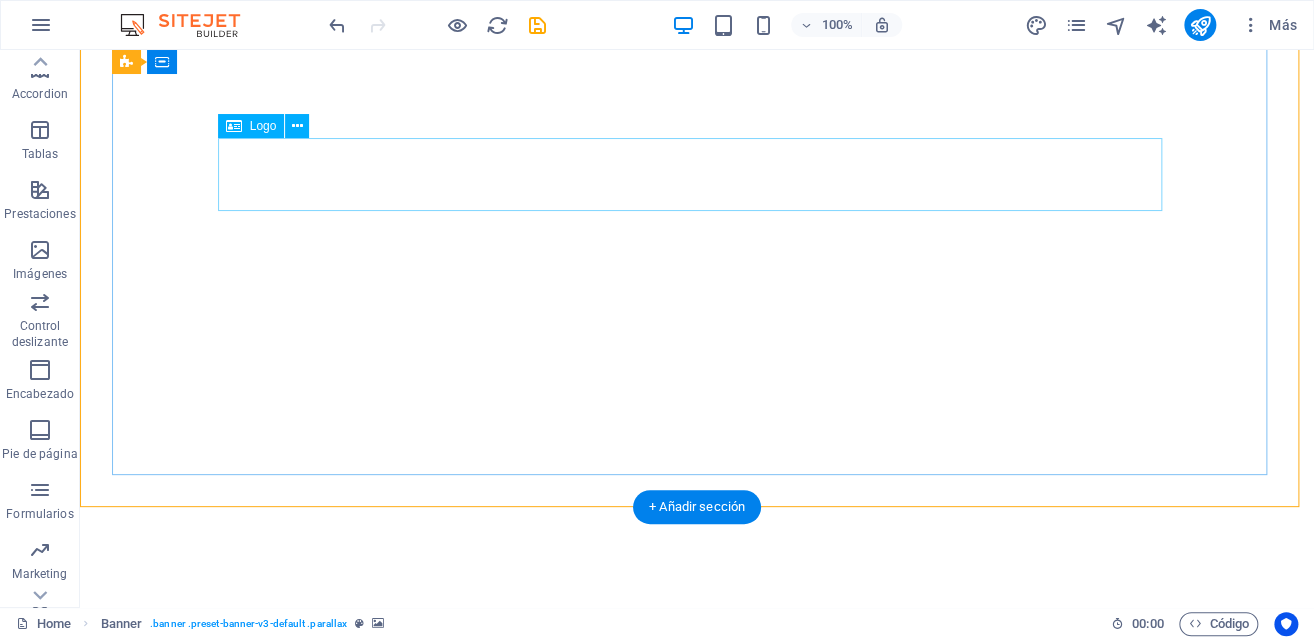 scroll, scrollTop: 0, scrollLeft: 0, axis: both 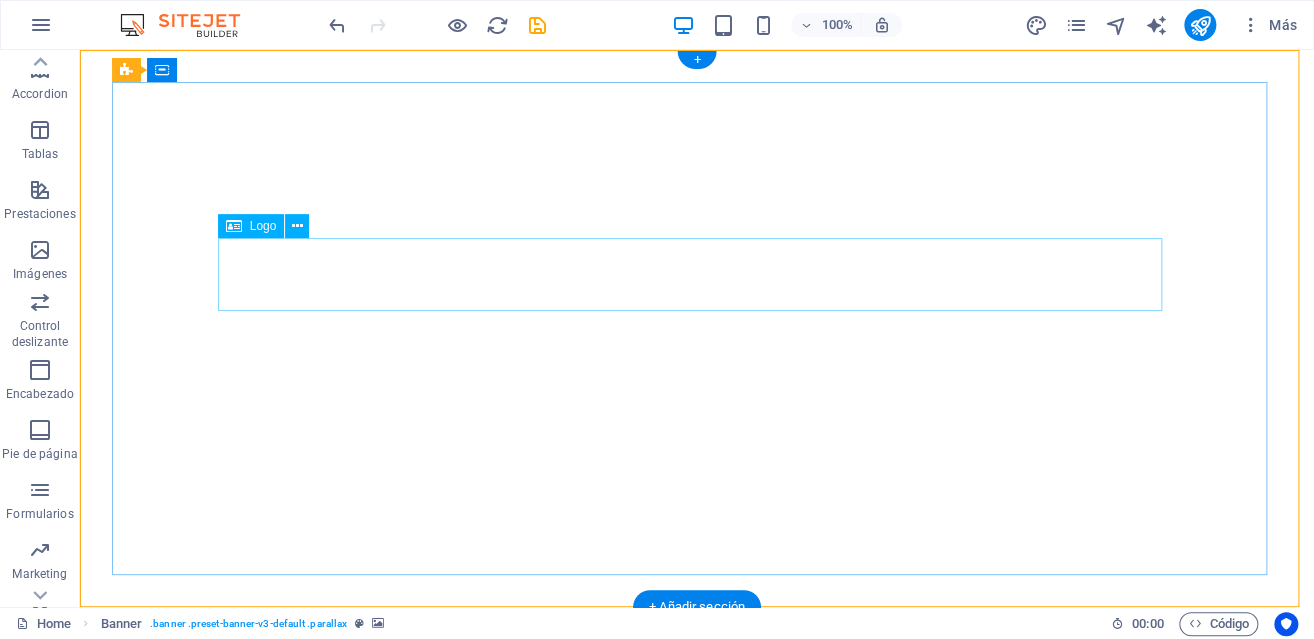 click at bounding box center [697, 756] 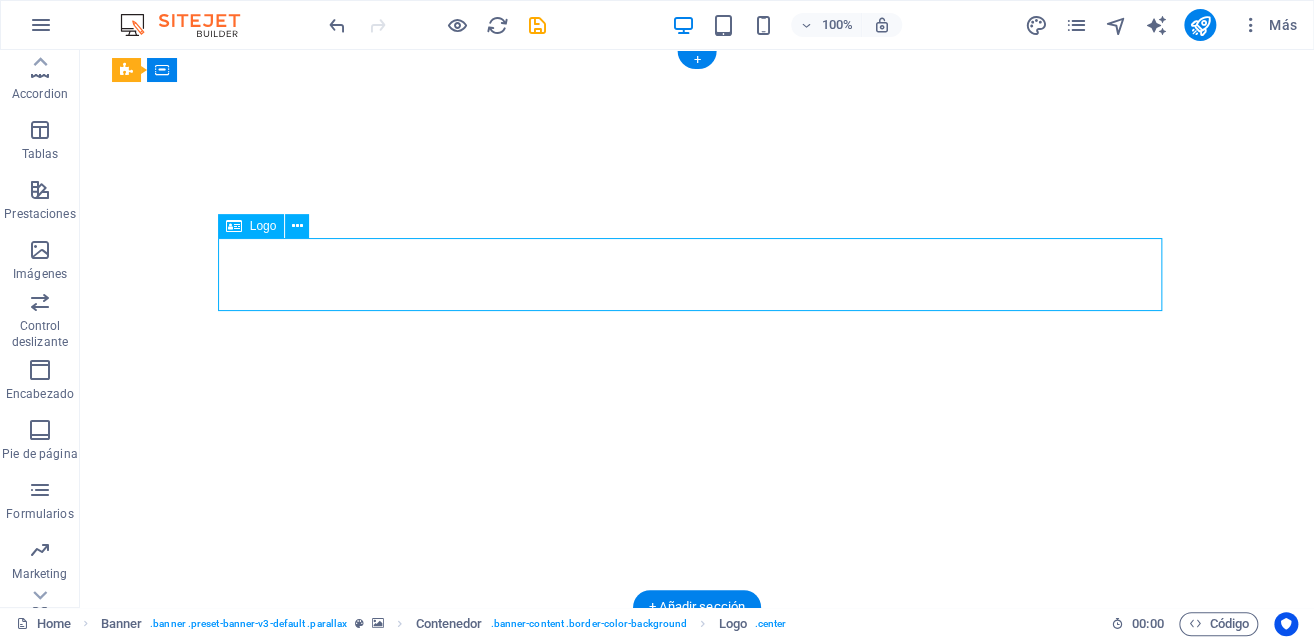 click at bounding box center (697, 756) 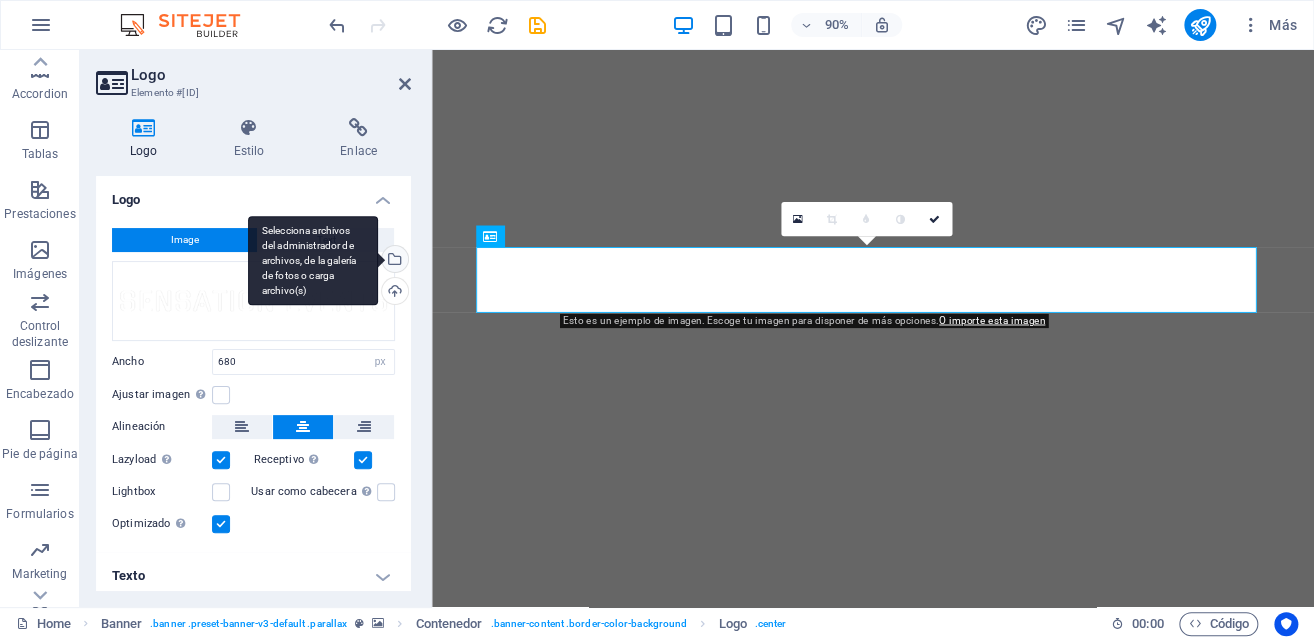 click on "Selecciona archivos del administrador de archivos, de la galería de fotos o carga archivo(s)" at bounding box center [393, 261] 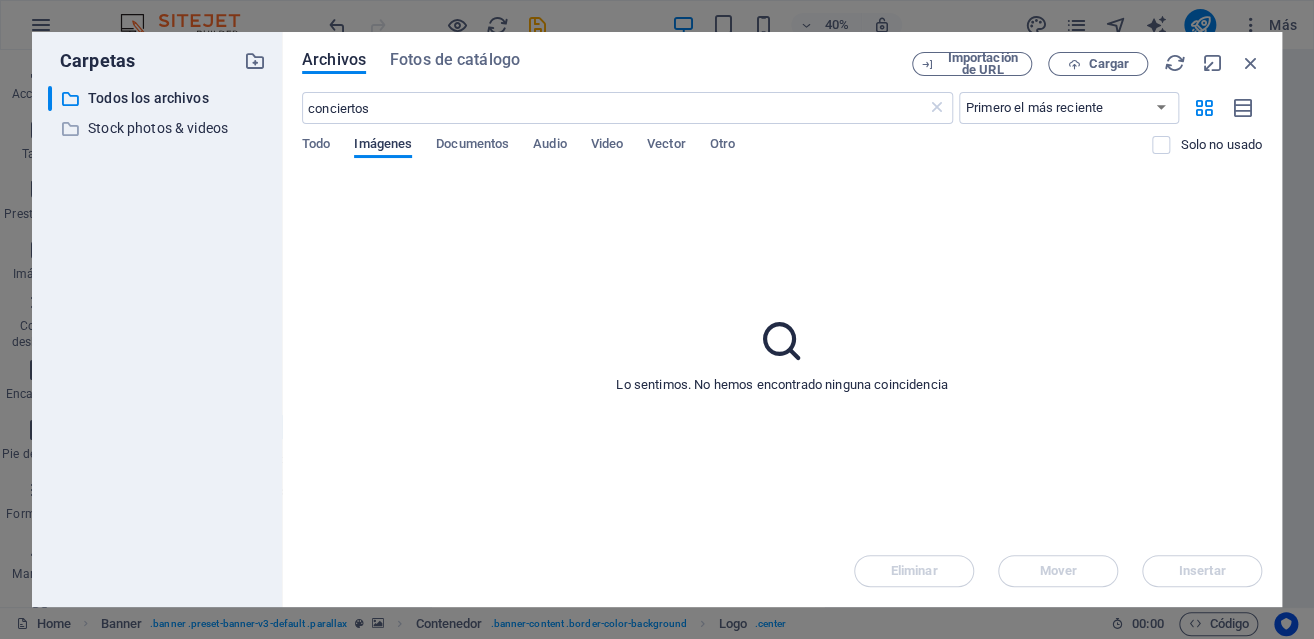 click on "Imágenes" at bounding box center [383, 146] 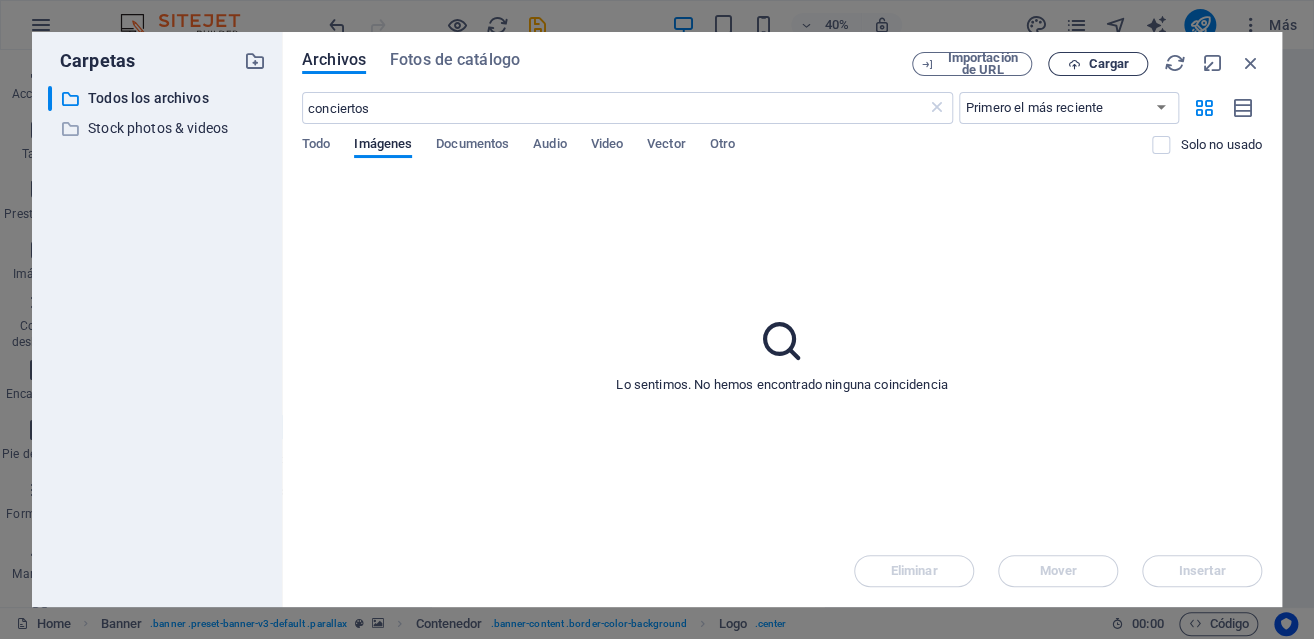 click on "Cargar" at bounding box center [1108, 64] 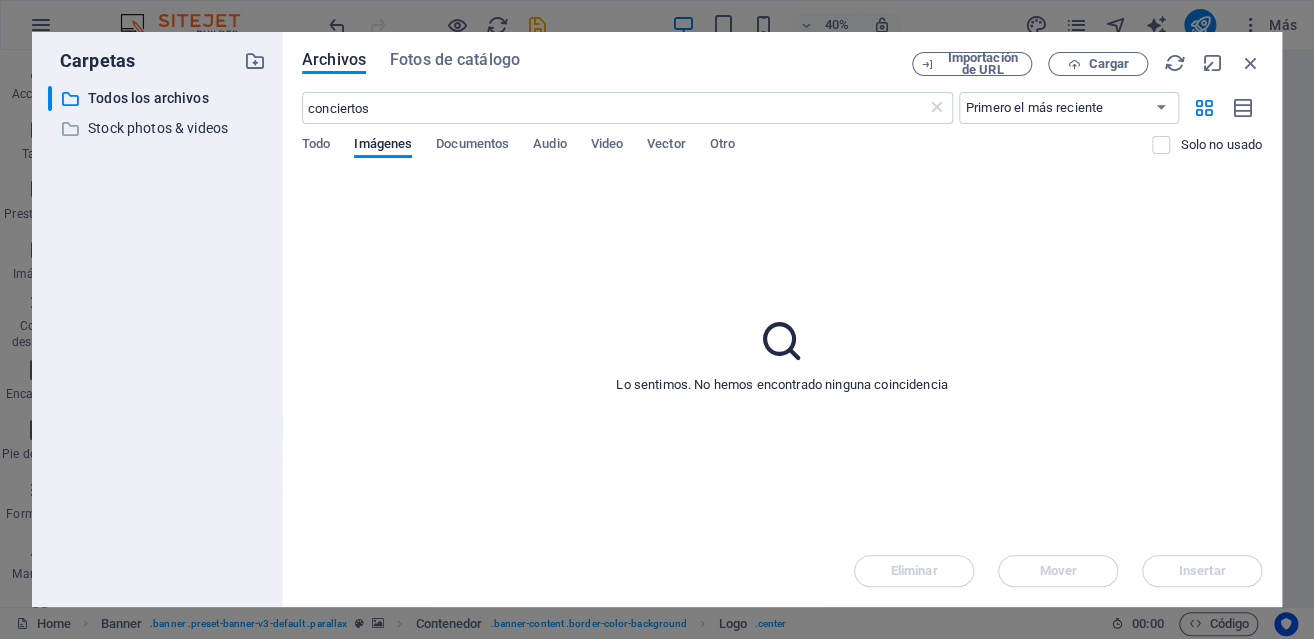 click on "Carpetas ​ Todos los archivos Todos los archivos ​ Stock photos & videos Stock photos & videos Archivos Fotos de catálogo Importación de URL Cargar conciertos ​ Primero el más reciente Primero el más antiguo Nombre (A-Z) Nombre (Z-A) Tamaño (0-9) Tamaño (9-0) Resolución (0-9) Resolución (9-0) Todo Imágenes Documentos Audio Video Vector Otro Solo no usado Lo sentimos. No hemos encontrado ninguna coincidencia Eliminar Mover Insertar" at bounding box center [657, 319] 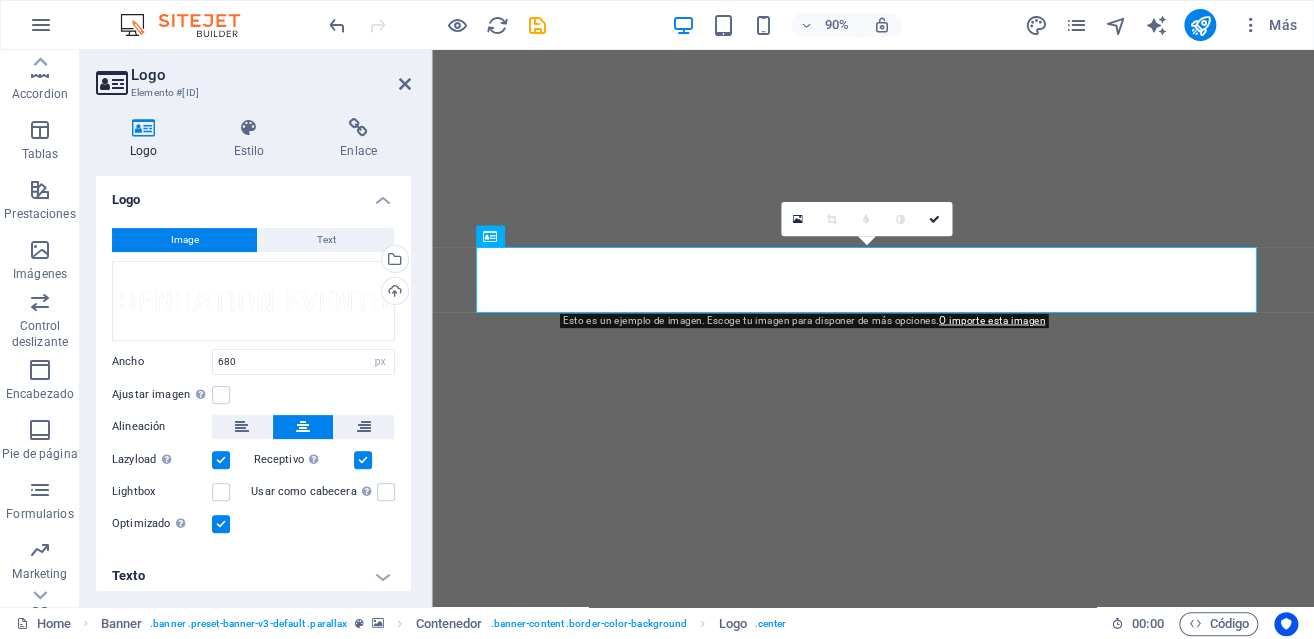 click at bounding box center (437, 25) 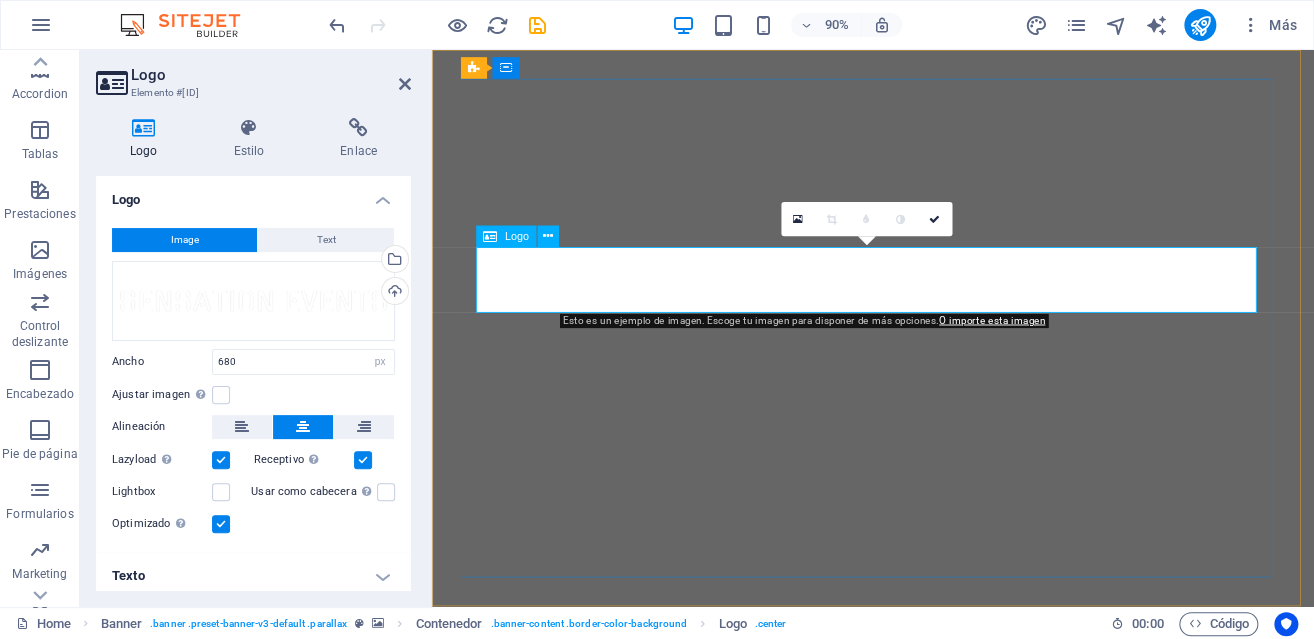 click at bounding box center [922, 756] 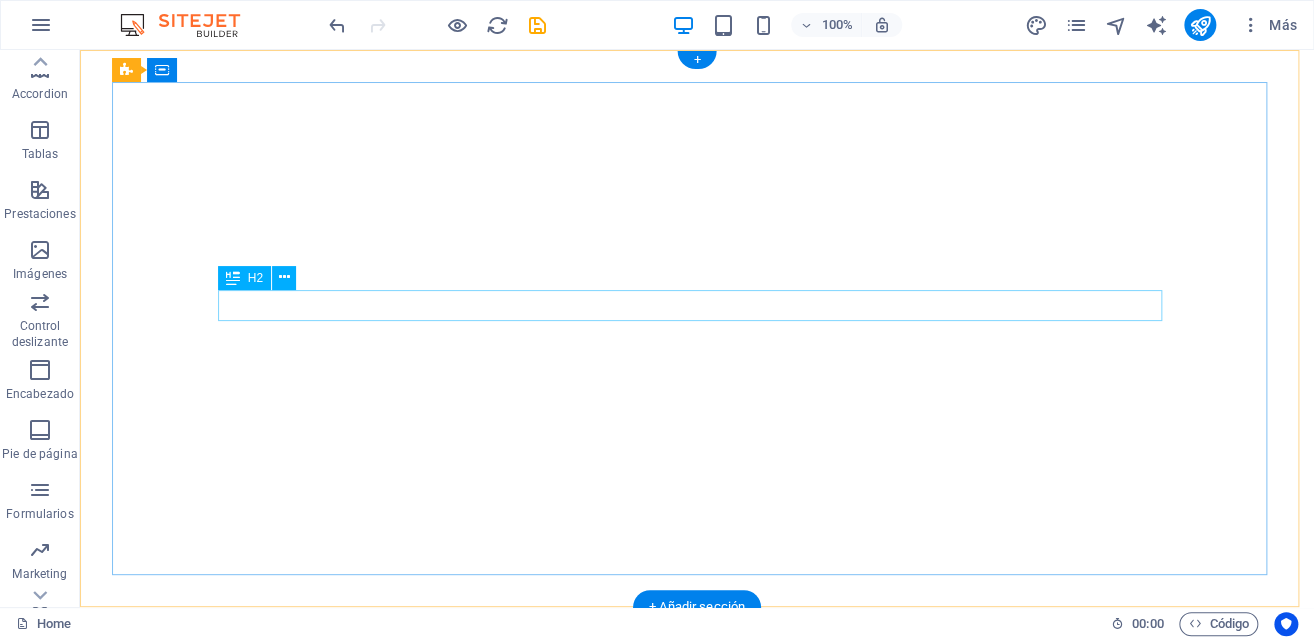 click on "Your Full Service Event Agency" at bounding box center (697, 750) 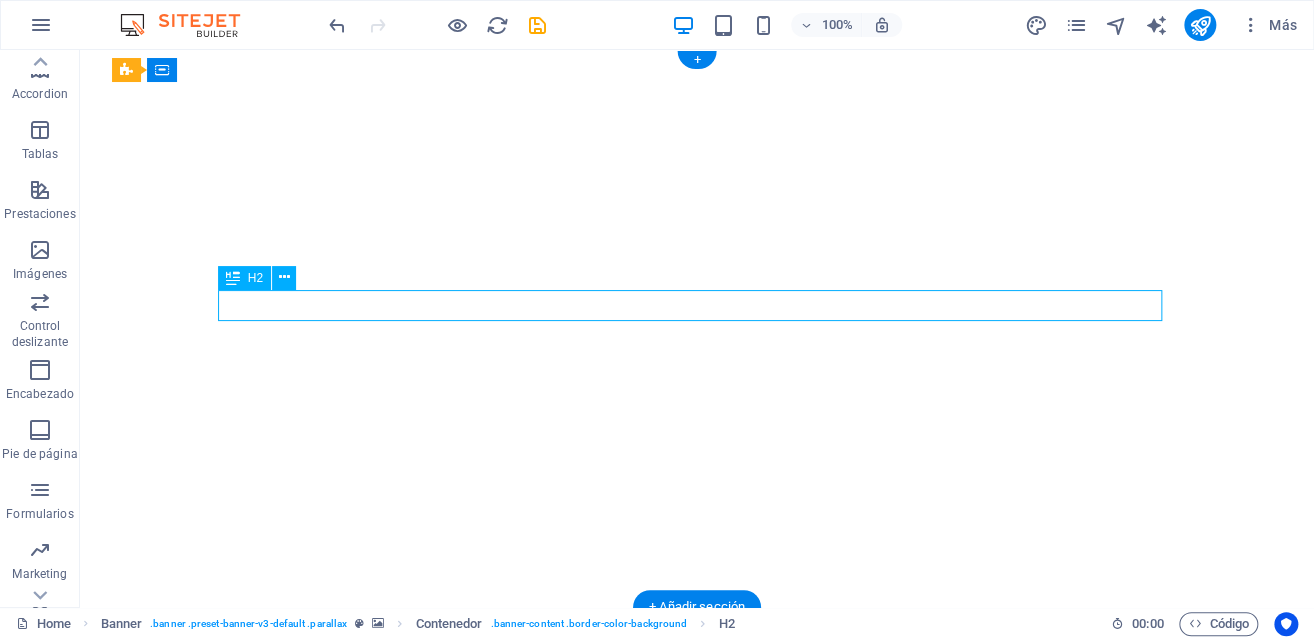 click on "Your Full Service Event Agency" at bounding box center [697, 750] 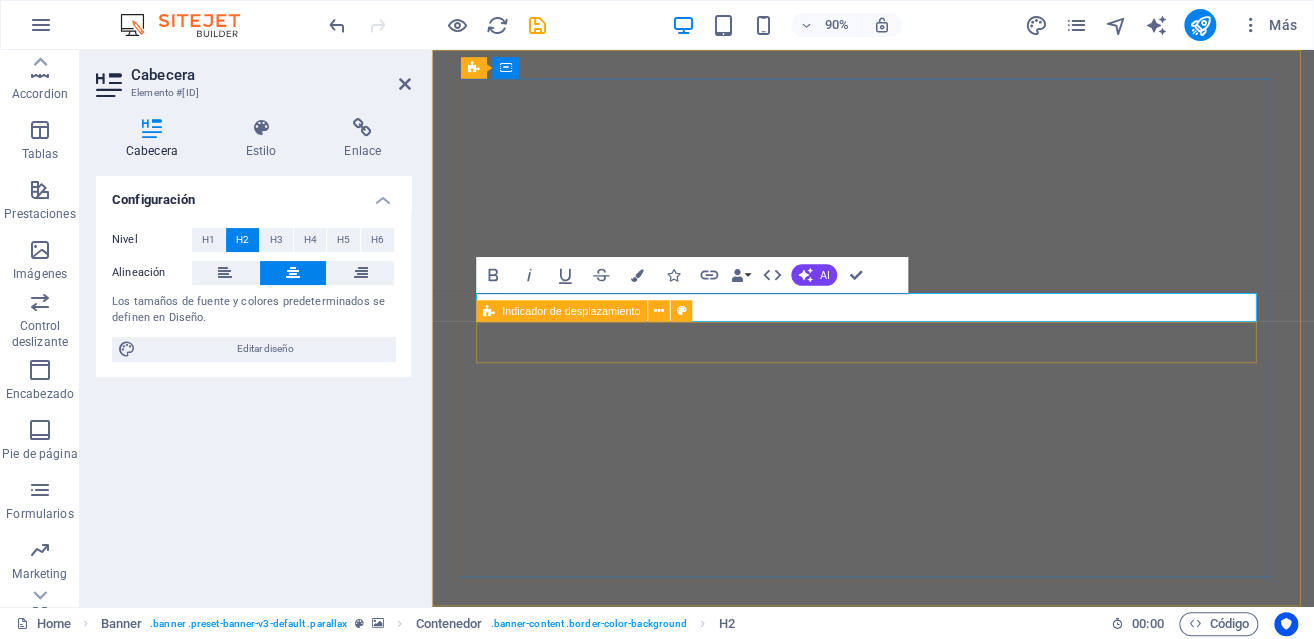 type 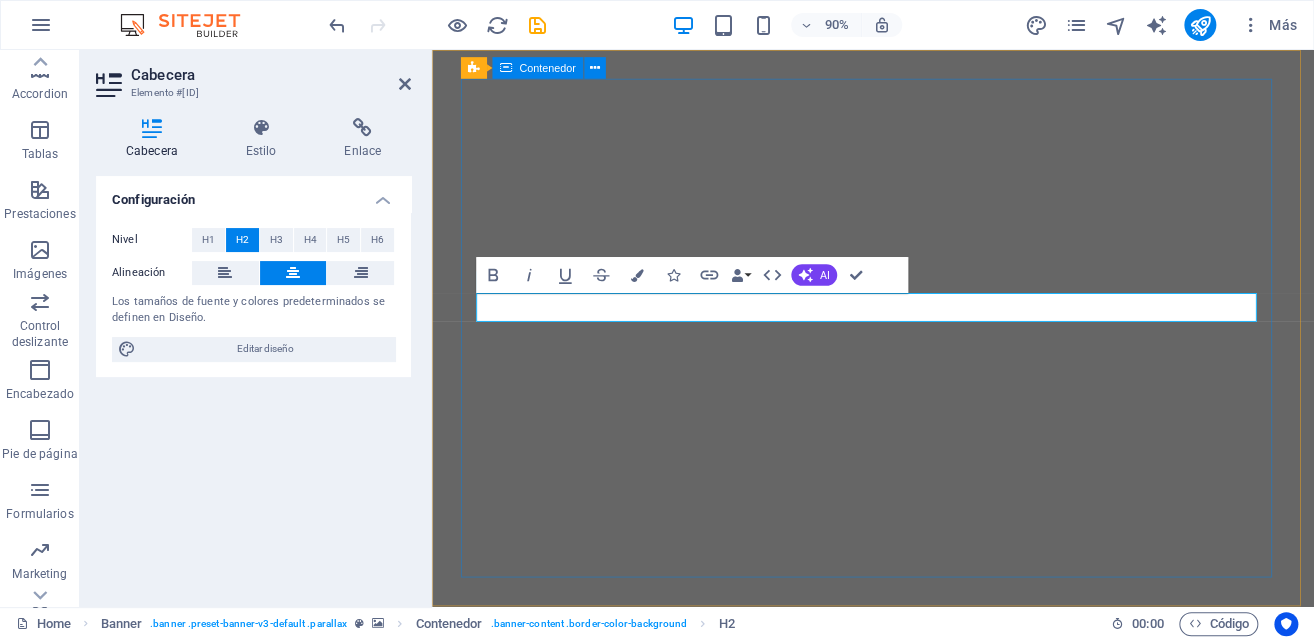 click on "​AYR AUDIO LTDA" at bounding box center (922, 835) 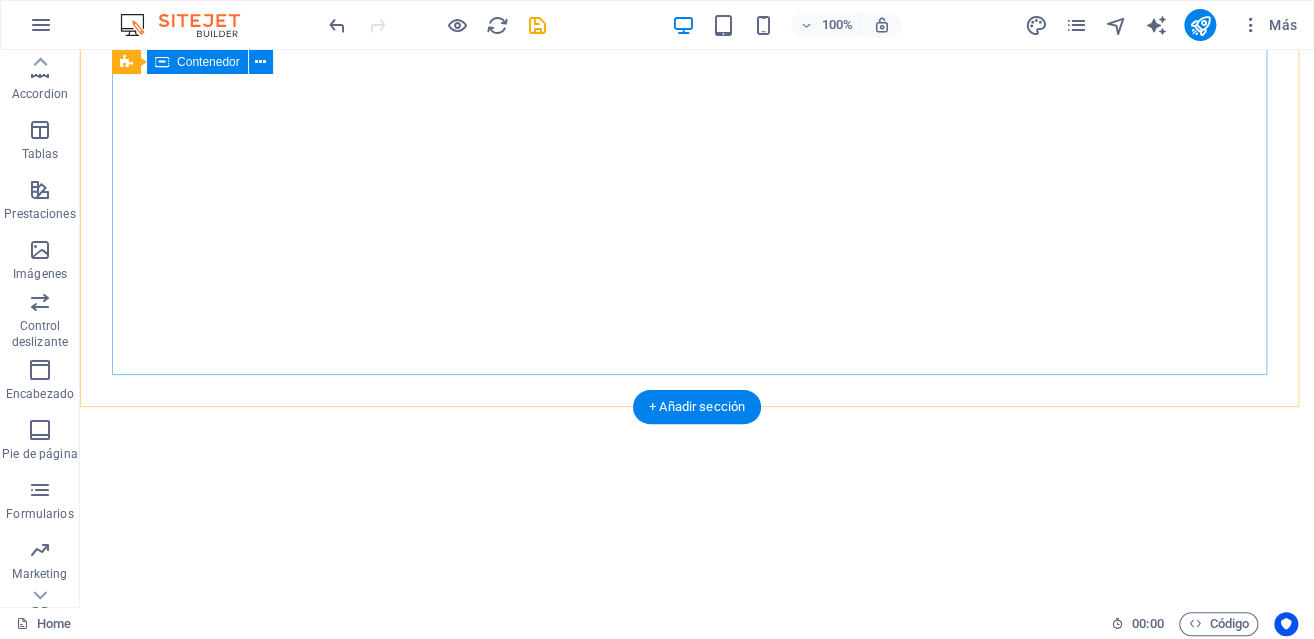 scroll, scrollTop: 100, scrollLeft: 0, axis: vertical 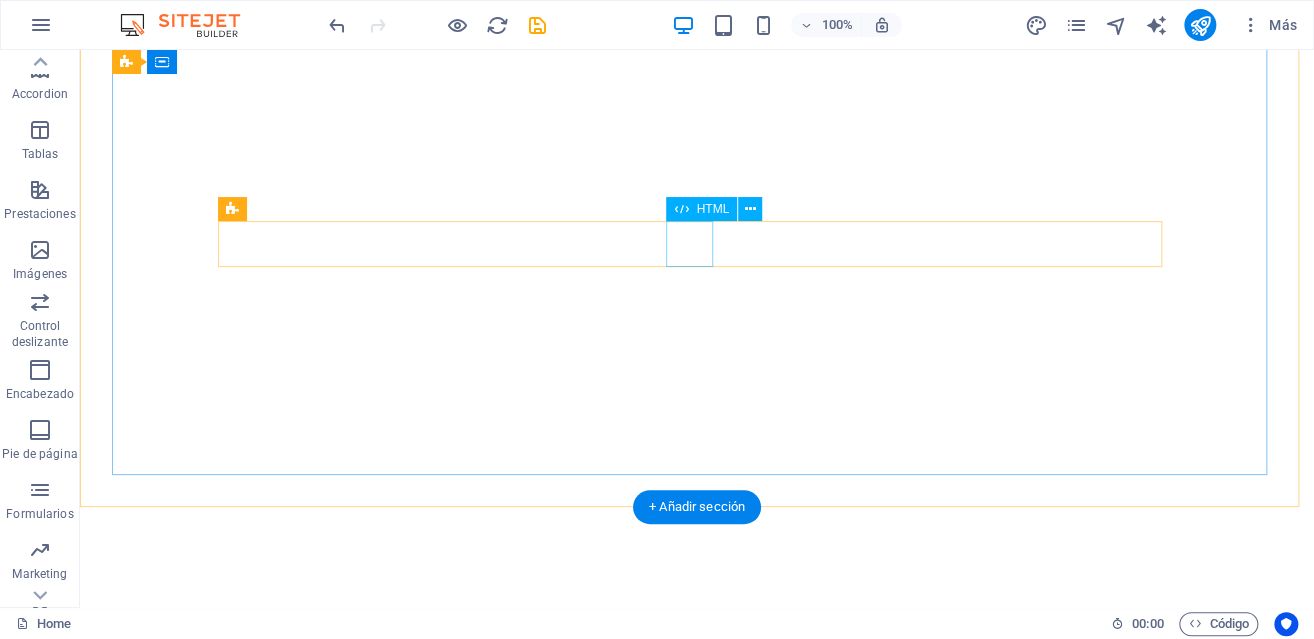 click at bounding box center (248, 689) 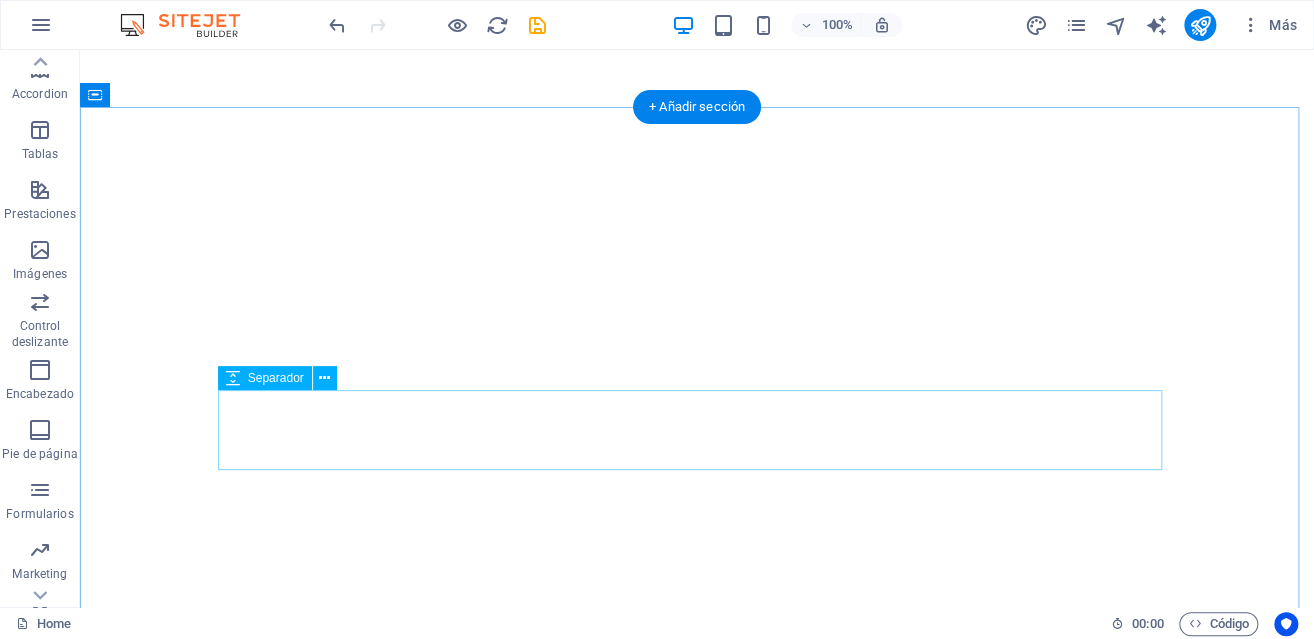 scroll, scrollTop: 500, scrollLeft: 0, axis: vertical 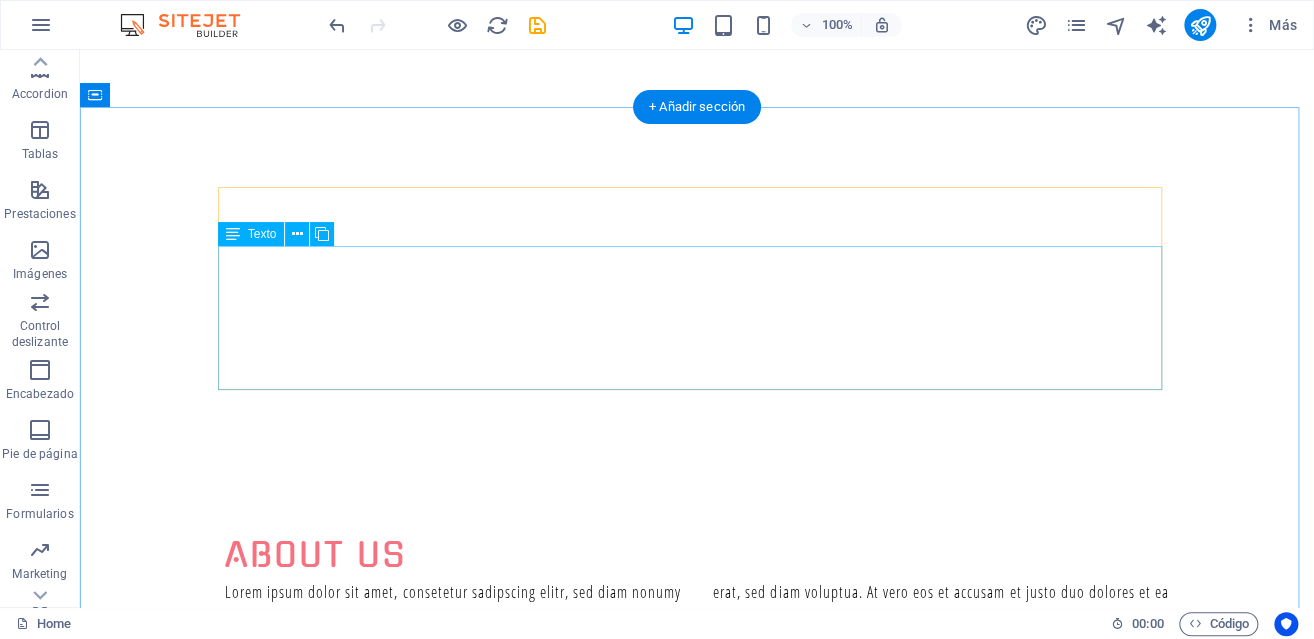 click on "Lorem ipsum dolor sit amet, consetetur sadipscing elitr, sed diam nonumy eirmod tempor invidunt ut labore et dolore magna aliquyam erat, sed diam voluptua. At vero eos et accusam et justo duo dolores et ea rebum. Stet clita kasd gubergren, no sea takimata sanctus est Lorem ipsum dolor sit amet. Lorem ipsum dolor sit amet, consetetur sadipscing elitr, sed diam nonumy eirmod tempor invidunt ut labore et dolore magna aliquyam erat, sed diam voluptua. At vero eos et accusam et justo duo dolores et ea rebum. Stet clita kasd gubergren, no sea takimata sanctus est Lorem ipsum dolor sit amet. Lorem ipsum dolor sit amet, consetetur sadipscing elitr, sed diam nonumy eirmod tempor invidunt ut labore et dolore magna aliquyam erat, sed diam voluptua. At vero eos et accusam et justo duo dolores et ea rebum. Lorem ipsum dolor sit amet at vero eos." at bounding box center (697, 652) 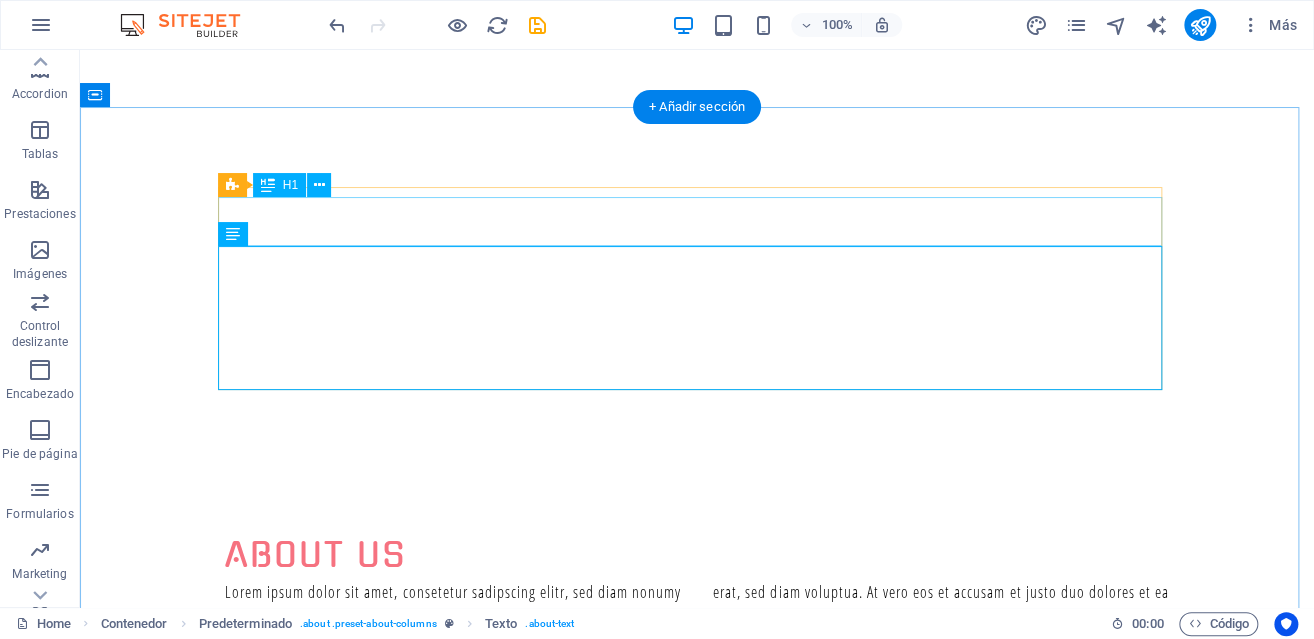 click on "About us" at bounding box center [697, 555] 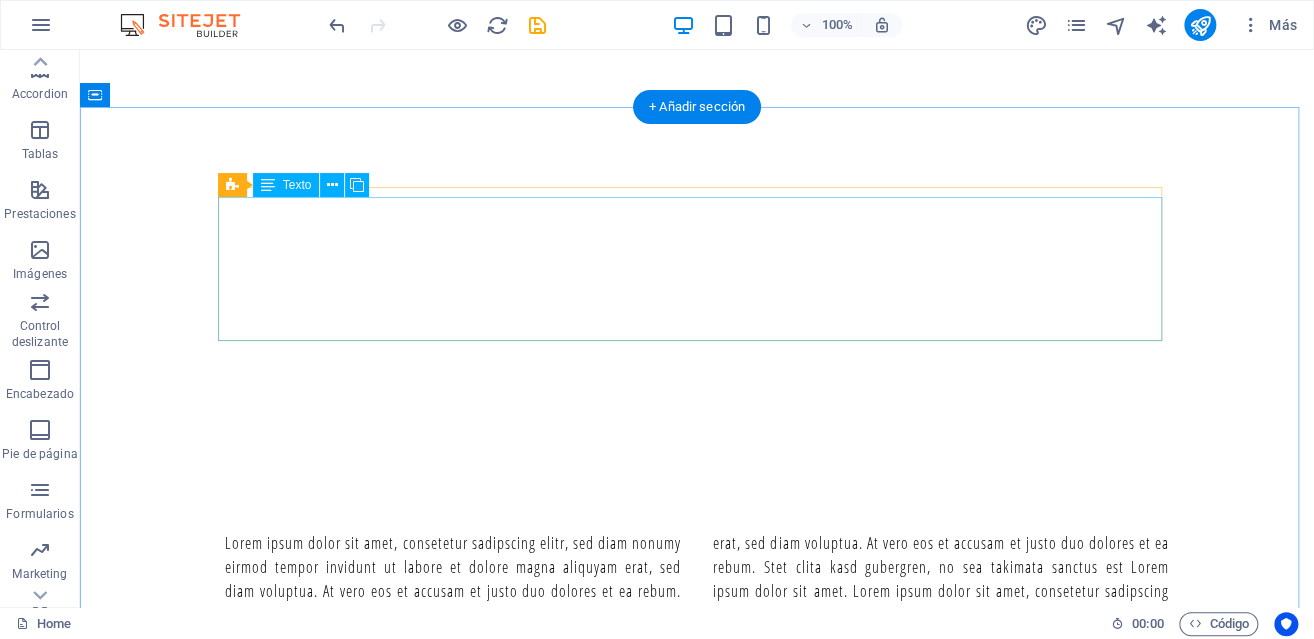 click on "Lorem ipsum dolor sit amet, consetetur sadipscing elitr, sed diam nonumy eirmod tempor invidunt ut labore et dolore magna aliquyam erat, sed diam voluptua. At vero eos et accusam et justo duo dolores et ea rebum. Stet clita kasd gubergren, no sea takimata sanctus est Lorem ipsum dolor sit amet. Lorem ipsum dolor sit amet, consetetur sadipscing elitr, sed diam nonumy eirmod tempor invidunt ut labore et dolore magna aliquyam erat, sed diam voluptua. At vero eos et accusam et justo duo dolores et ea rebum. Stet clita kasd gubergren, no sea takimata sanctus est Lorem ipsum dolor sit amet. Lorem ipsum dolor sit amet, consetetur sadipscing elitr, sed diam nonumy eirmod tempor invidunt ut labore et dolore magna aliquyam erat, sed diam voluptua. At vero eos et accusam et justo duo dolores et ea rebum. Lorem ipsum dolor sit amet at vero eos." at bounding box center [697, 603] 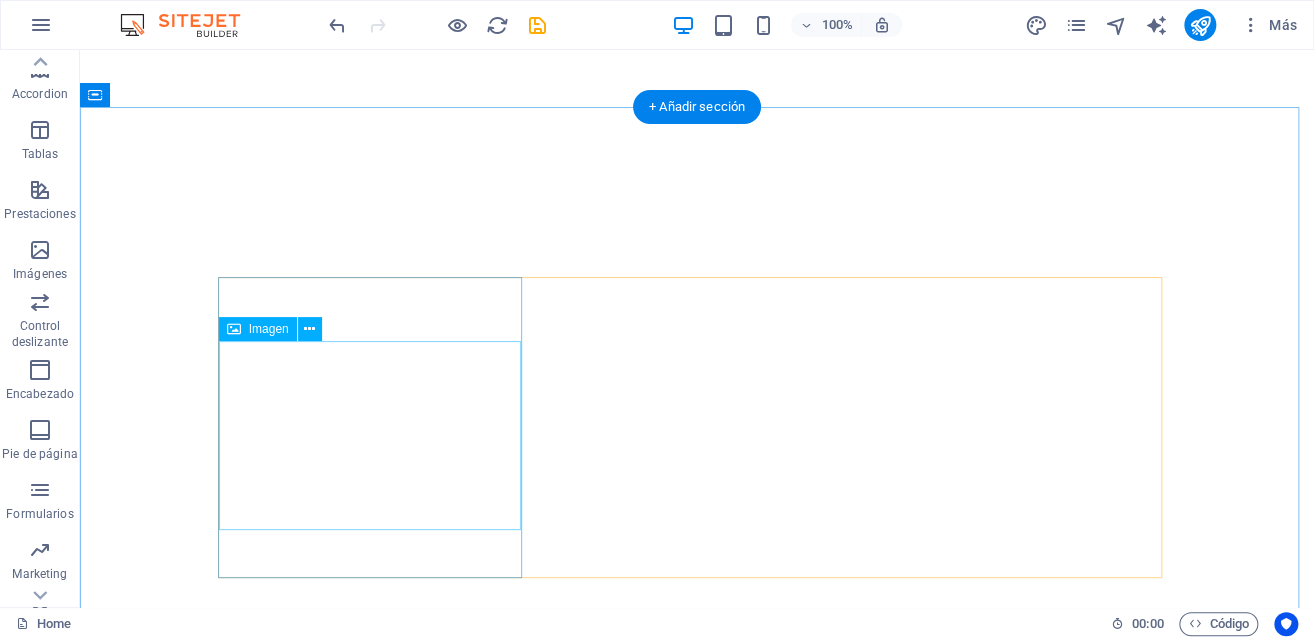 click at bounding box center [697, 969] 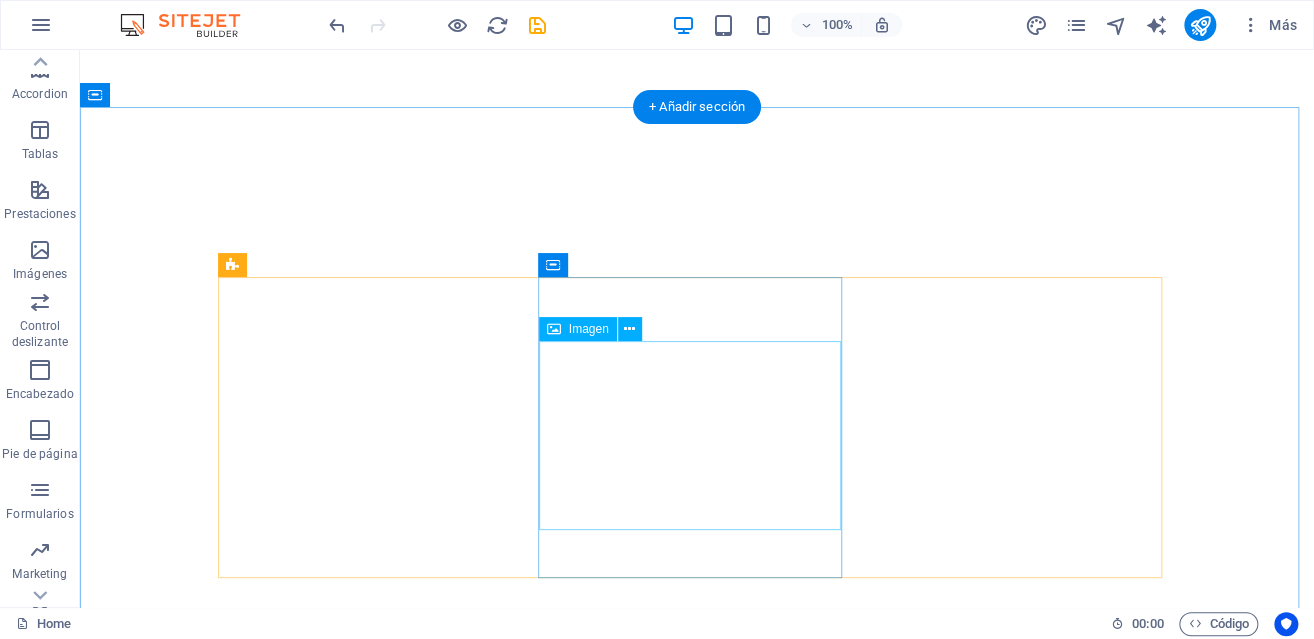 click at bounding box center [697, 1088] 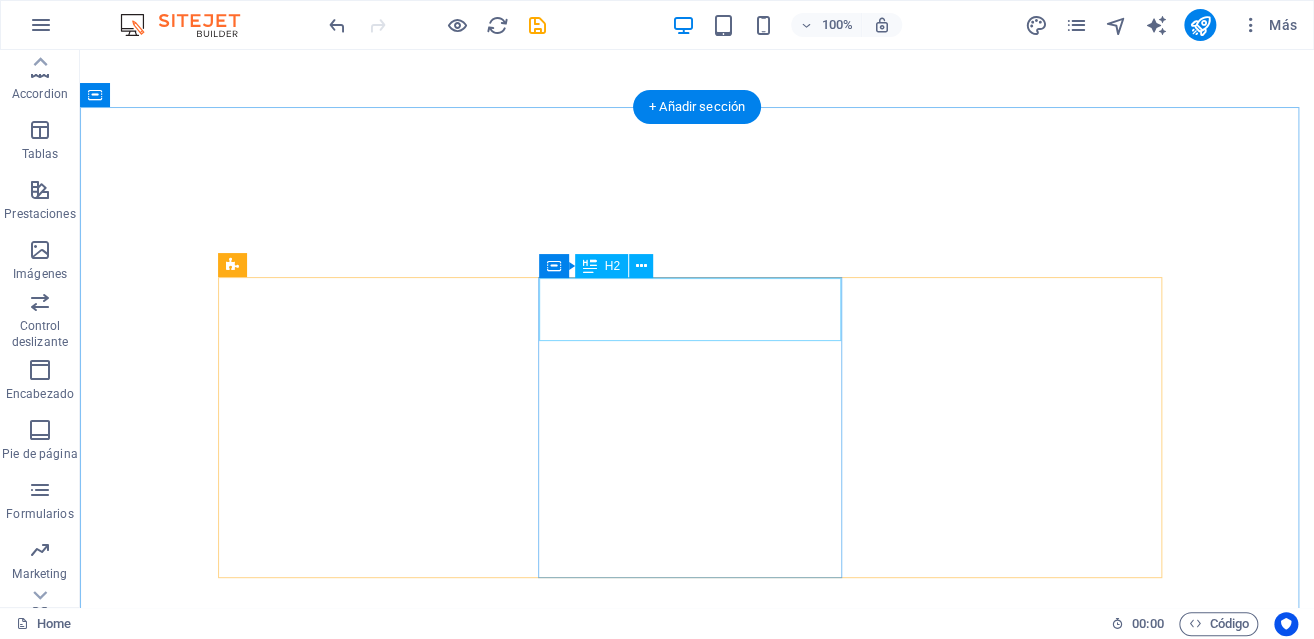 click on "Events" at bounding box center [697, 762] 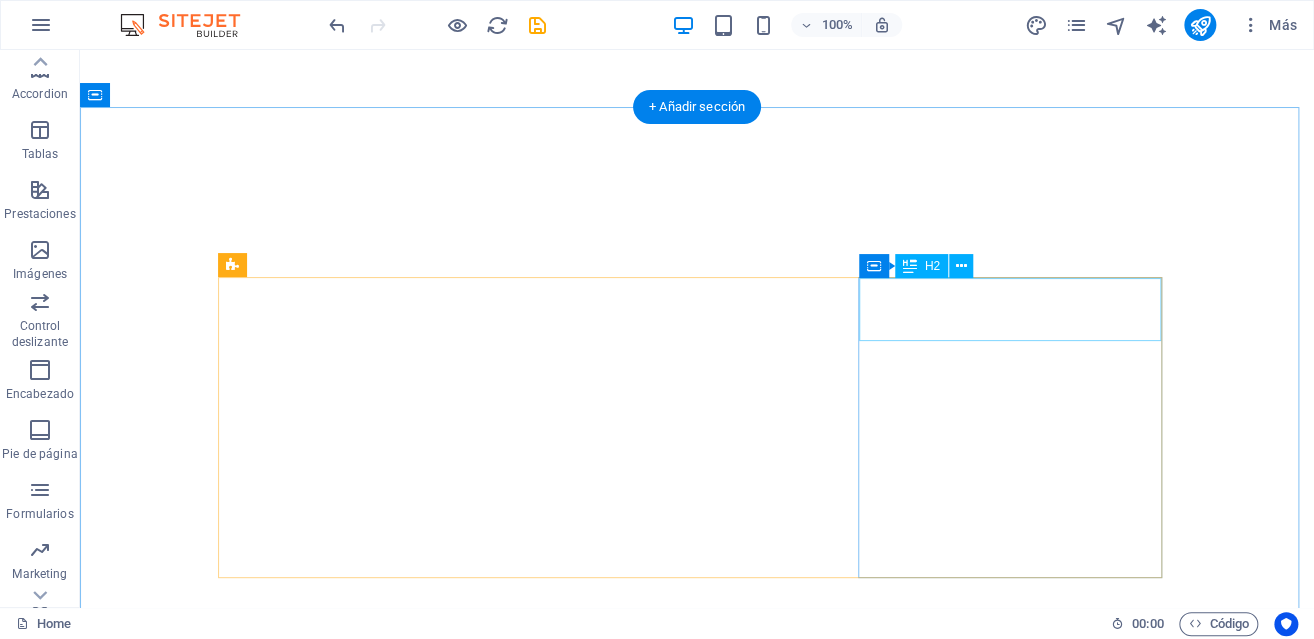 click on "Booking" at bounding box center [697, 819] 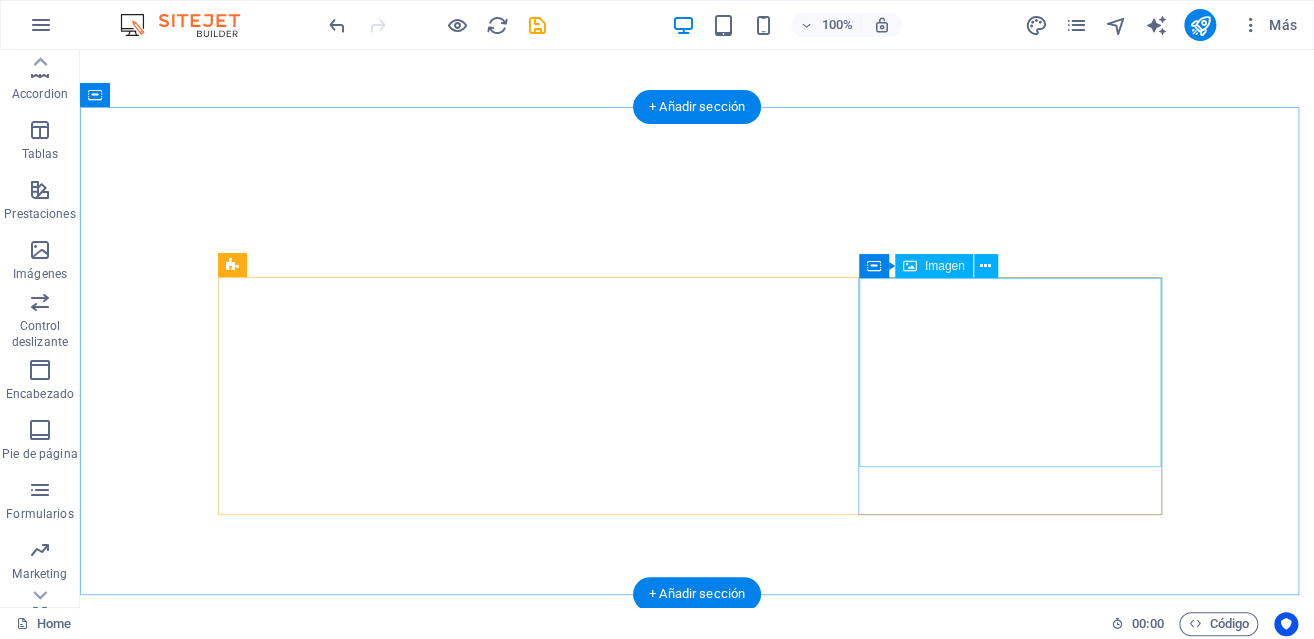 click at bounding box center [697, 1082] 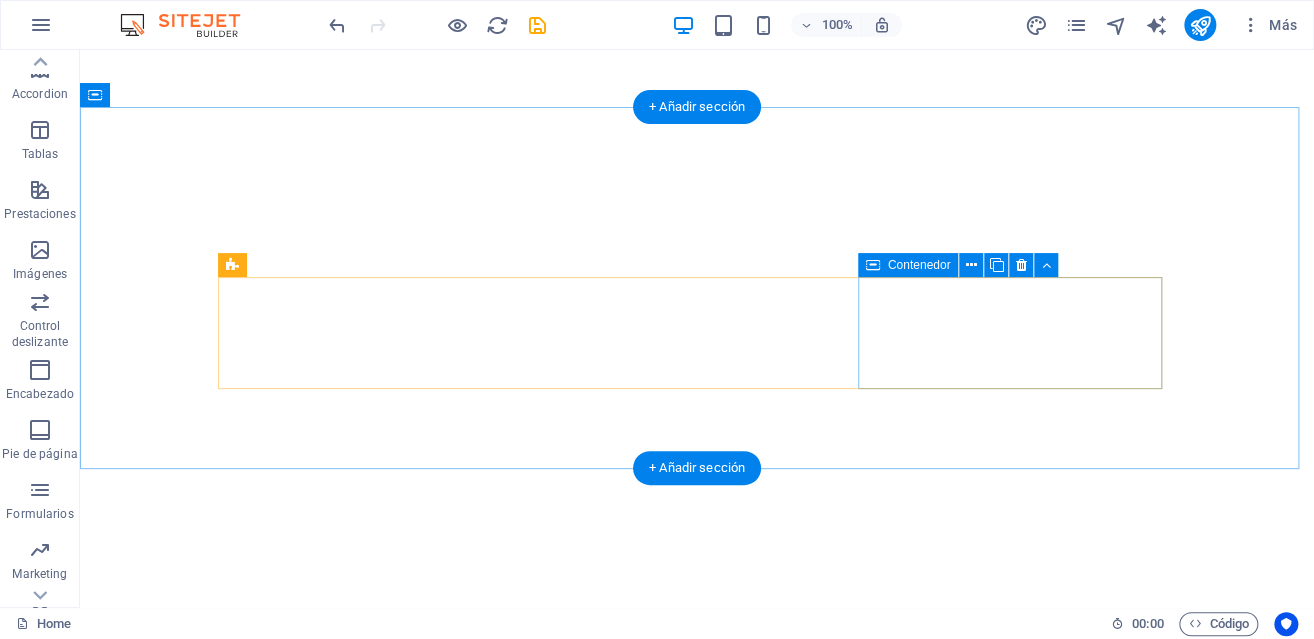 click on "Book Now" at bounding box center (697, 811) 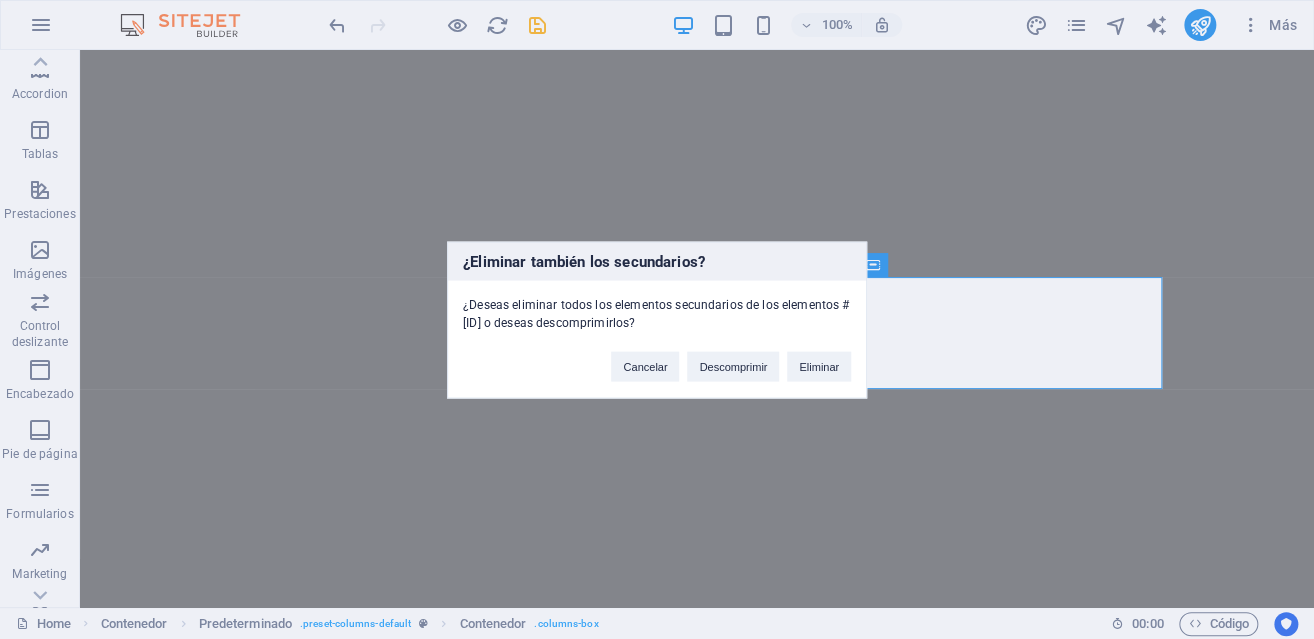 click on "Cancelar Descomprimir Eliminar" at bounding box center (731, 356) 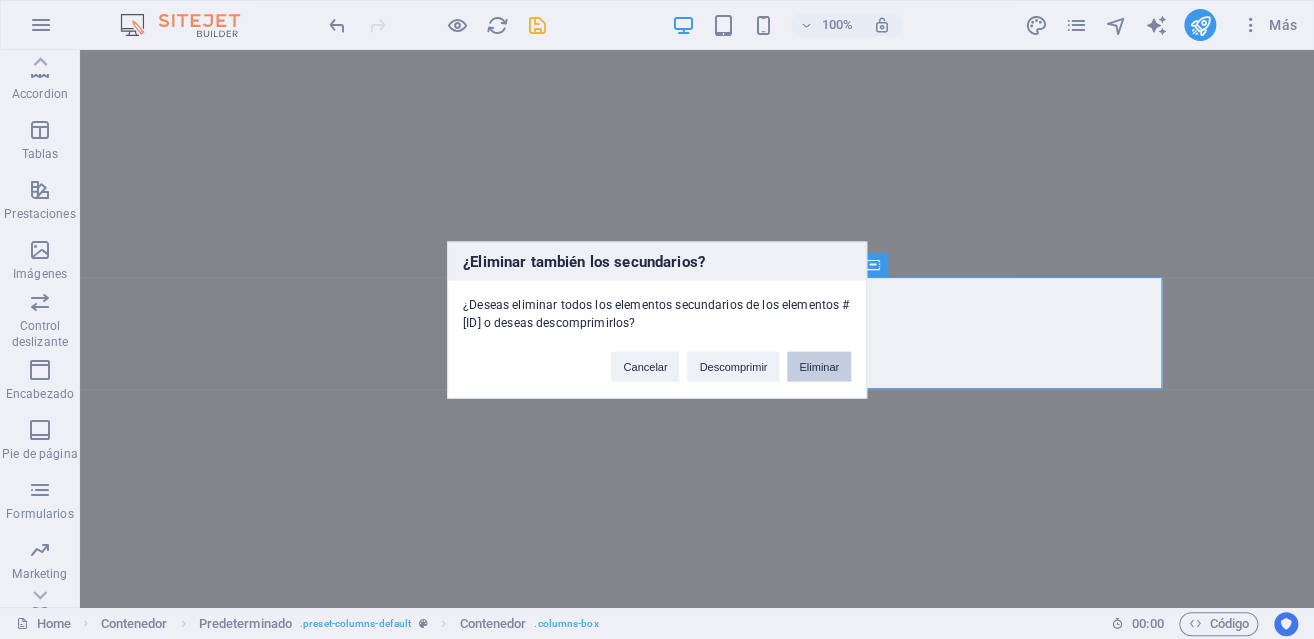 click on "Eliminar" at bounding box center [819, 366] 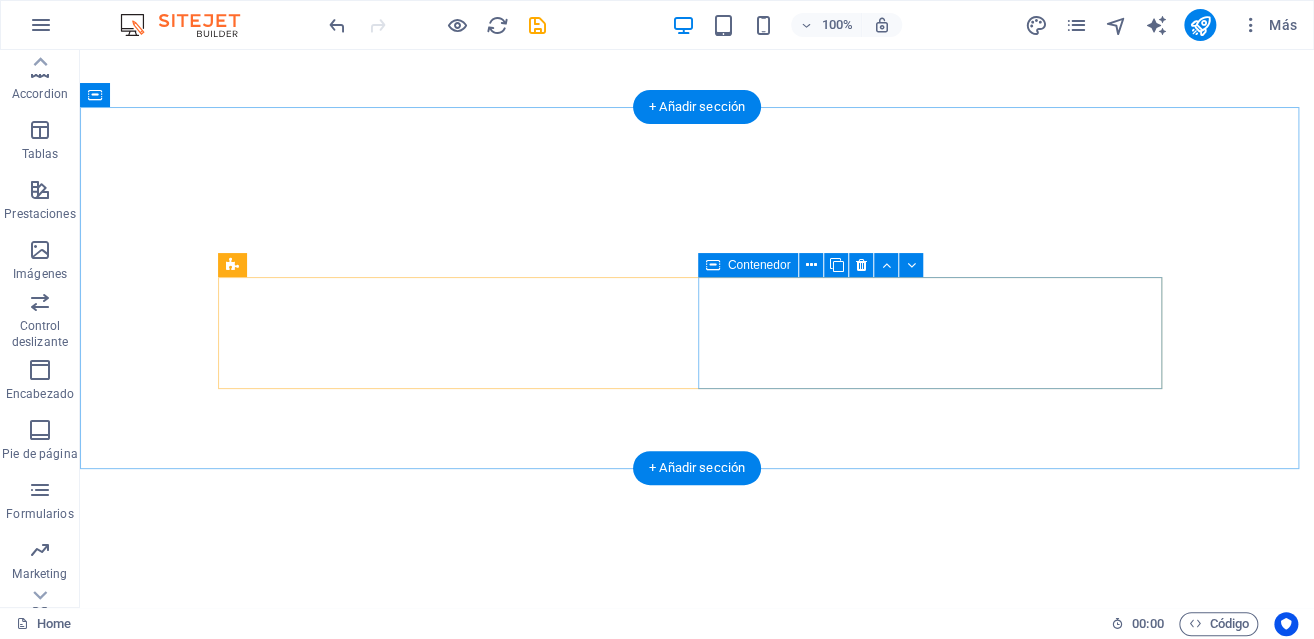 click on "Learn More" at bounding box center [697, 754] 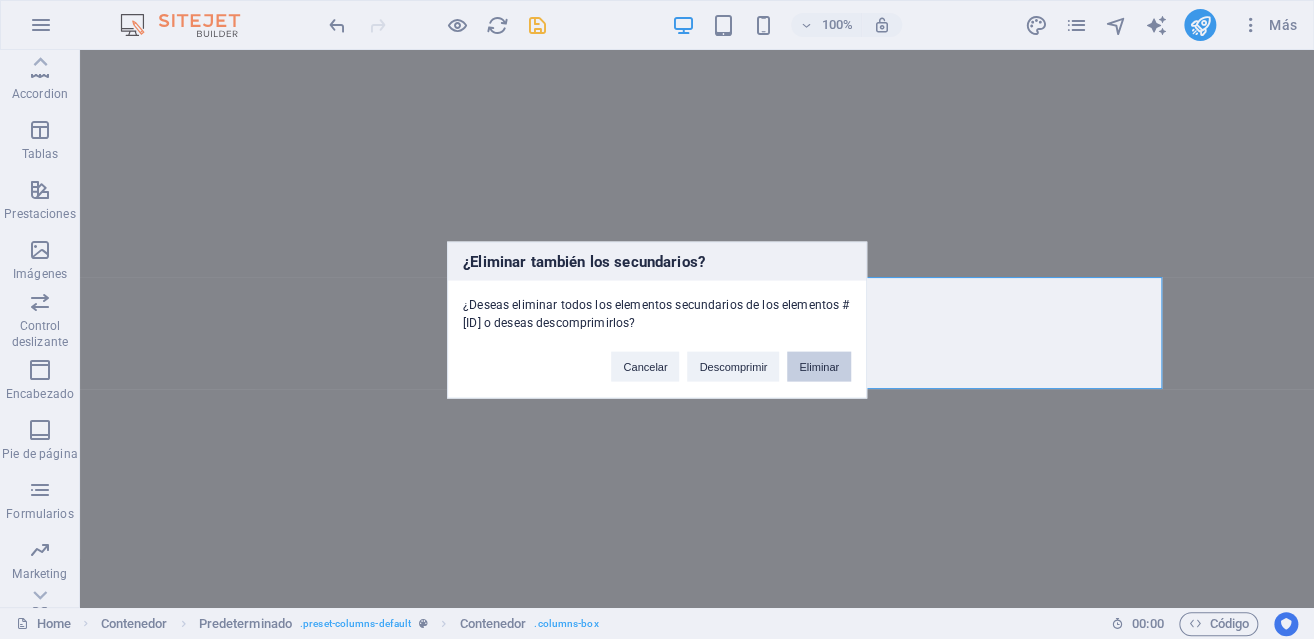 click on "Eliminar" at bounding box center [819, 366] 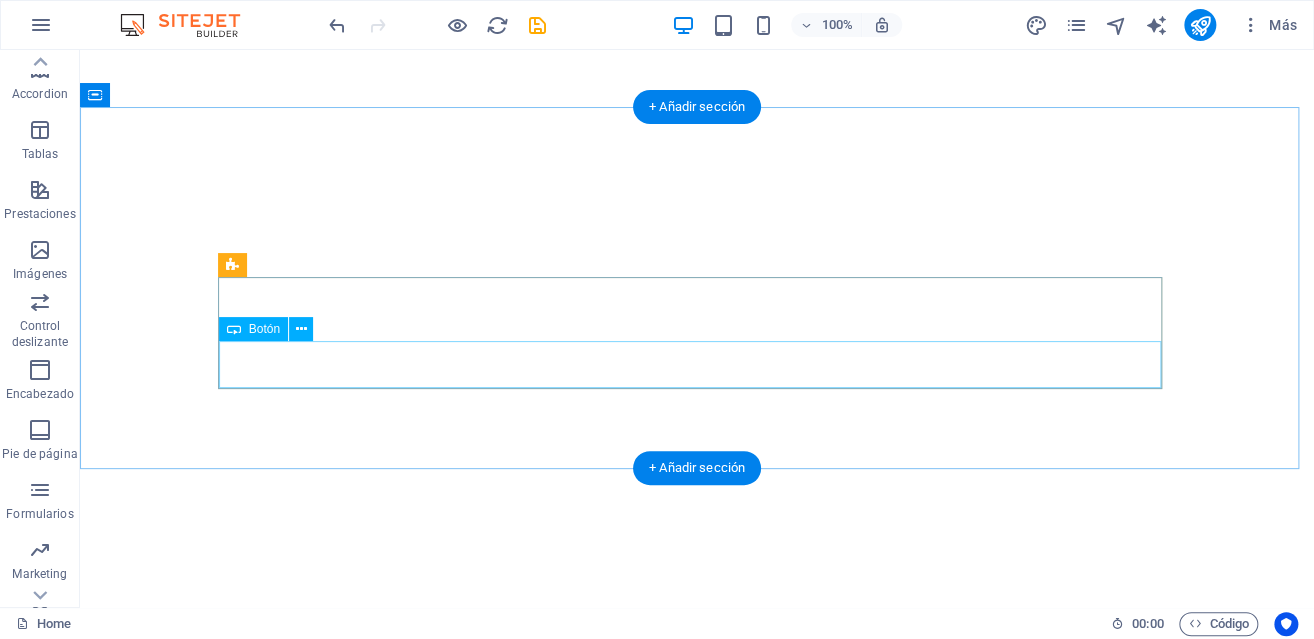 click on "Your Perfect Event" at bounding box center [697, 698] 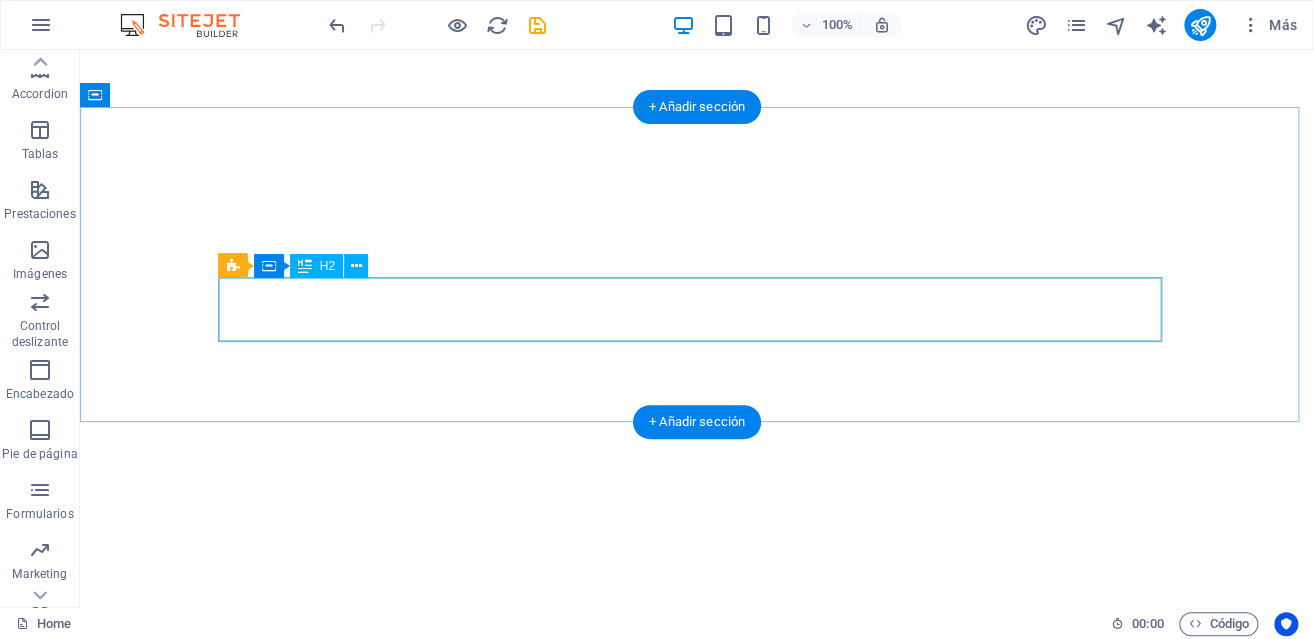 click on "Packages" at bounding box center (697, 643) 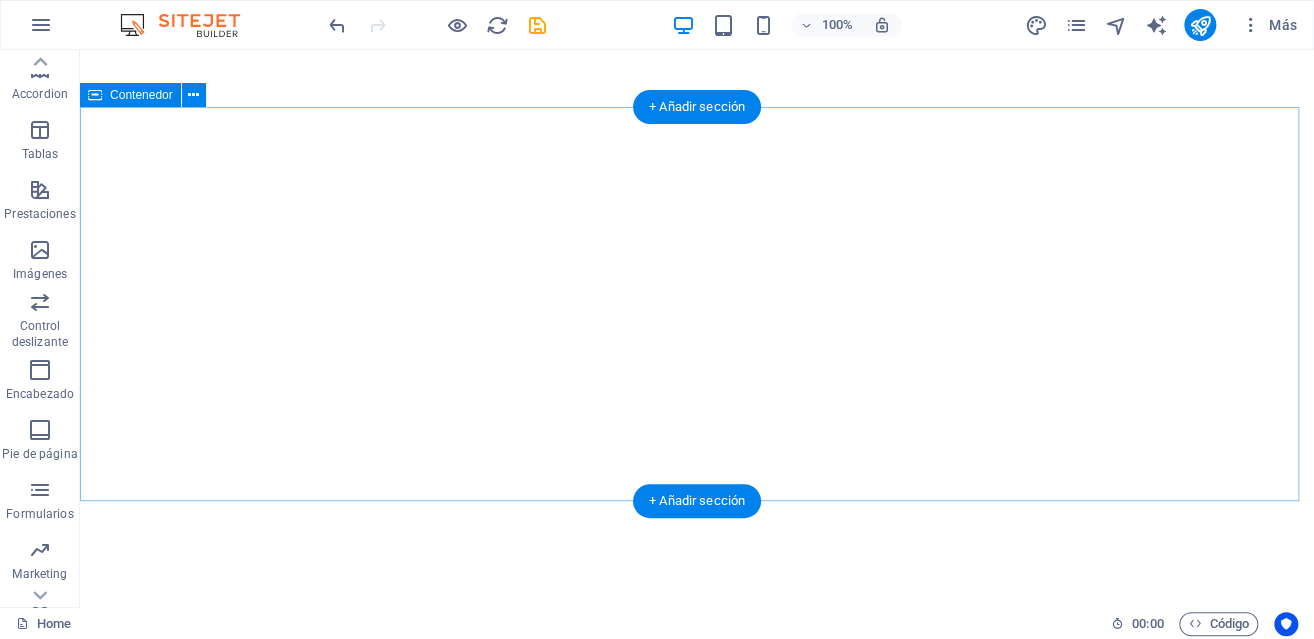 click on "Suelta el contenido aquí o  Añadir elementos  Pegar portapapeles" at bounding box center [697, 638] 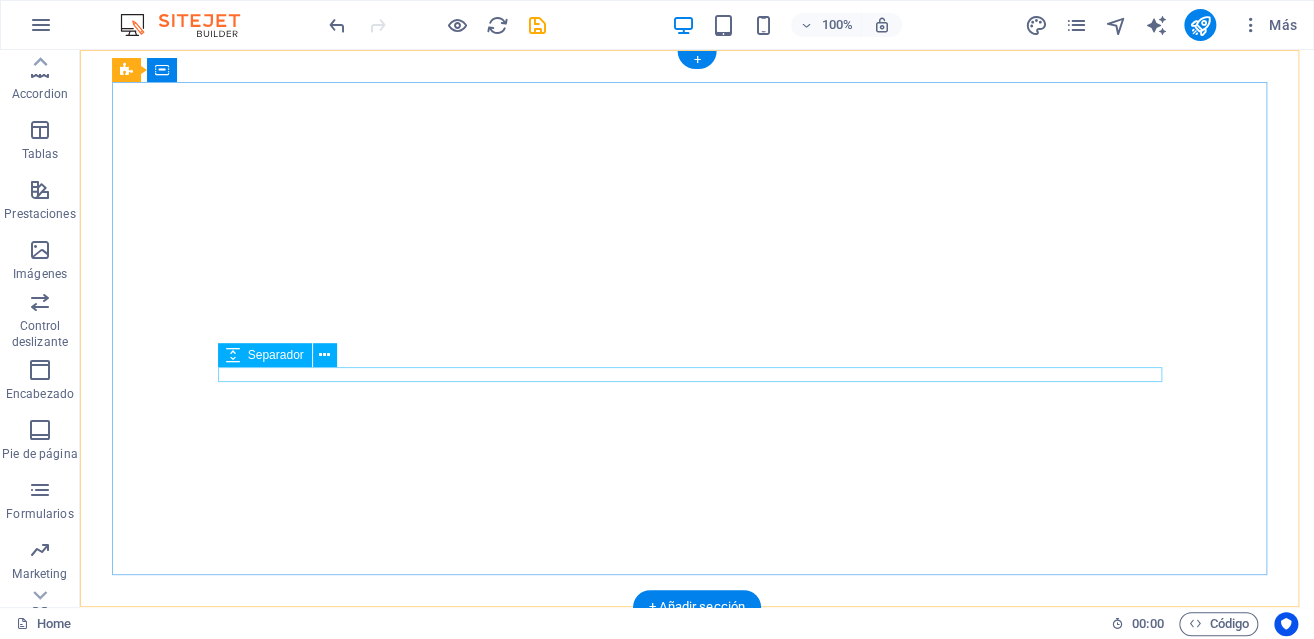 scroll, scrollTop: 0, scrollLeft: 0, axis: both 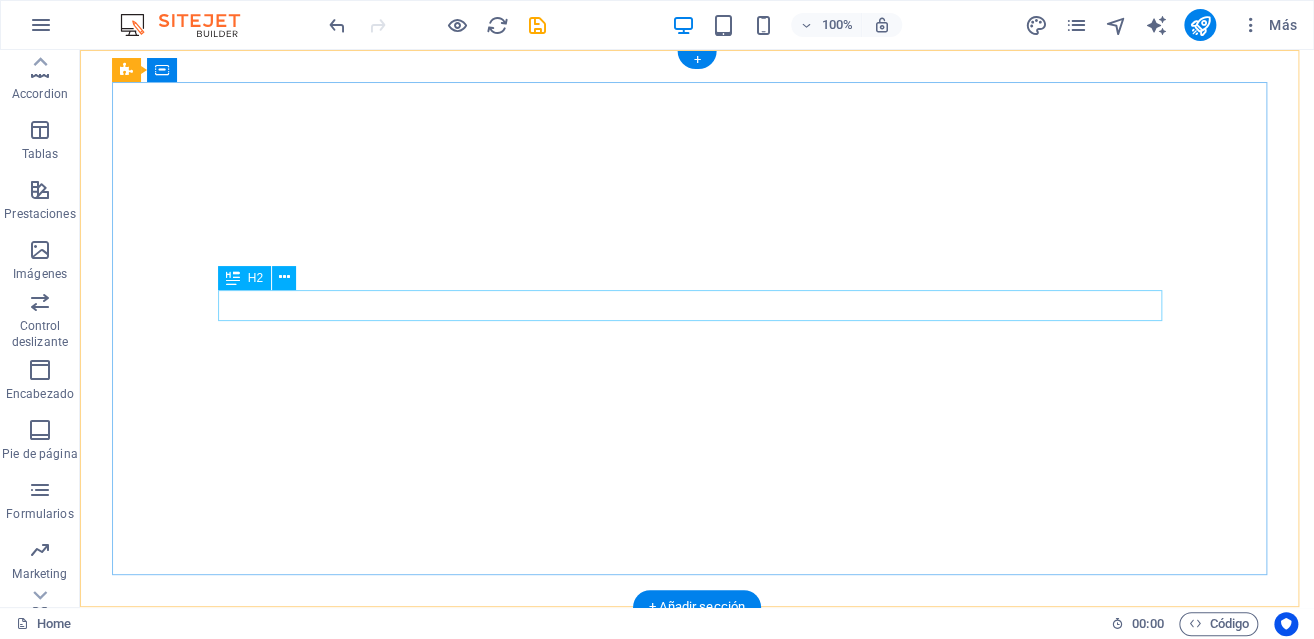 click on "AYR AUDIO LTDA" at bounding box center [697, 750] 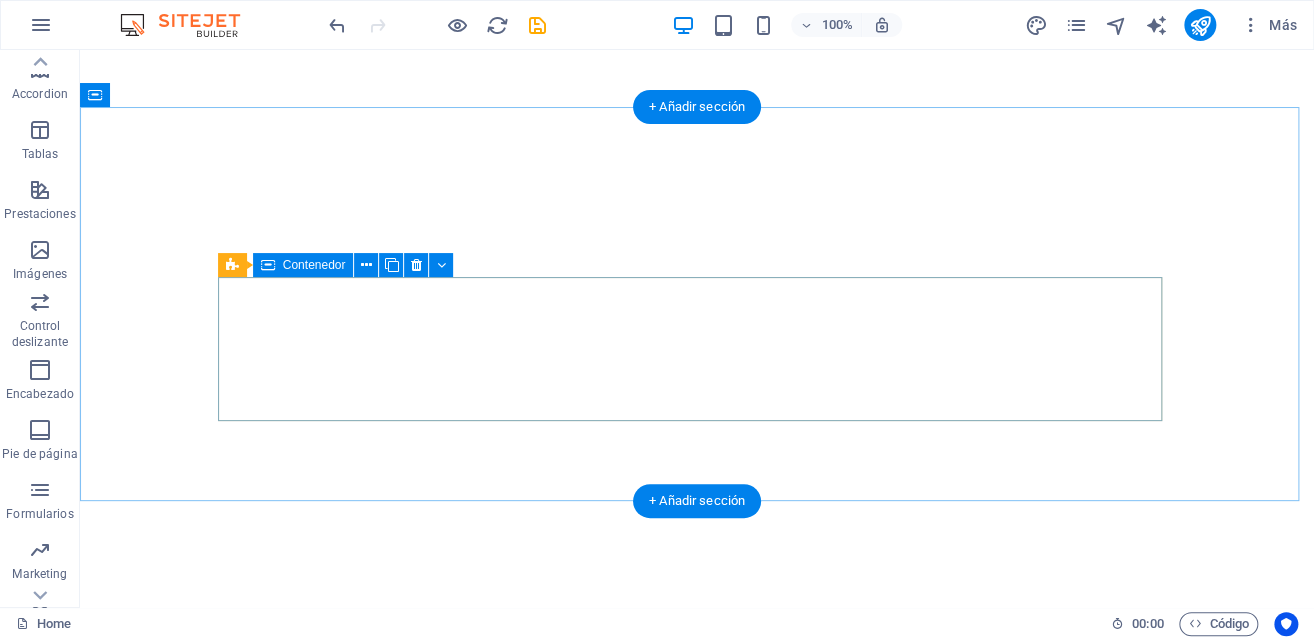 scroll, scrollTop: 600, scrollLeft: 0, axis: vertical 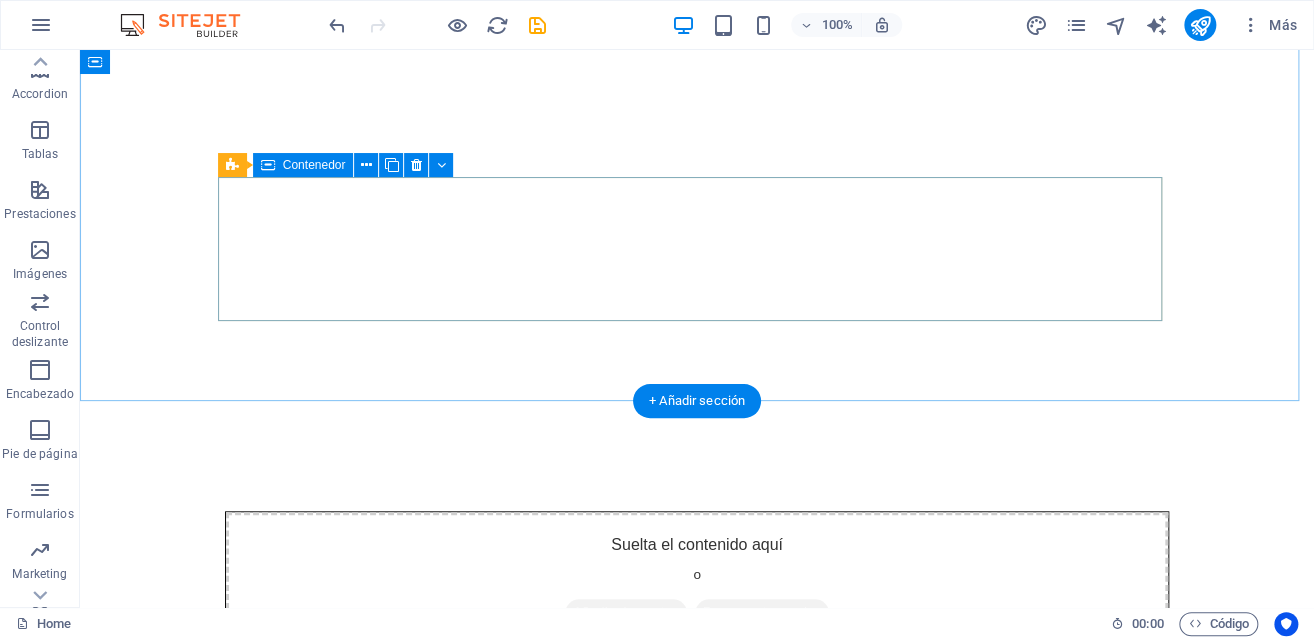 click on "Suelta el contenido aquí o  Añadir elementos  Pegar portapapeles" at bounding box center (697, 583) 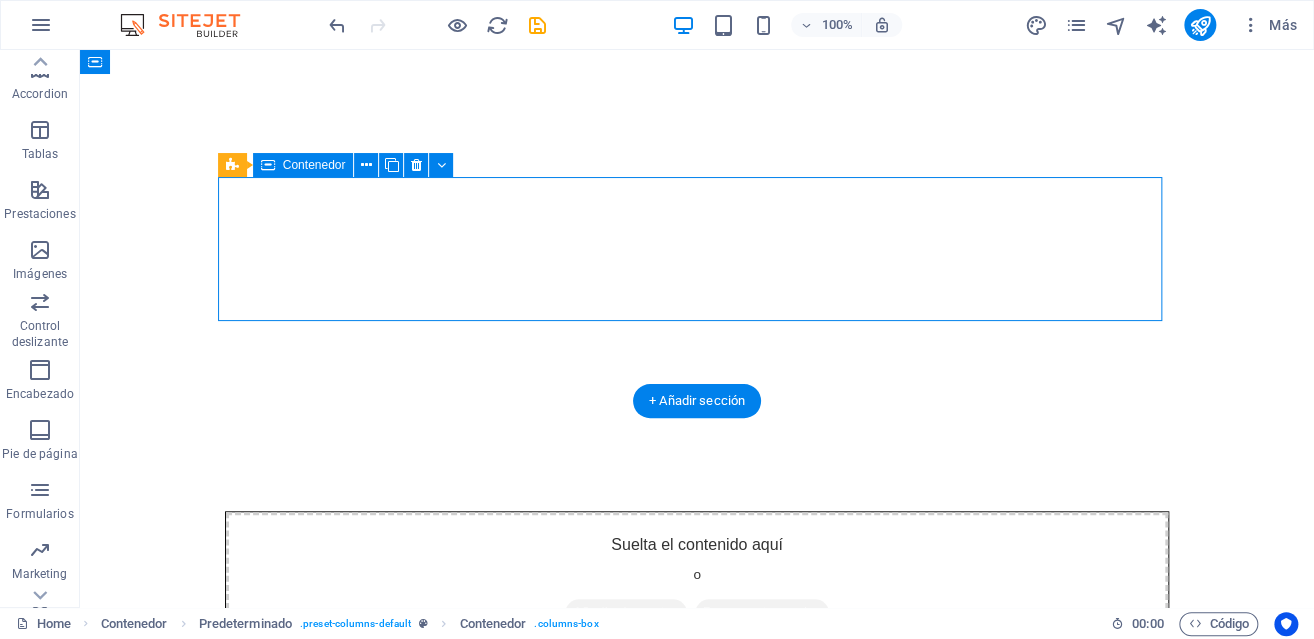 click on "Suelta el contenido aquí o  Añadir elementos  Pegar portapapeles" at bounding box center (697, 583) 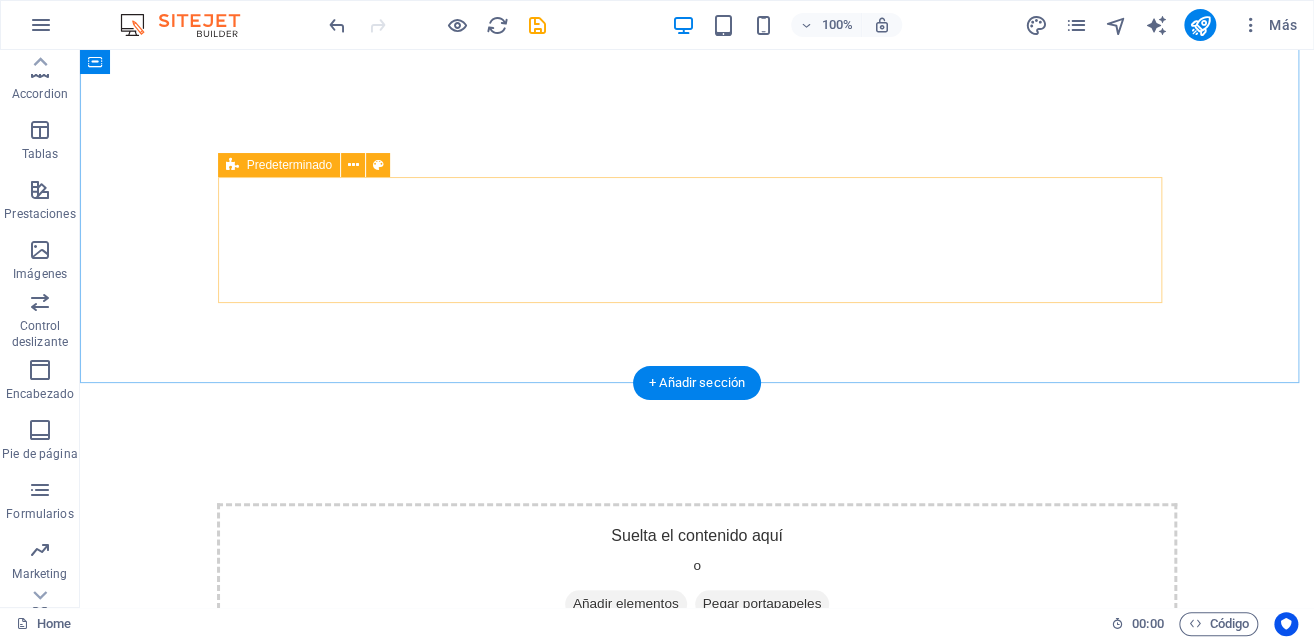 click on "Suelta el contenido aquí o  Añadir elementos  Pegar portapapeles" at bounding box center (697, 574) 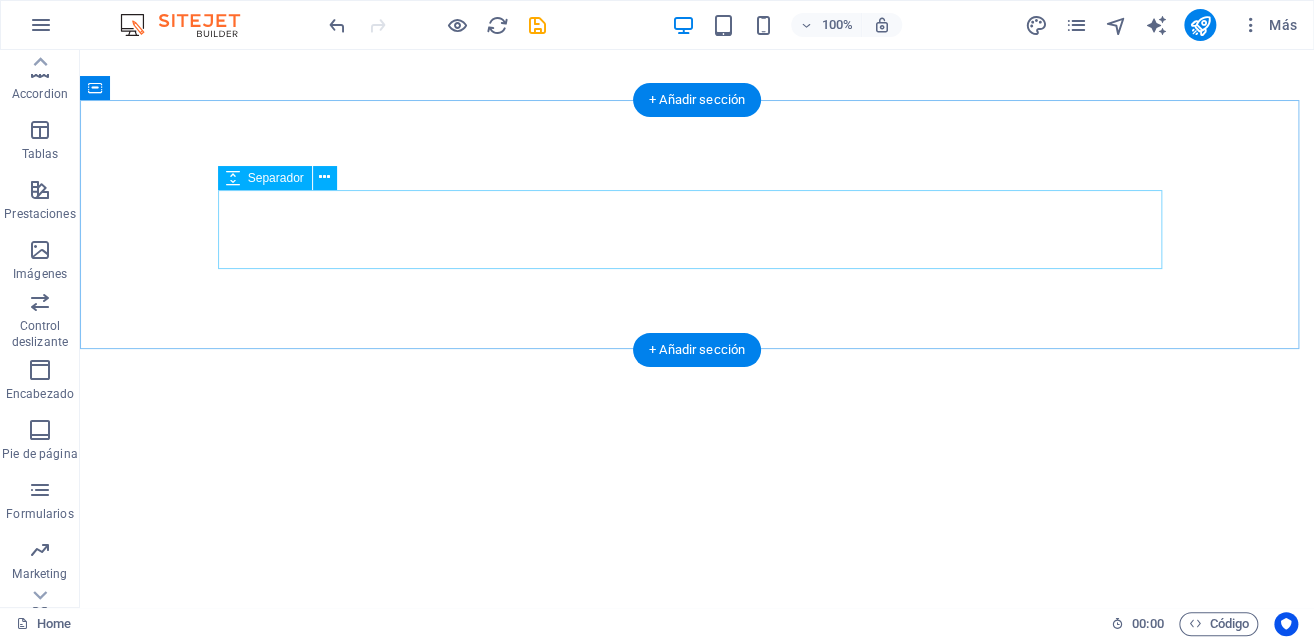 click at bounding box center (697, 564) 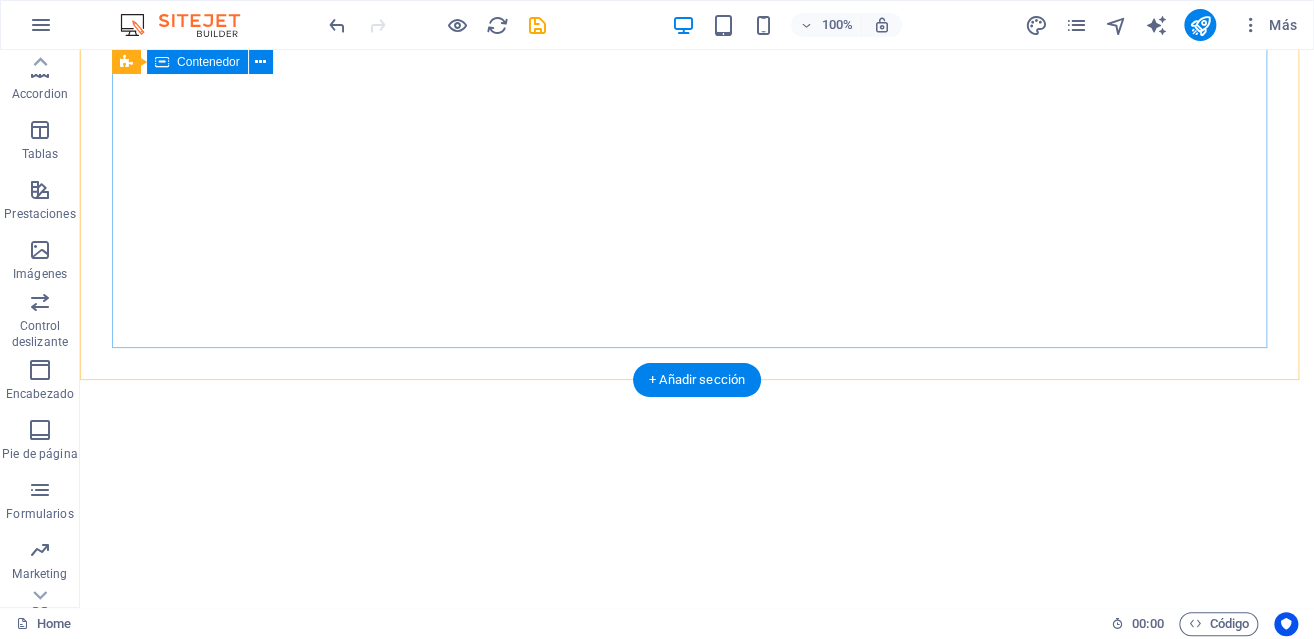 scroll, scrollTop: 427, scrollLeft: 0, axis: vertical 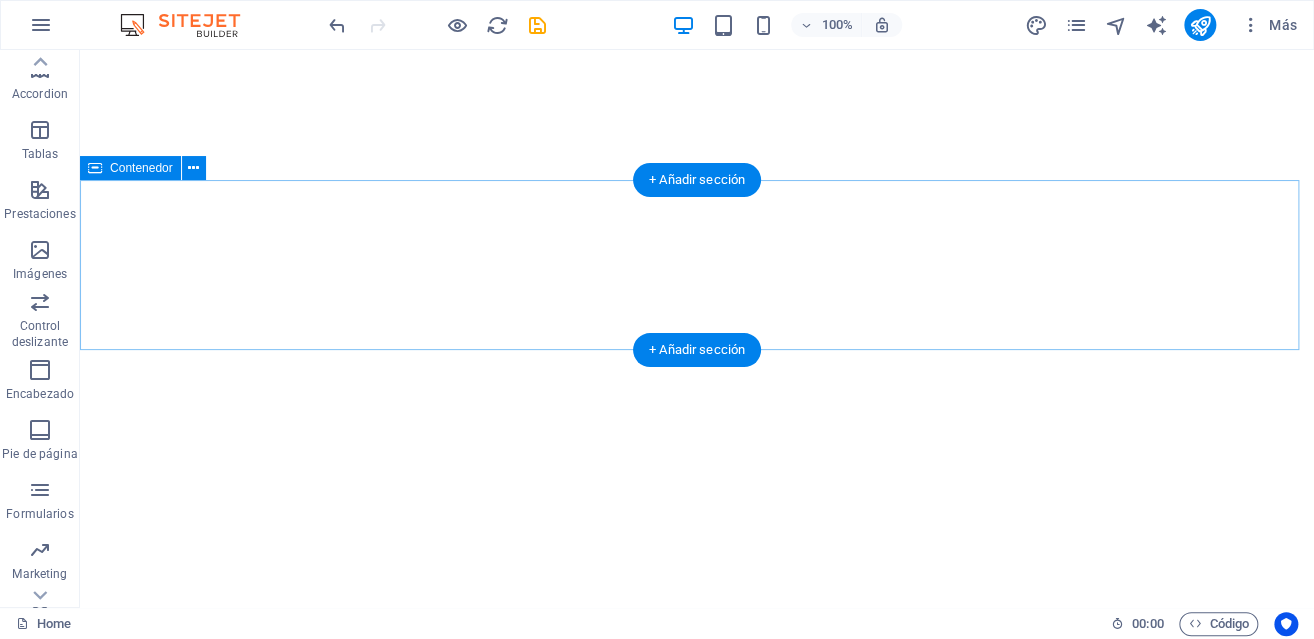click at bounding box center [697, 599] 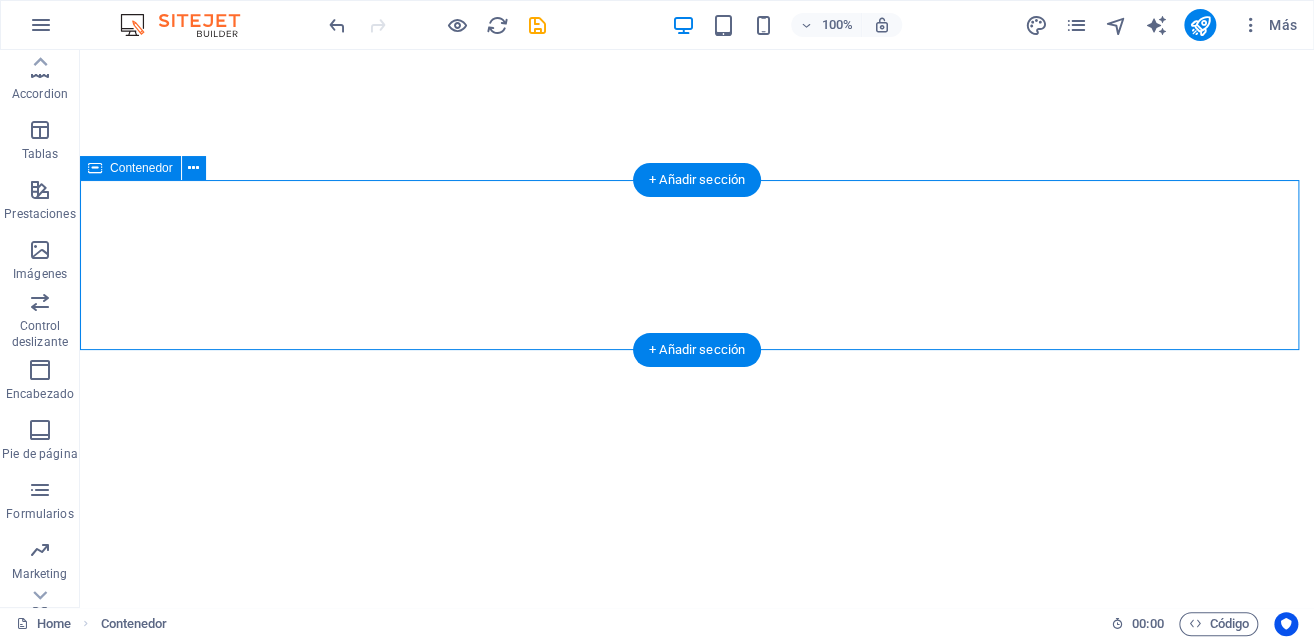 click at bounding box center [697, 599] 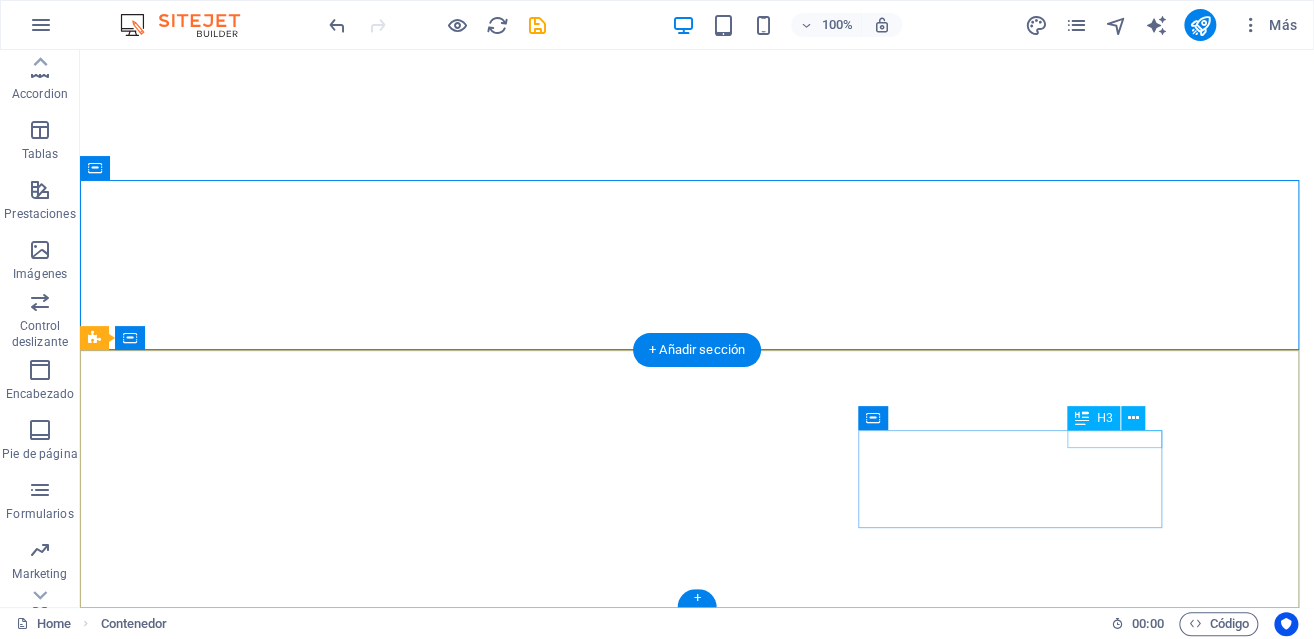 click on "Contact" at bounding box center (568, 984) 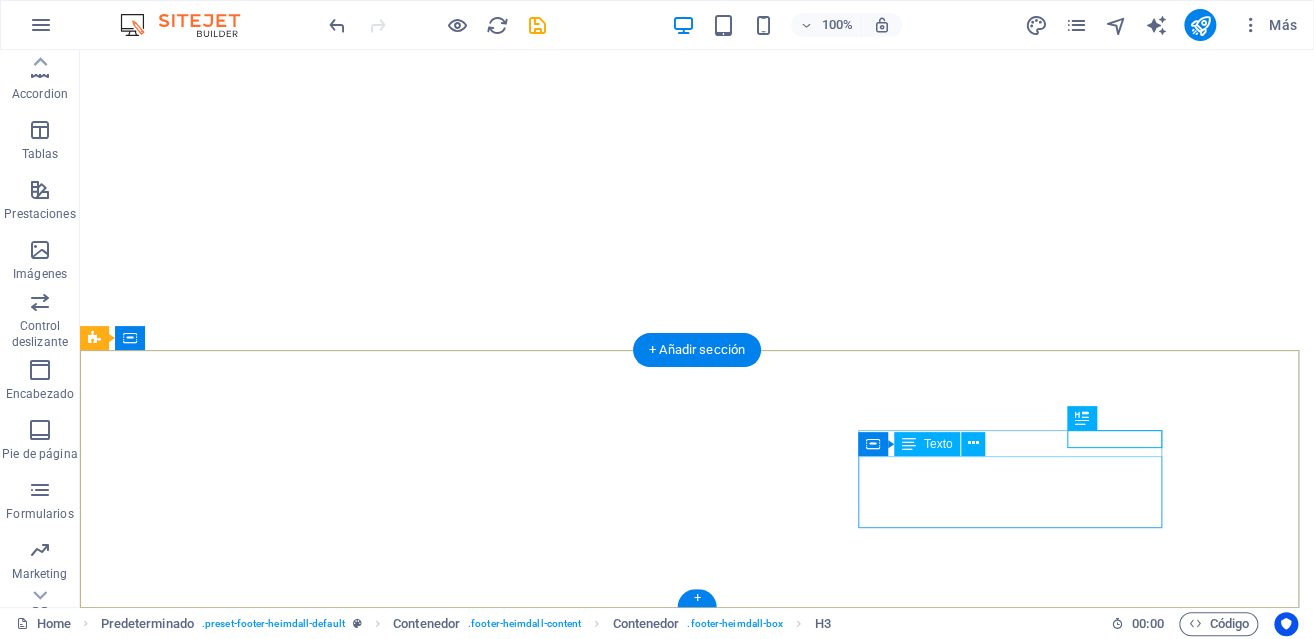 click on "Phone:  +[PHONE] Mobile:  [EMAIL]" at bounding box center (568, 1036) 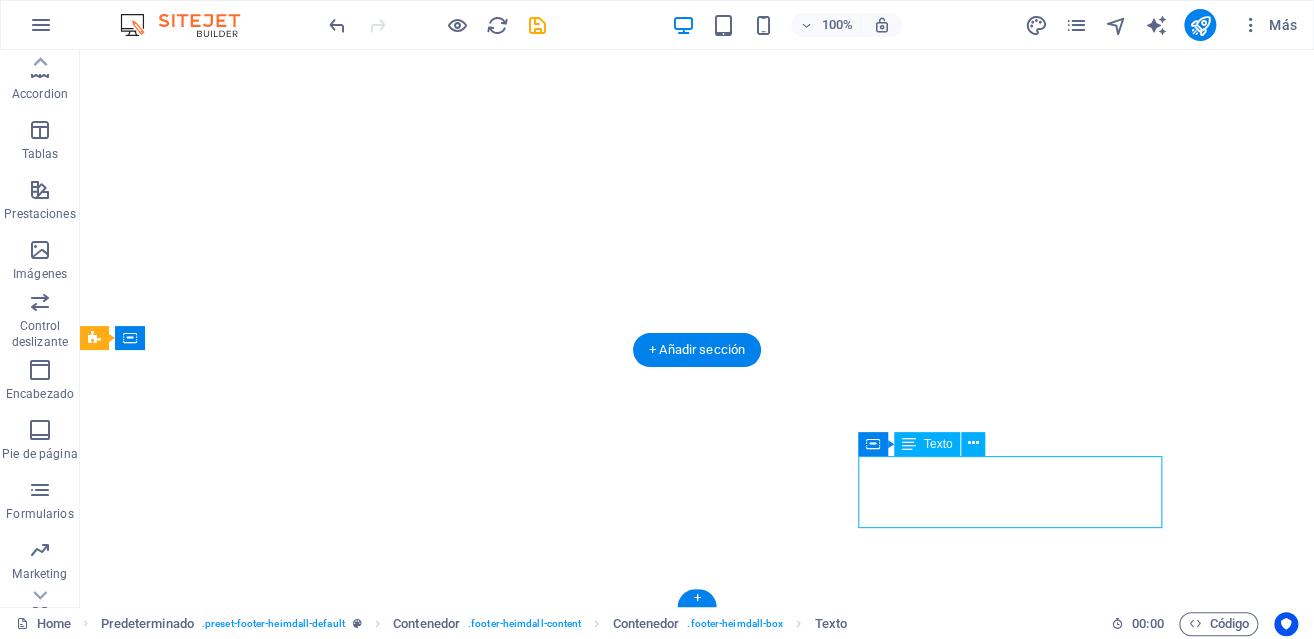 click on "Phone:  +[PHONE] Mobile:  [EMAIL]" at bounding box center [568, 1036] 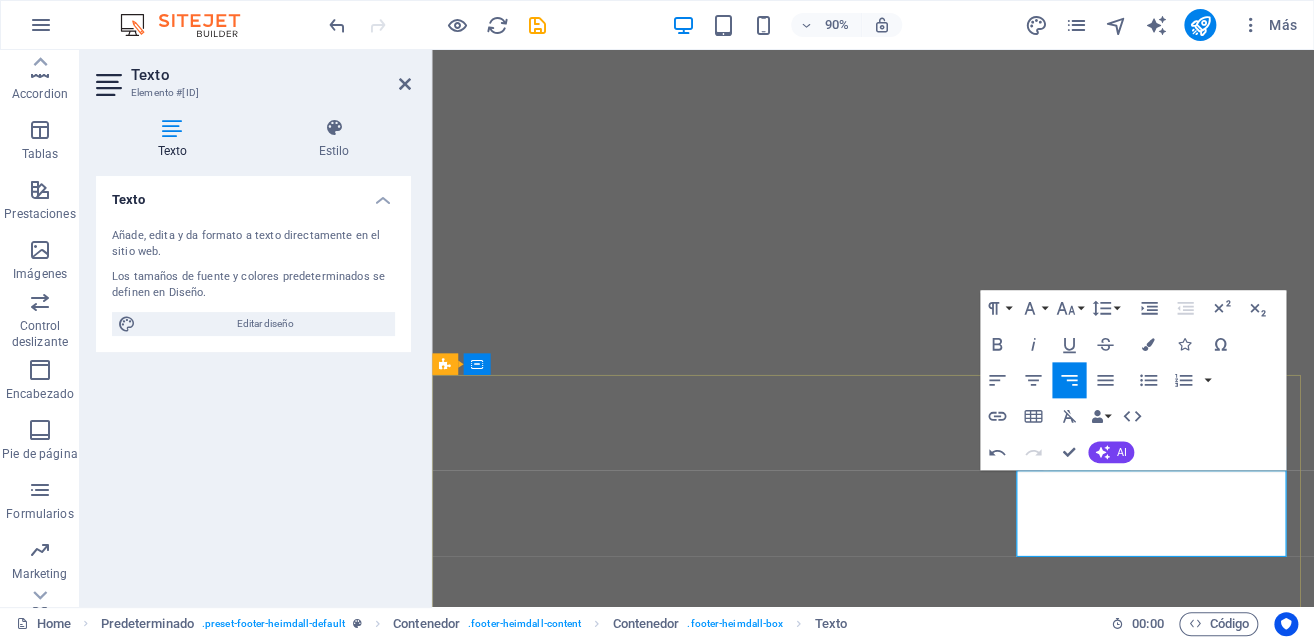 type 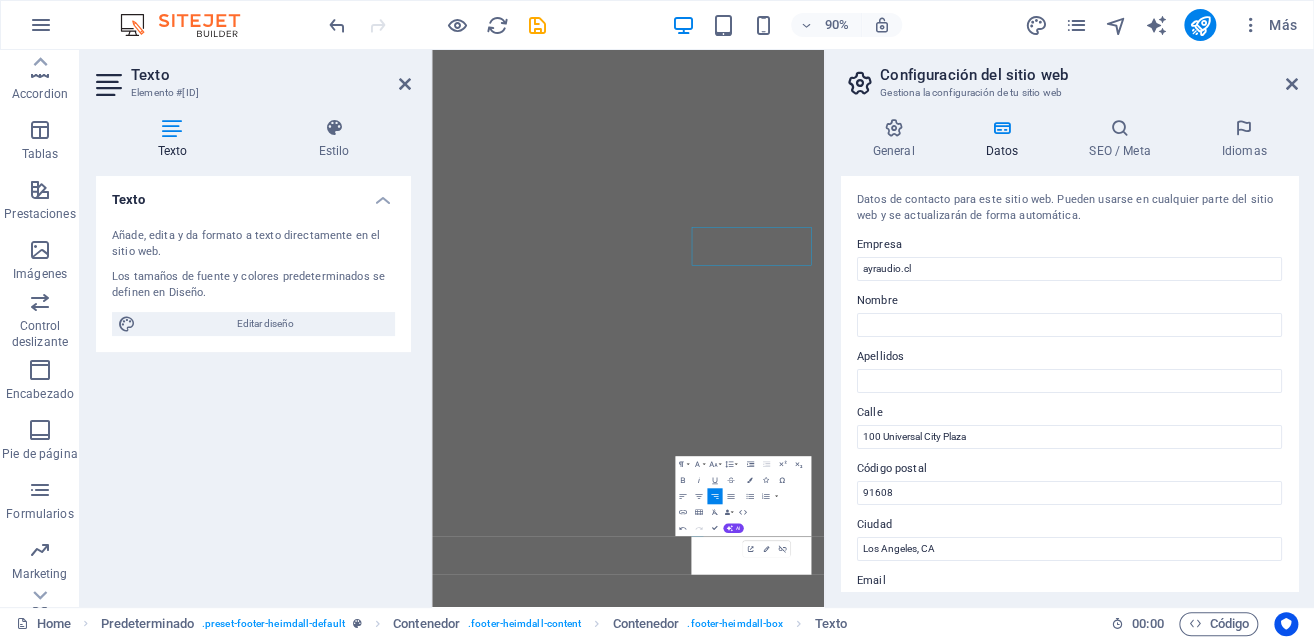 scroll, scrollTop: 451, scrollLeft: 0, axis: vertical 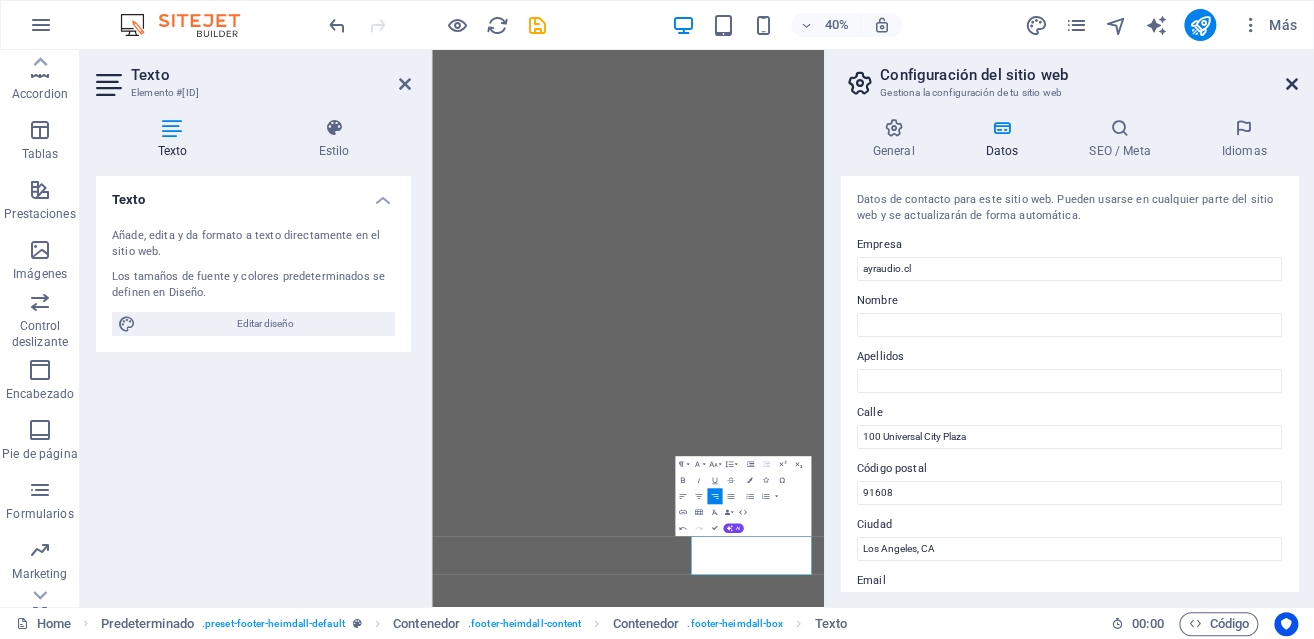 click at bounding box center [1292, 84] 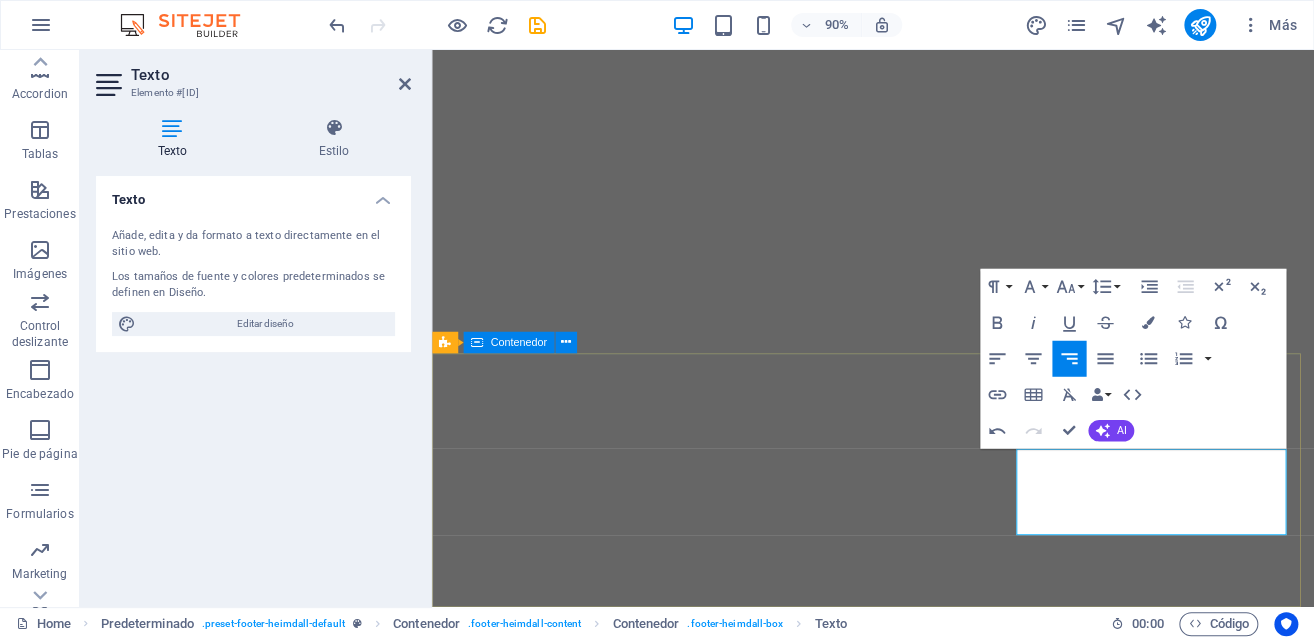 drag, startPoint x: 1288, startPoint y: 526, endPoint x: 1357, endPoint y: 591, distance: 94.79452 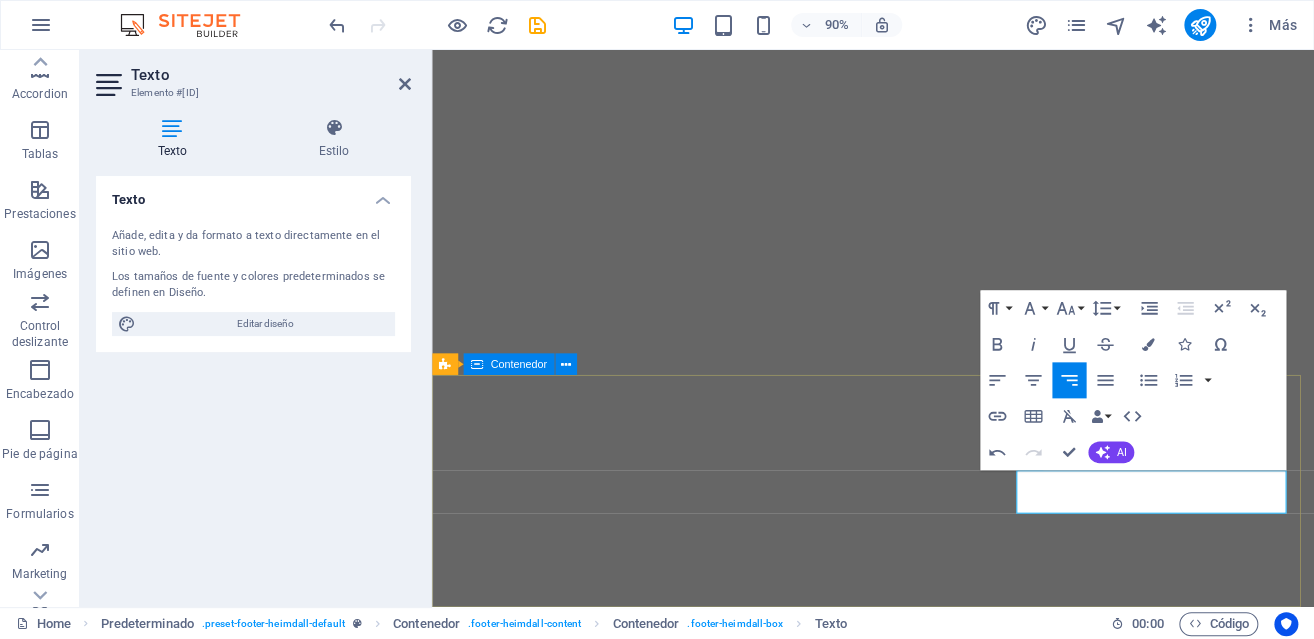 scroll, scrollTop: 427, scrollLeft: 0, axis: vertical 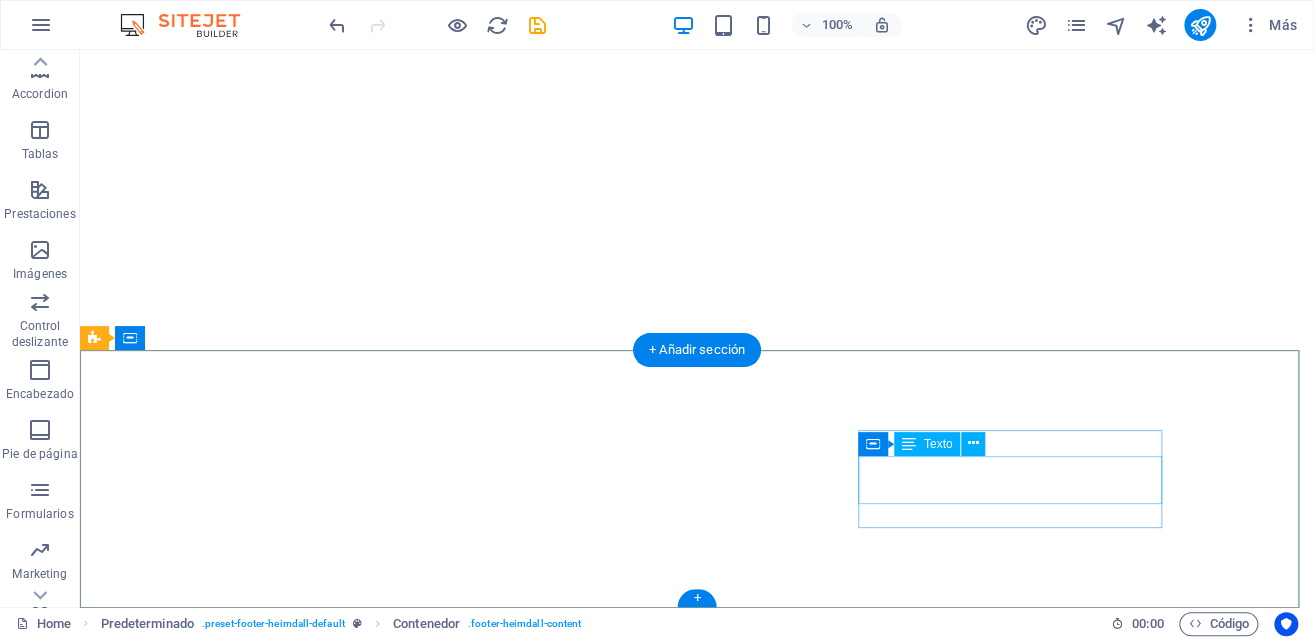 click on "Tel:  +[PHONE] al" at bounding box center [568, 1024] 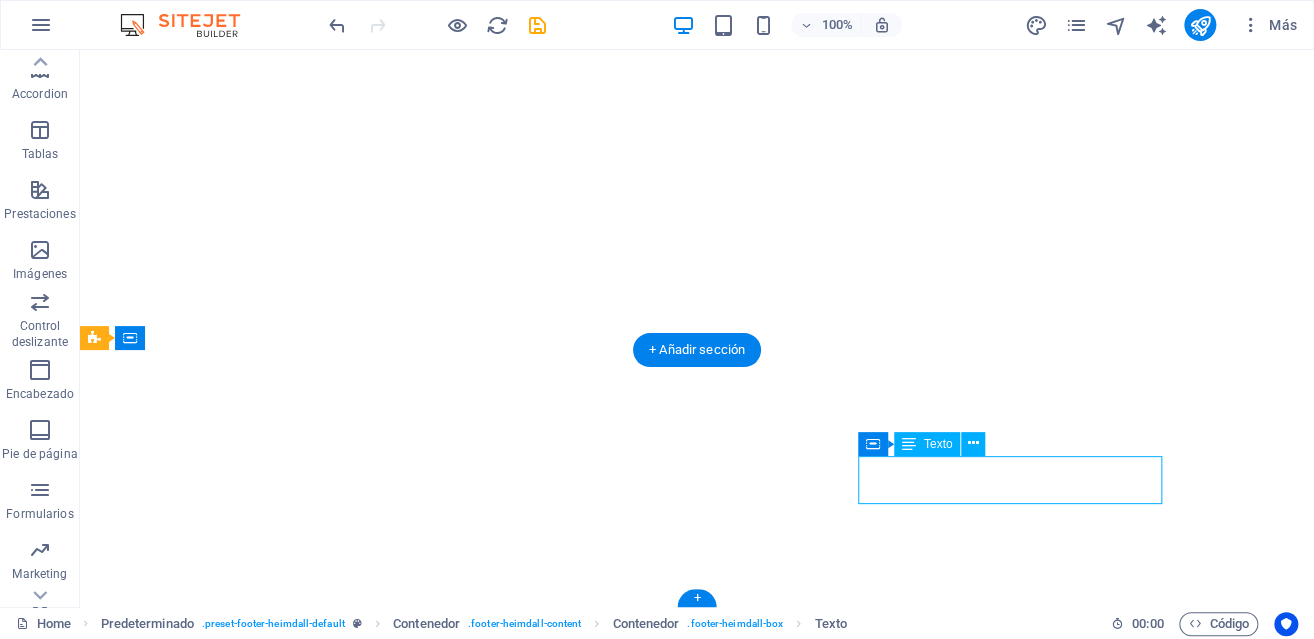 click on "Tel:  +[PHONE] al" at bounding box center (568, 1024) 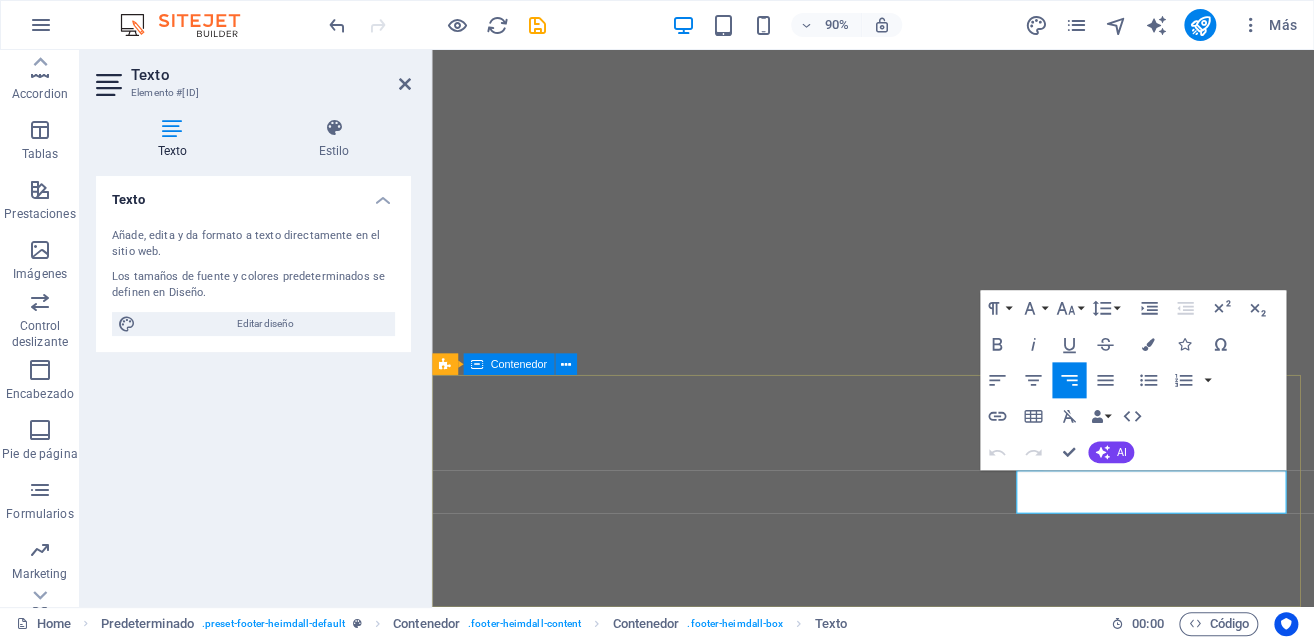 drag, startPoint x: 1341, startPoint y: 555, endPoint x: 1388, endPoint y: 552, distance: 47.095646 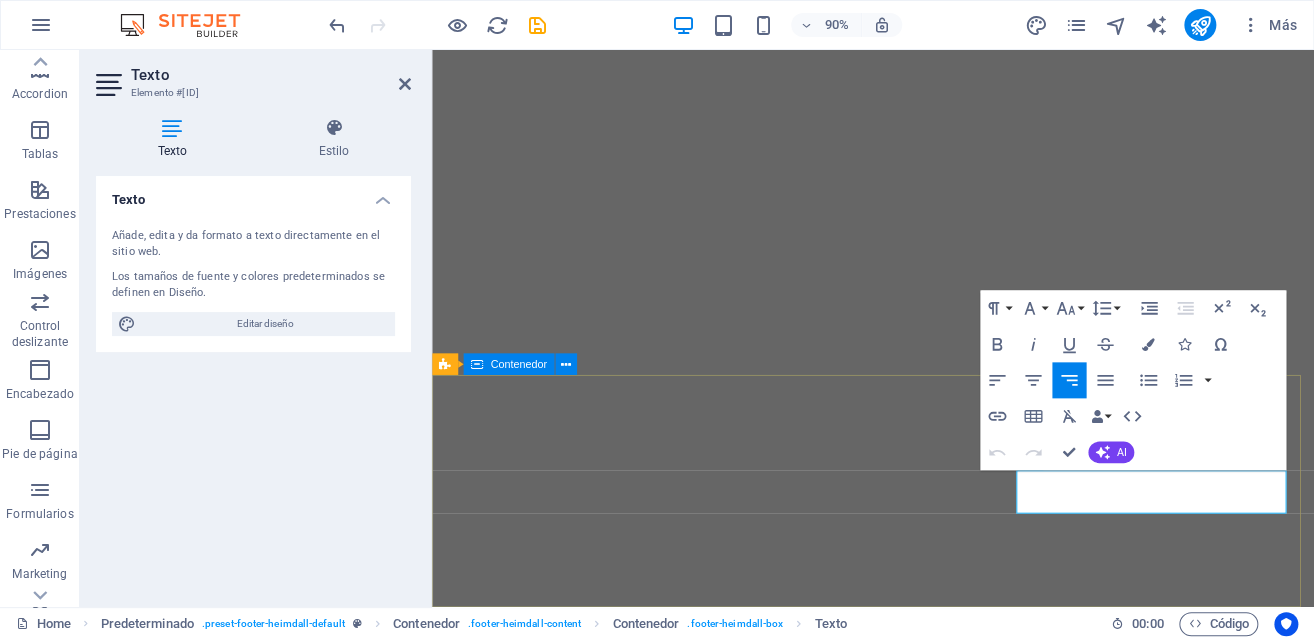 type 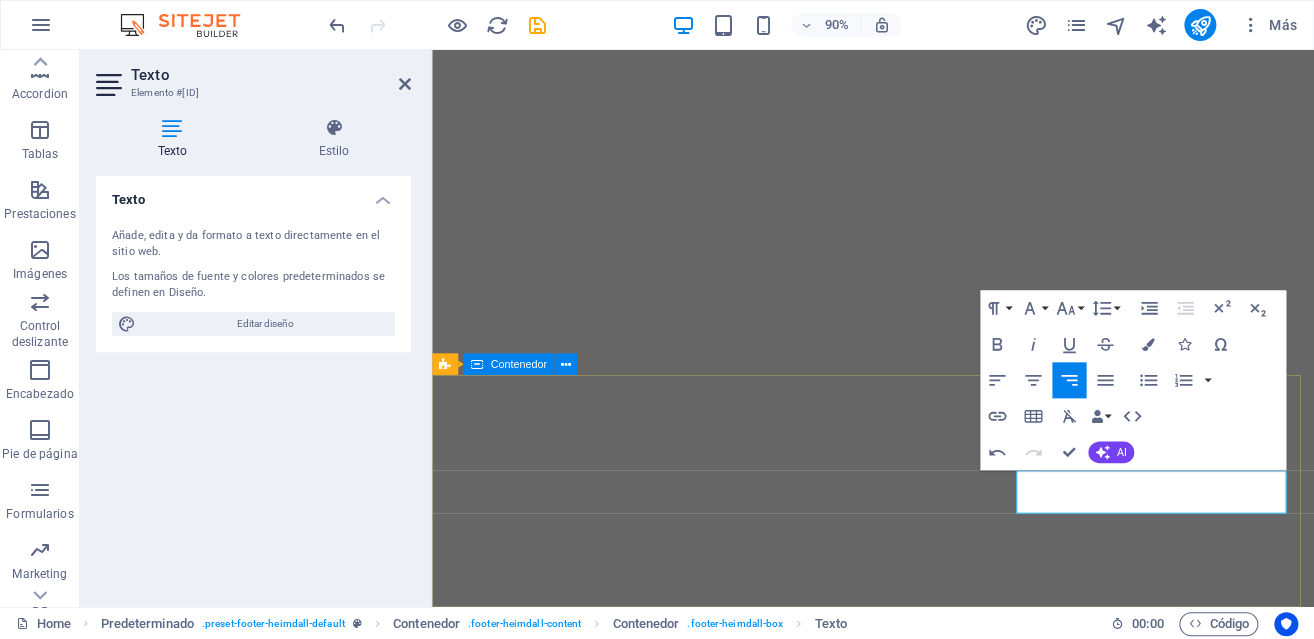 click on "Address [WEBSITE] [NUMBER] [STREET] [CITY], [STATE]   [ZIP] Social Facebook Instagram Legal Notice  |  Privacy Contact Tel:  +[PHONE] [EMAIL]" at bounding box center [922, 967] 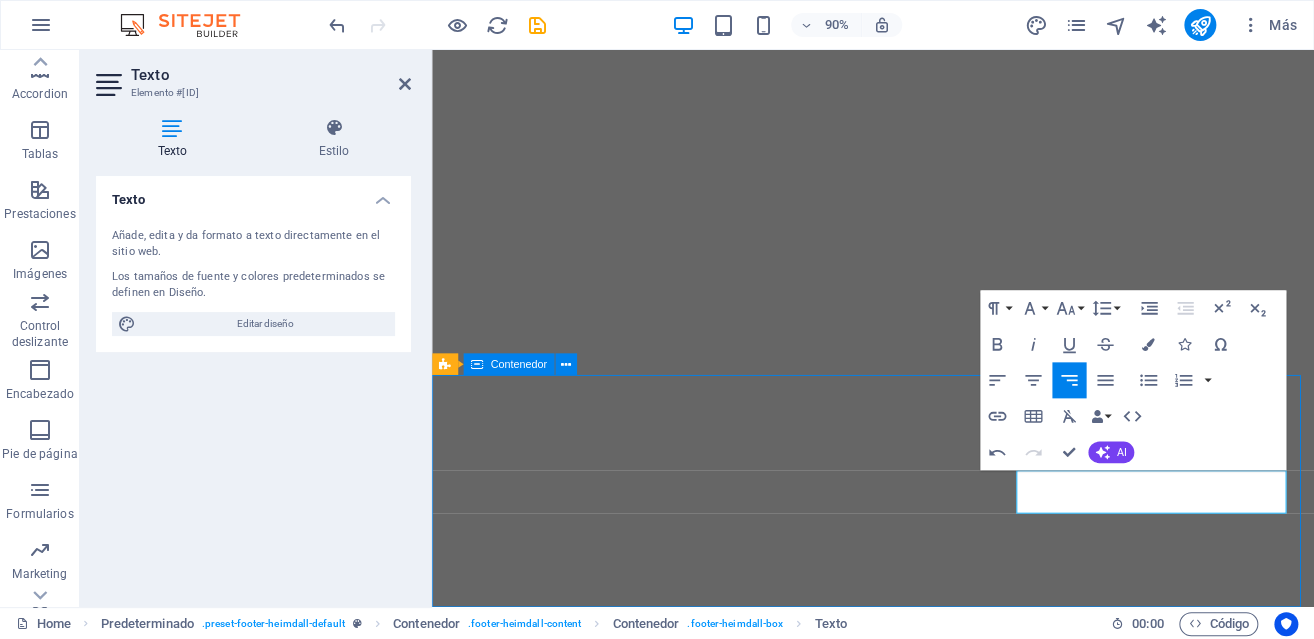 click on "Address [WEBSITE] [NUMBER] [STREET] [CITY], [STATE]   [ZIP] Social Facebook Instagram Legal Notice  |  Privacy Contact Tel:  +[PHONE] [EMAIL]" at bounding box center [922, 967] 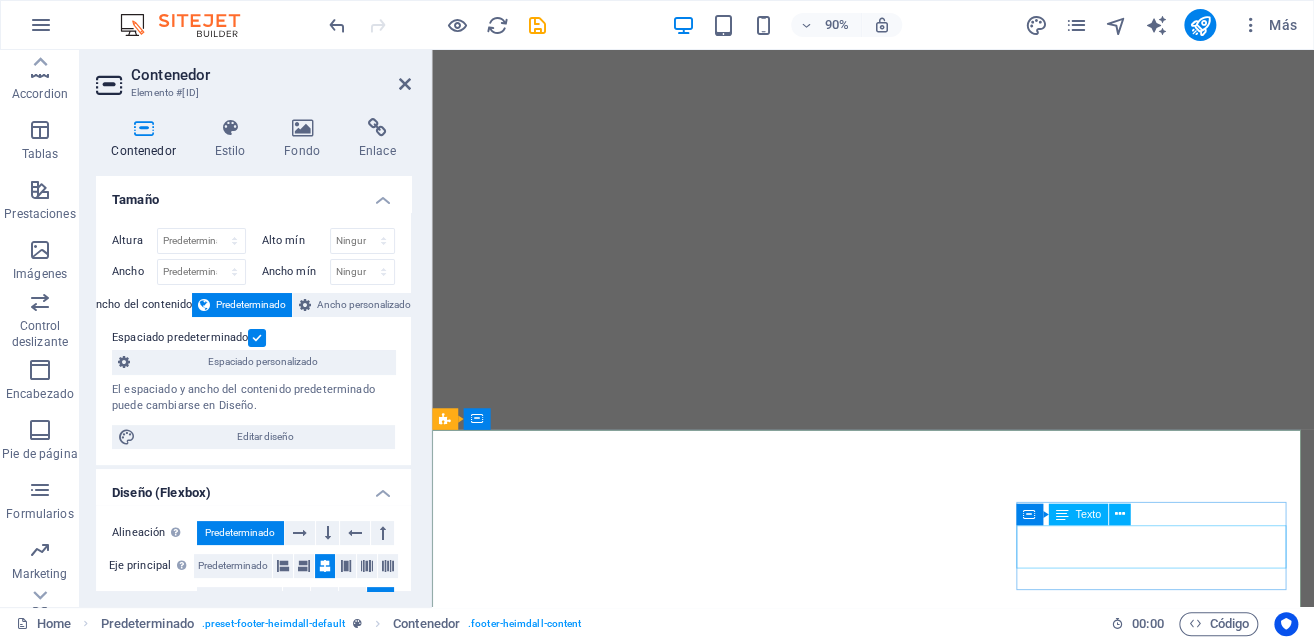 scroll, scrollTop: 427, scrollLeft: 0, axis: vertical 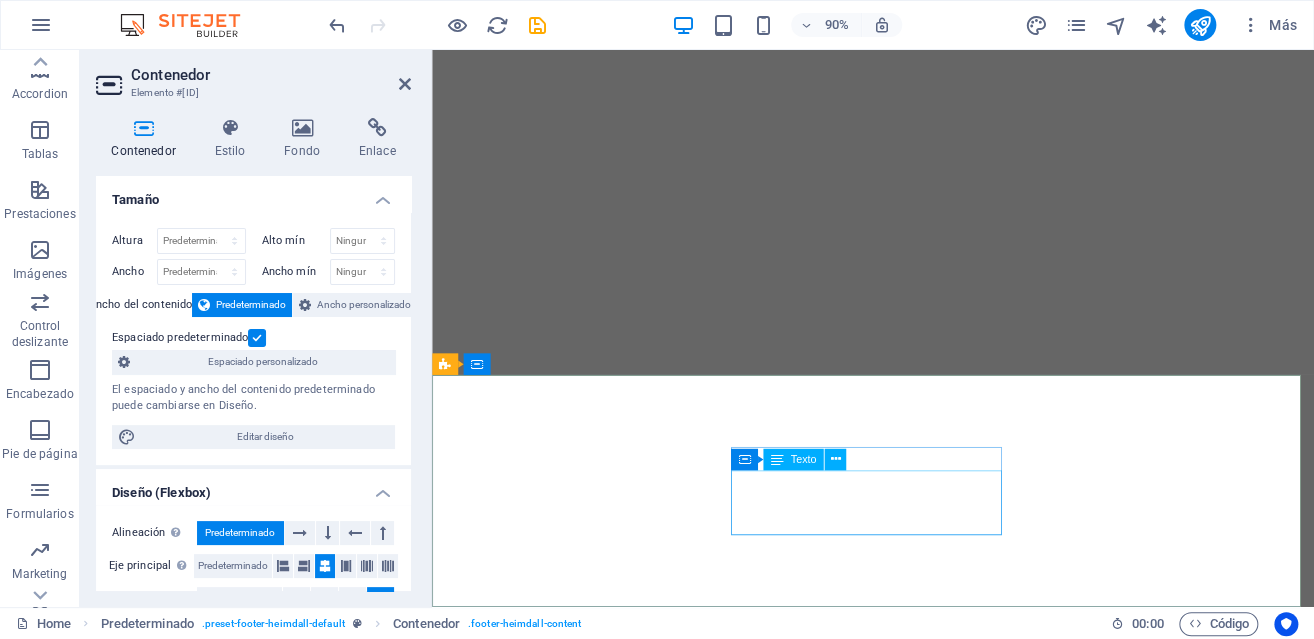 click on "Facebook Instagram Legal Notice  |  Privacy" at bounding box center (920, 992) 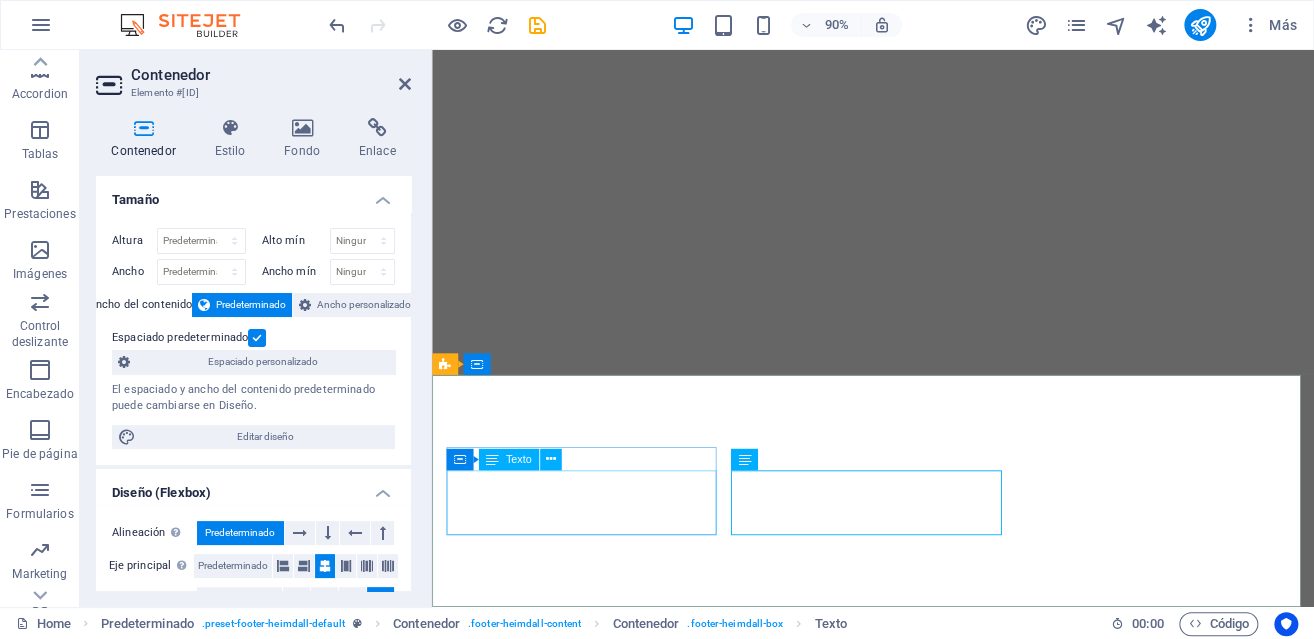 click on "Address [WEBSITE] [NUMBER] [STREET] [CITY], [STATE]   [ZIP]" at bounding box center [920, 886] 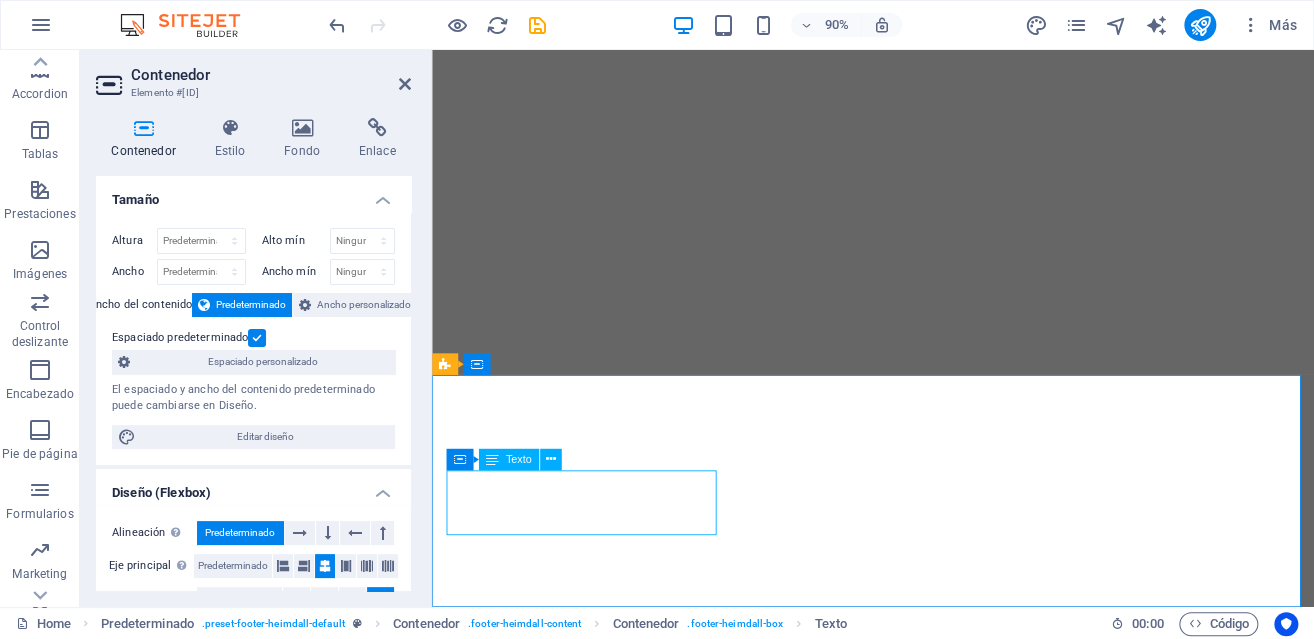 click on "Address [WEBSITE] [NUMBER] [STREET] [CITY], [STATE]   [ZIP]" at bounding box center (920, 886) 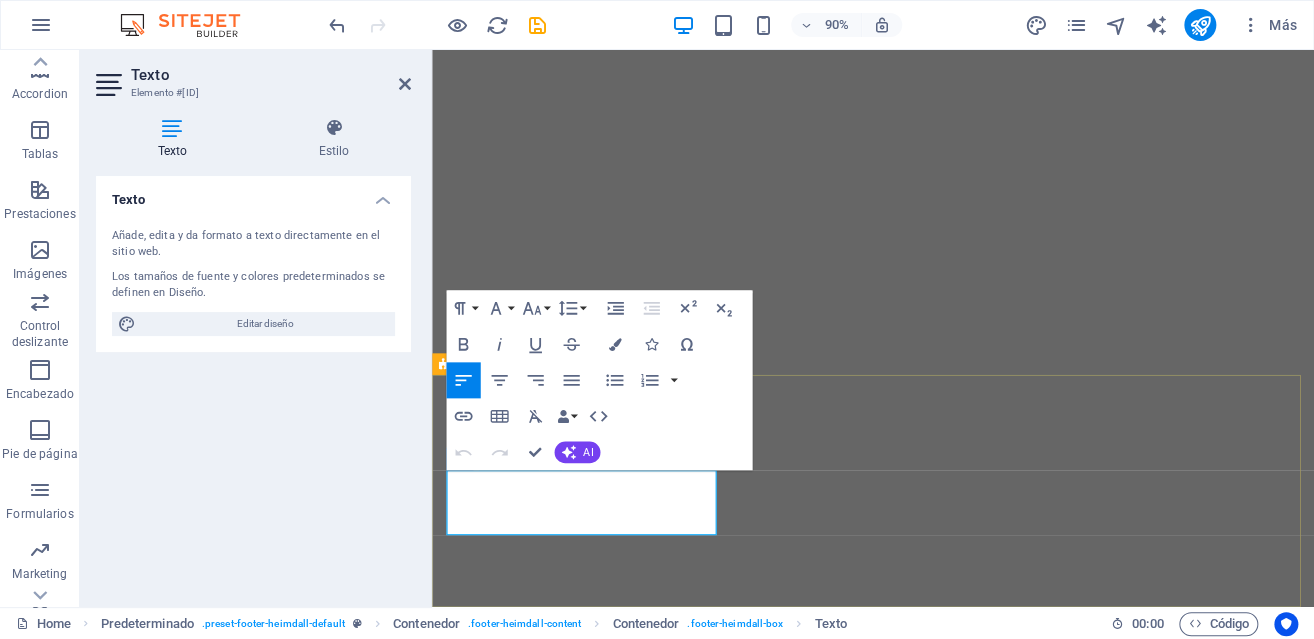 click on "100 Universal City Plaza" at bounding box center [920, 886] 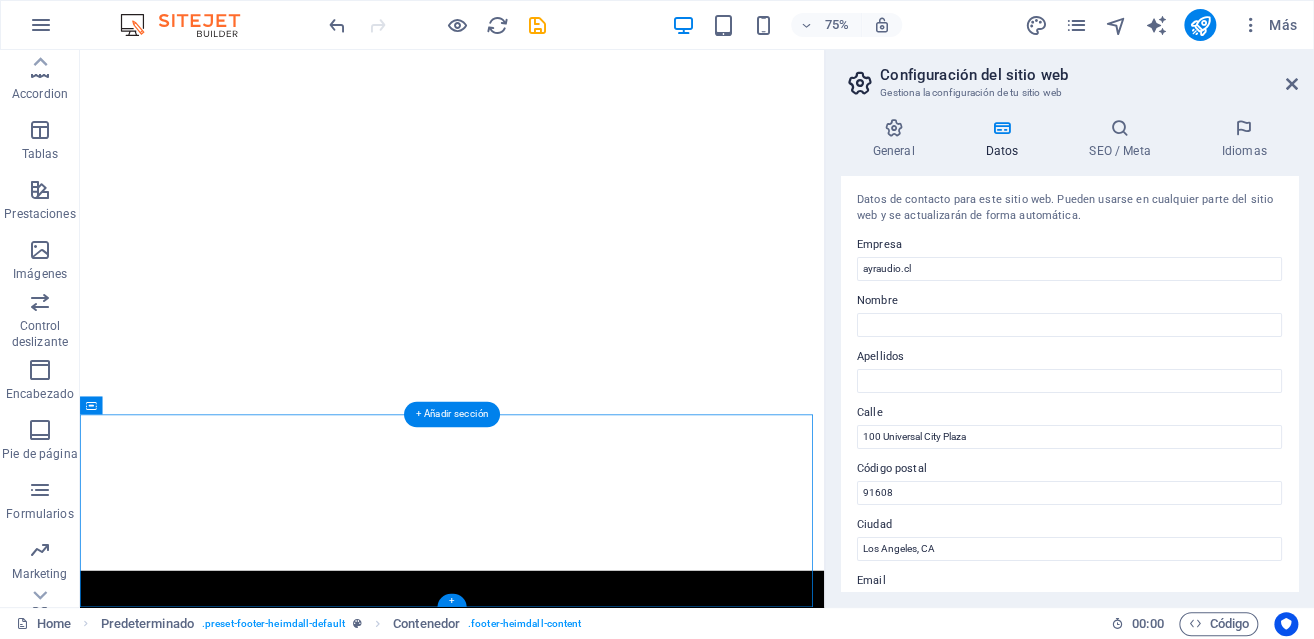 drag, startPoint x: 267, startPoint y: 557, endPoint x: 630, endPoint y: 652, distance: 375.22528 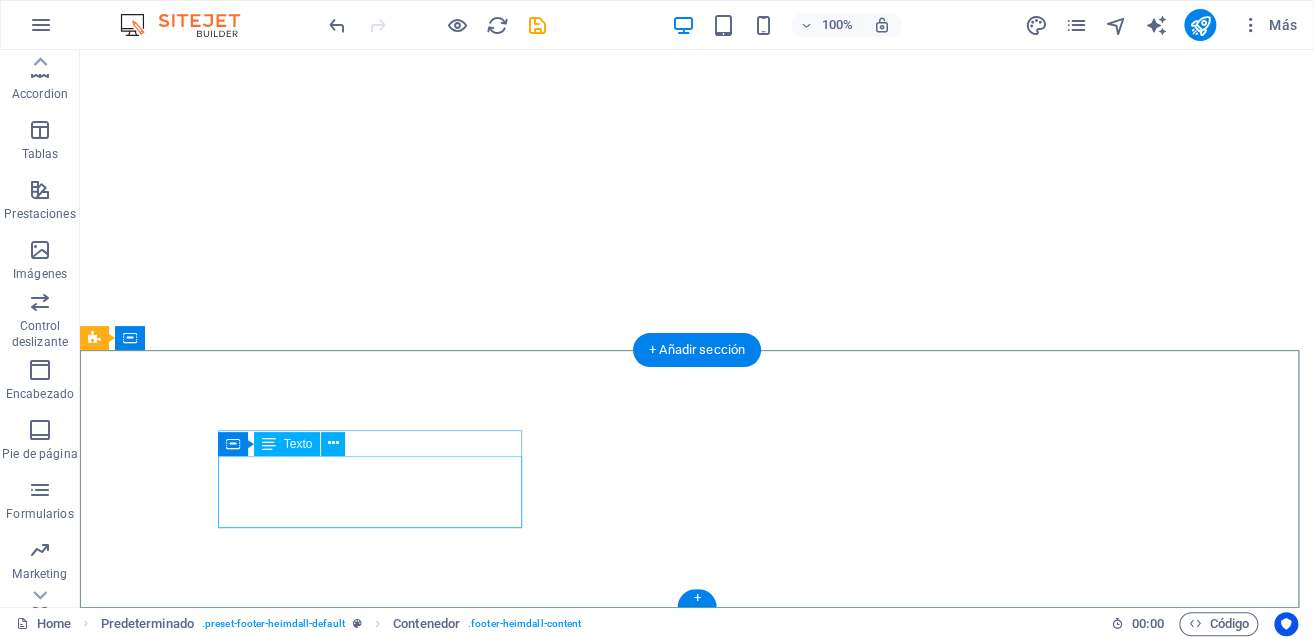 click on "Address [WEBSITE] [NUMBER] [STREET] [CITY], [STATE]   [ZIP]" at bounding box center (568, 886) 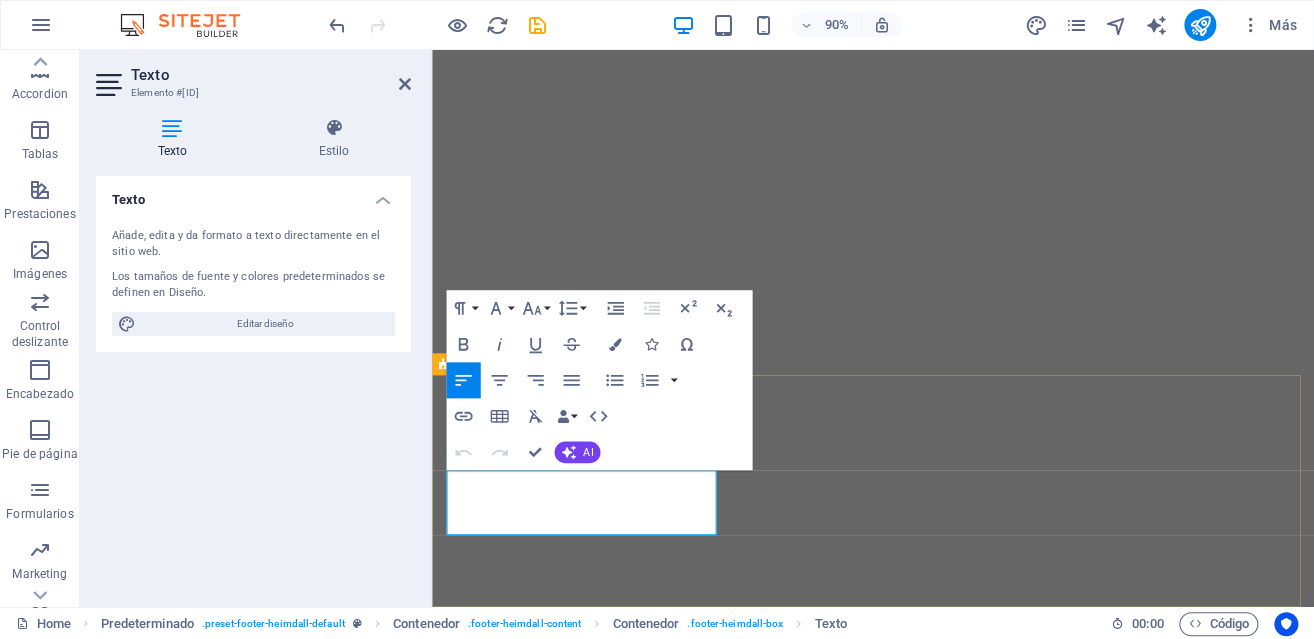drag, startPoint x: 603, startPoint y: 553, endPoint x: 447, endPoint y: 562, distance: 156.2594 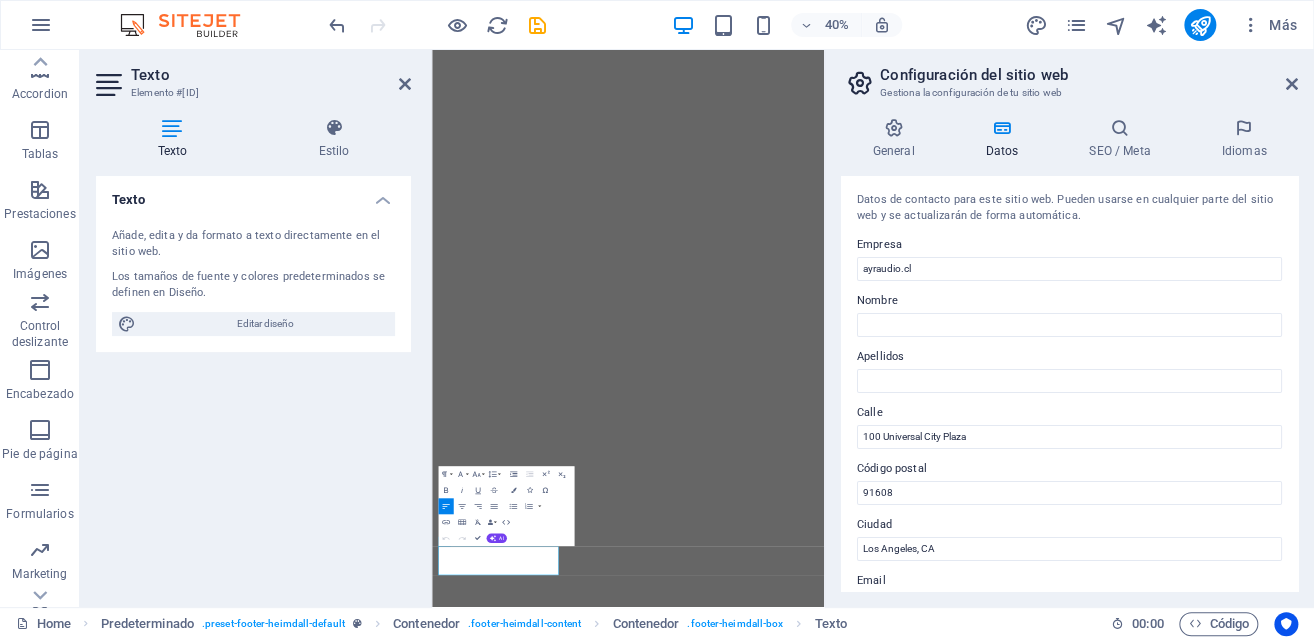 type 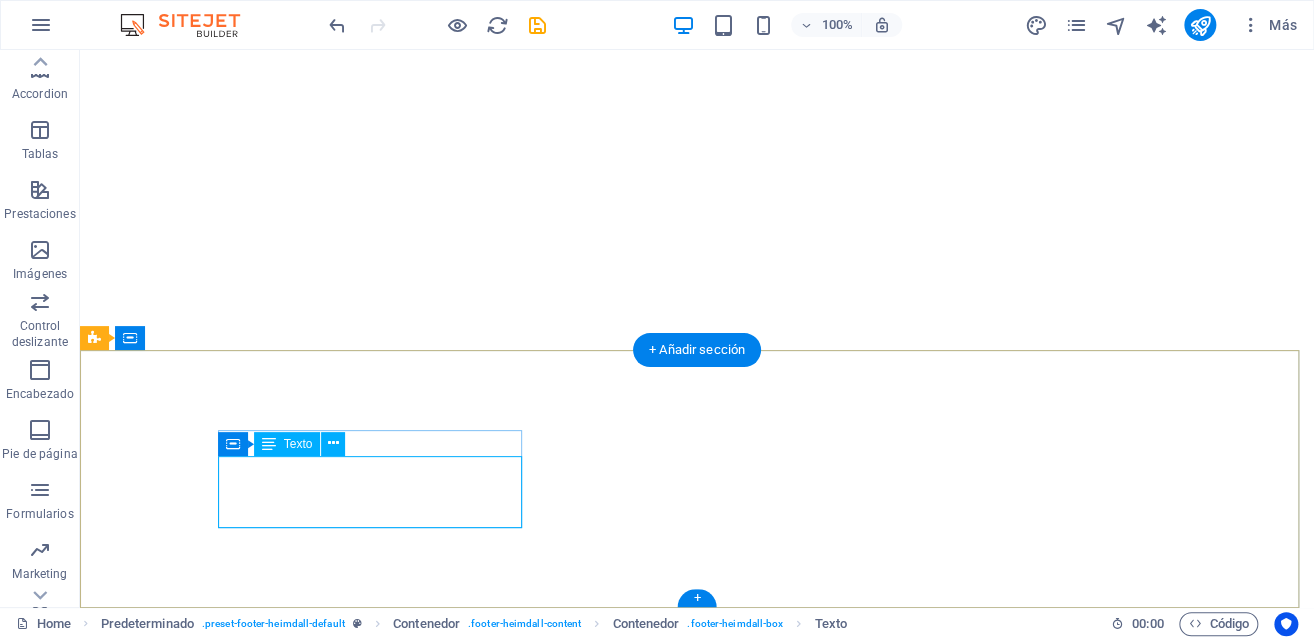 click on "[WEBSITE] [LOCATION] [NUMBER] [CITY], [STATE]   [ZIP]" at bounding box center (568, 1011) 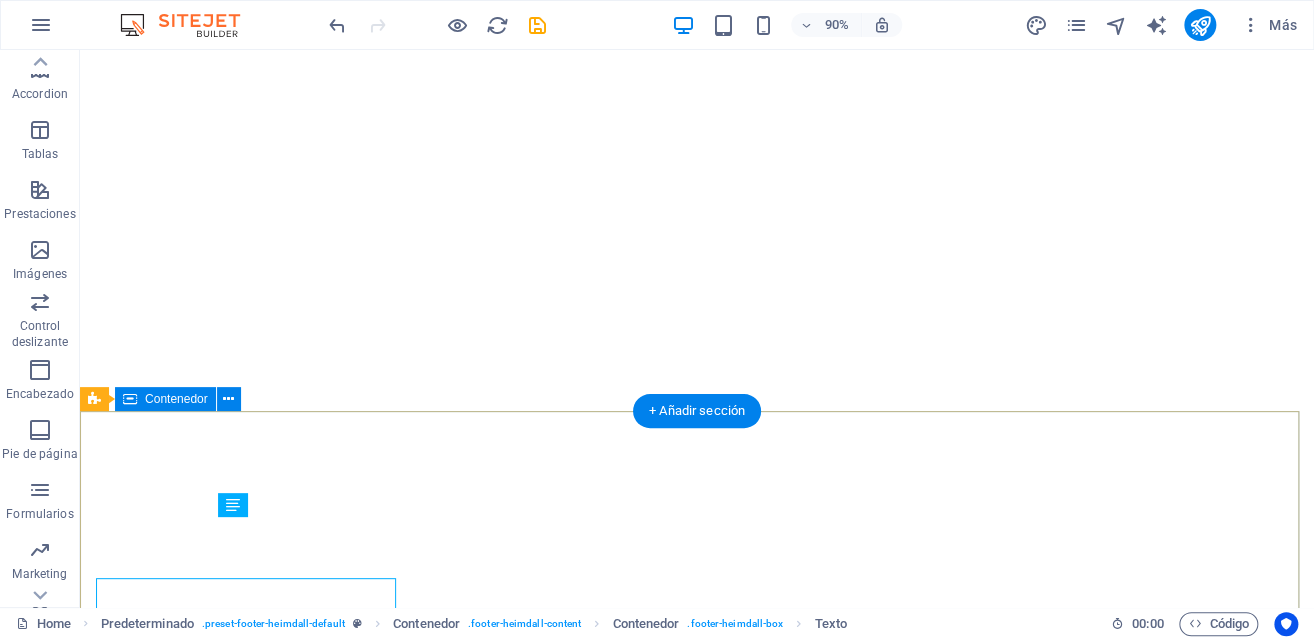 scroll, scrollTop: 366, scrollLeft: 0, axis: vertical 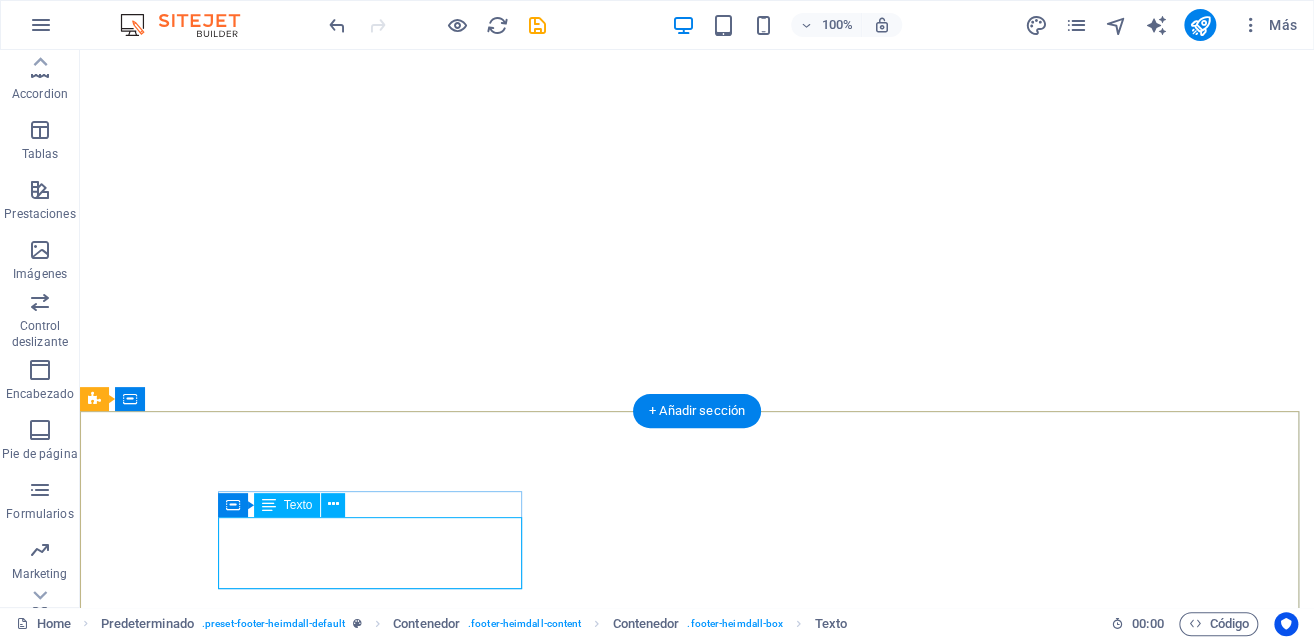 click on "[WEBSITE] [LOCATION] [NUMBER] [CITY], [STATE]   [ZIP]" at bounding box center [568, 886] 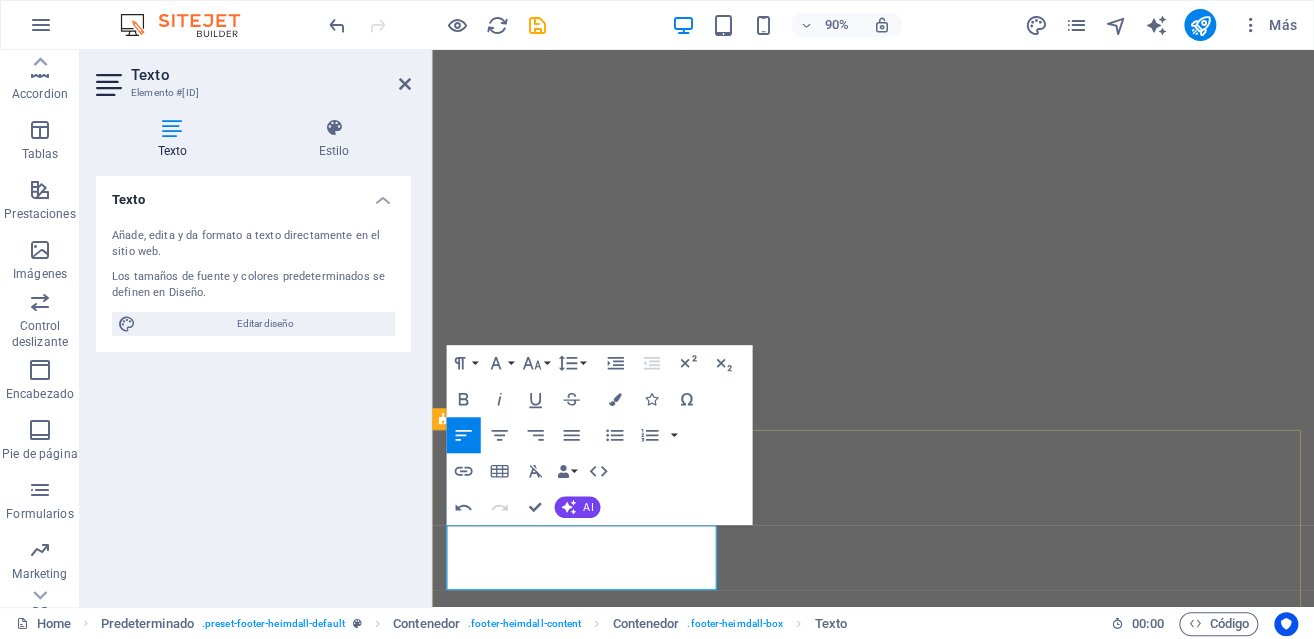 click on "Bodega: Marathon 1315" at bounding box center [920, 947] 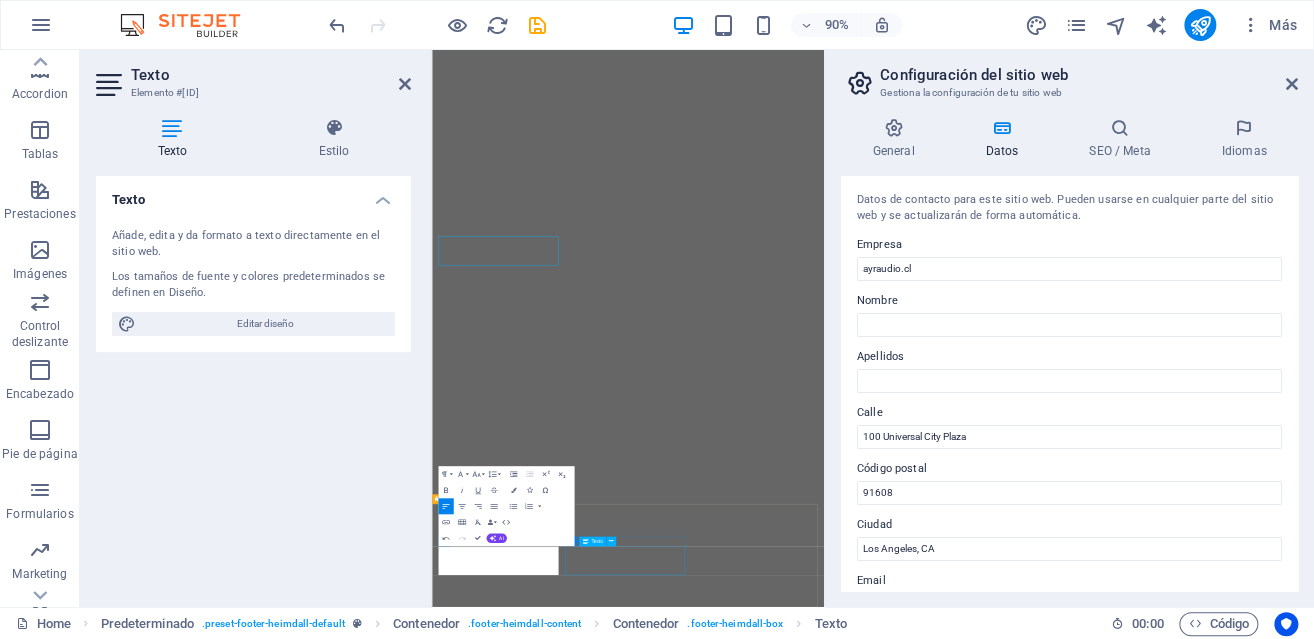 scroll, scrollTop: 427, scrollLeft: 0, axis: vertical 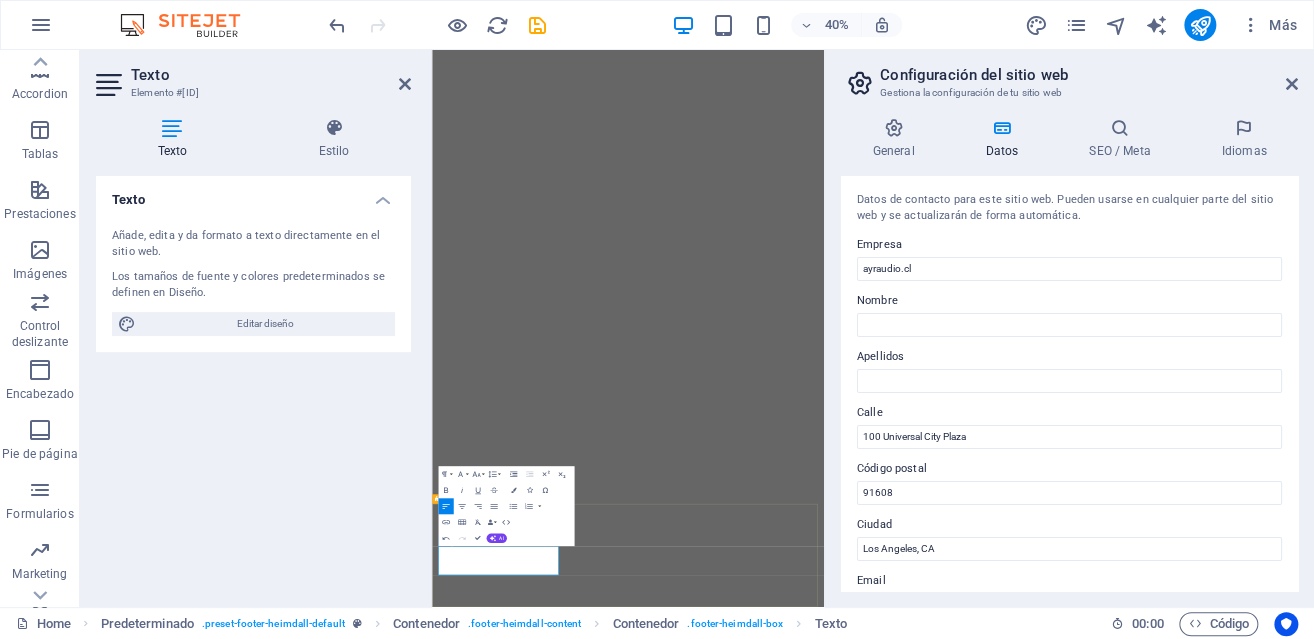 click on "[CITY], [STATE]   [ZIP]" at bounding box center [920, 1684] 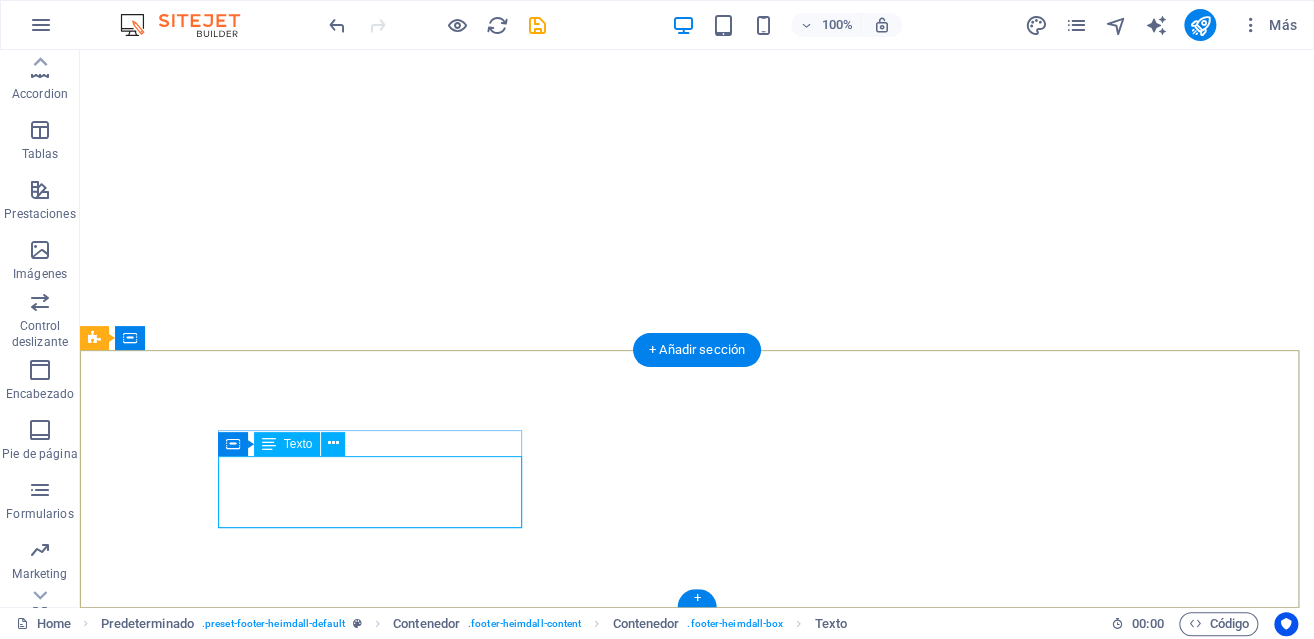 click on "[WEBSITE] [LOCATION] [NUMBER] [CITY], [STATE]   [ZIP]" at bounding box center (568, 1011) 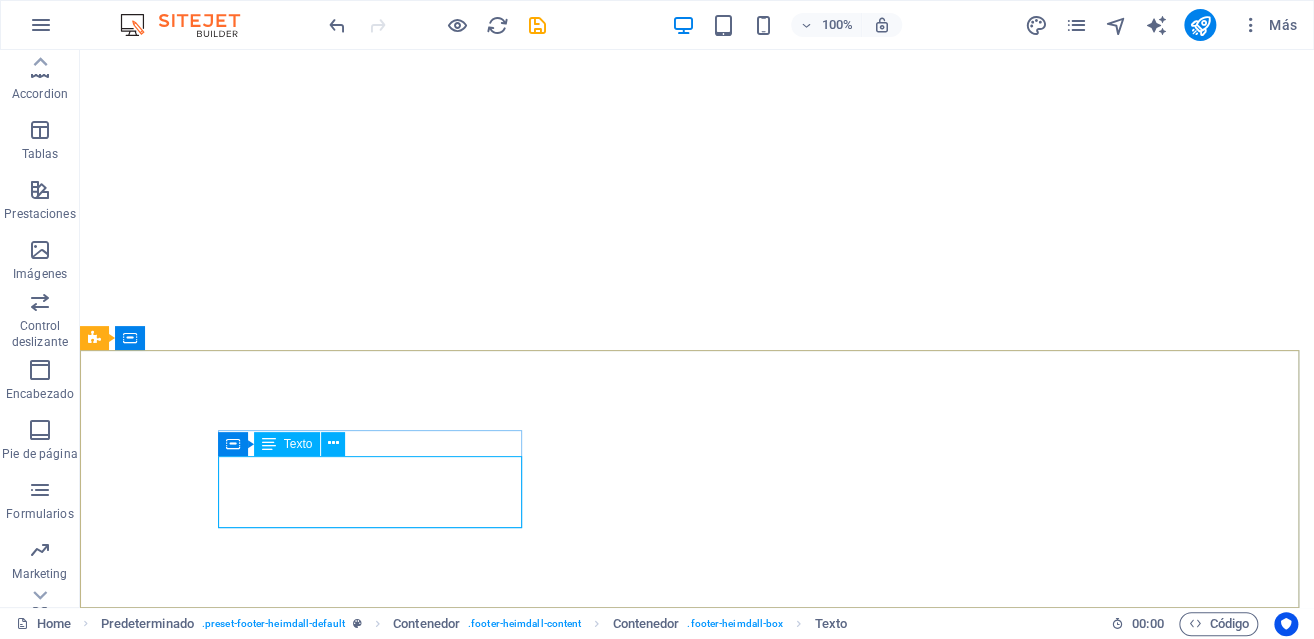 click on "Texto" at bounding box center (298, 444) 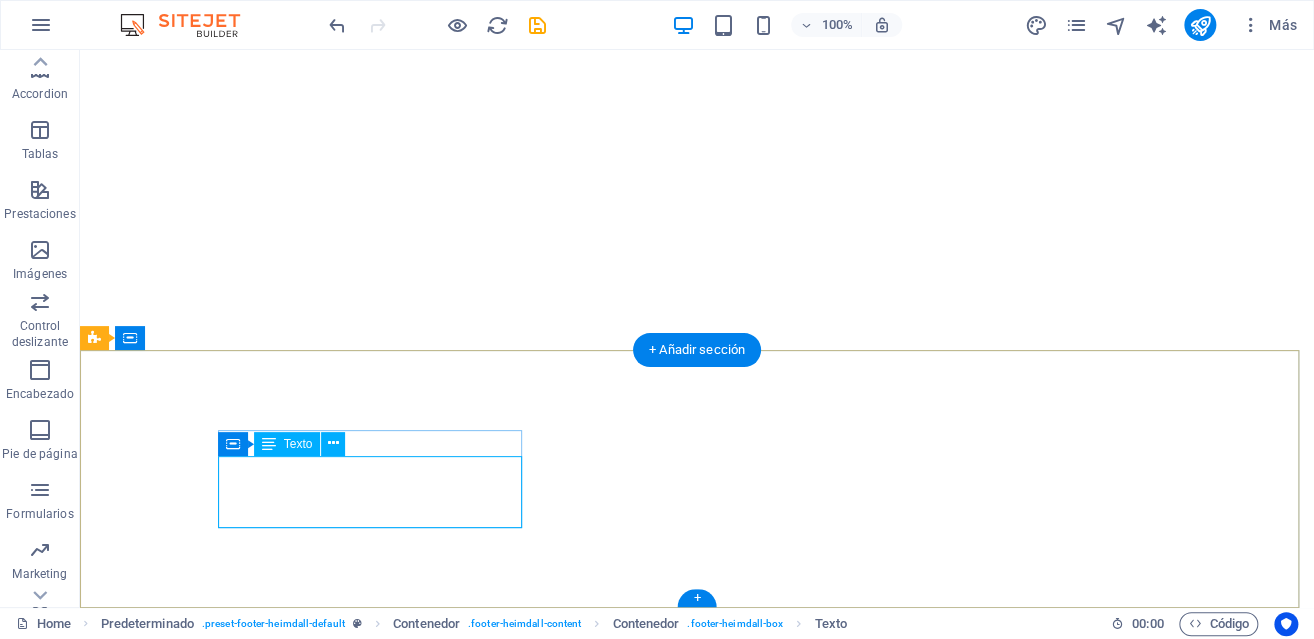 click on "[WEBSITE] [LOCATION] [NUMBER] [CITY], [STATE]   [ZIP]" at bounding box center (568, 1011) 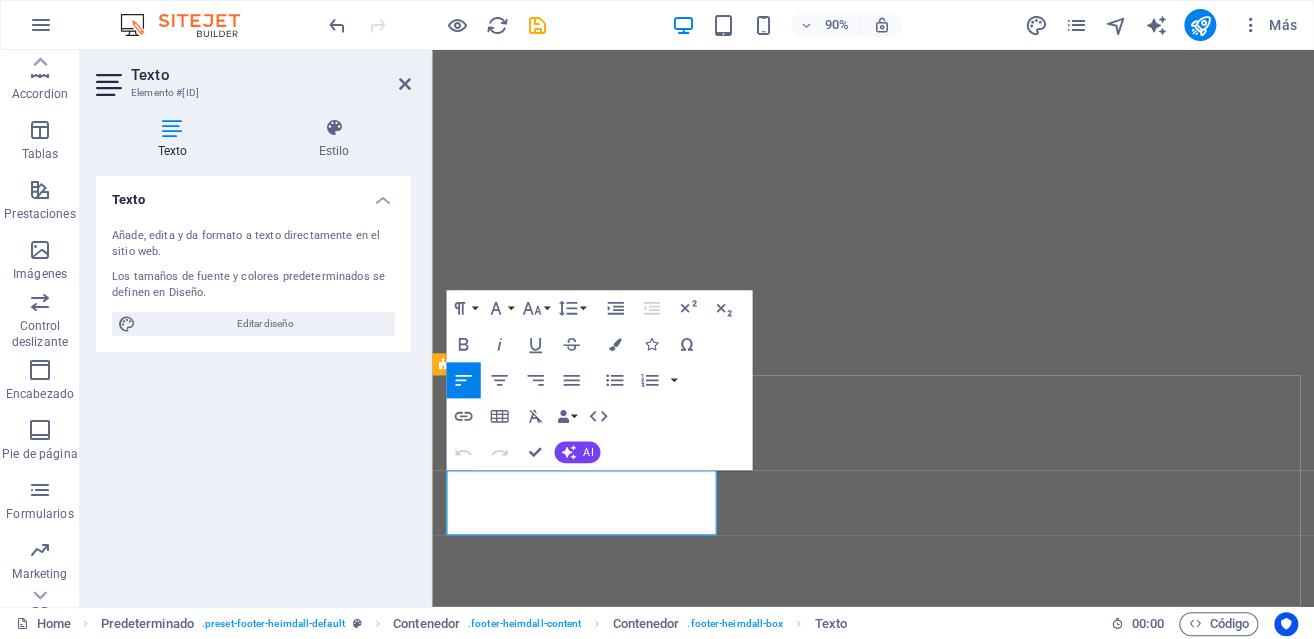 click on "[CITY], [STATE]   [ZIP]" at bounding box center (920, 1035) 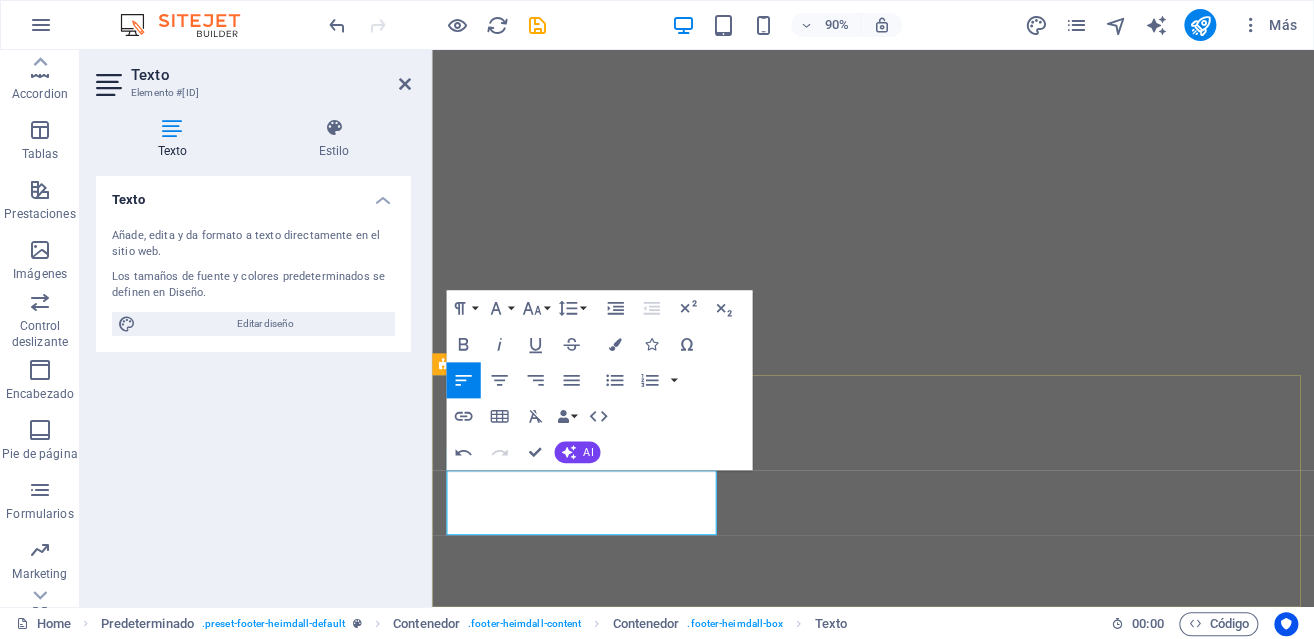 click on "Address [WEBSITE] [LOCATION] [CITY], [CITY] Social Facebook Instagram Legal Notice  |  Privacy Contact Tel:  +[PHONE] [EMAIL]" at bounding box center [922, 967] 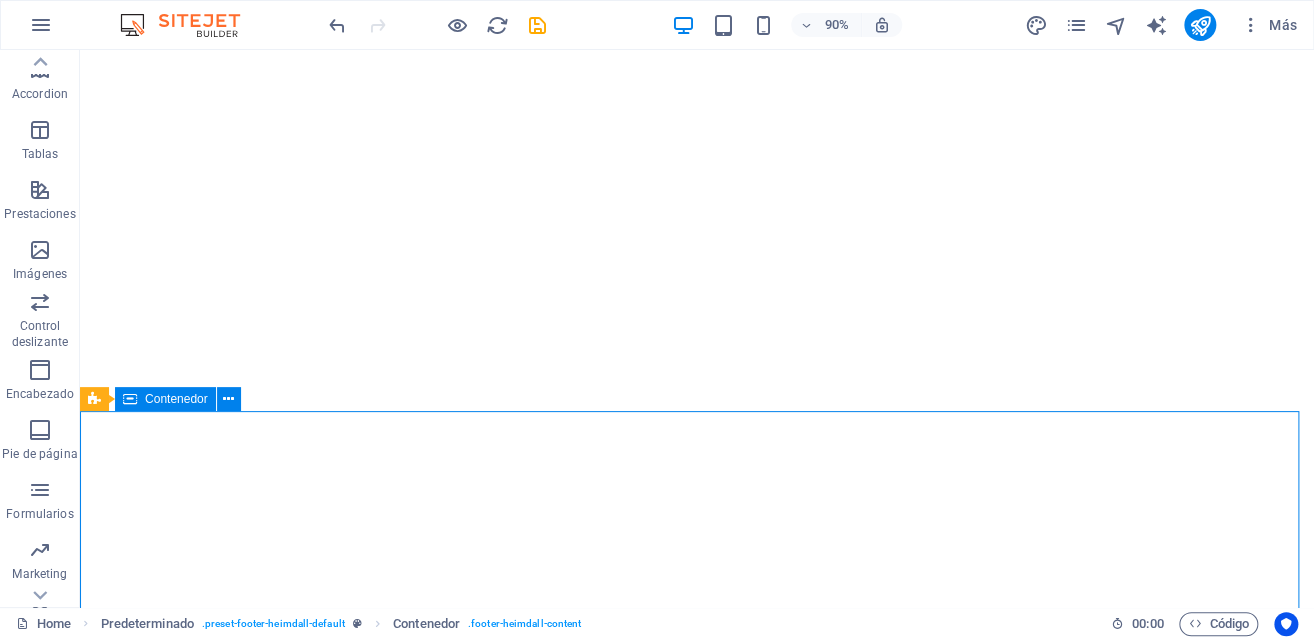 scroll, scrollTop: 366, scrollLeft: 0, axis: vertical 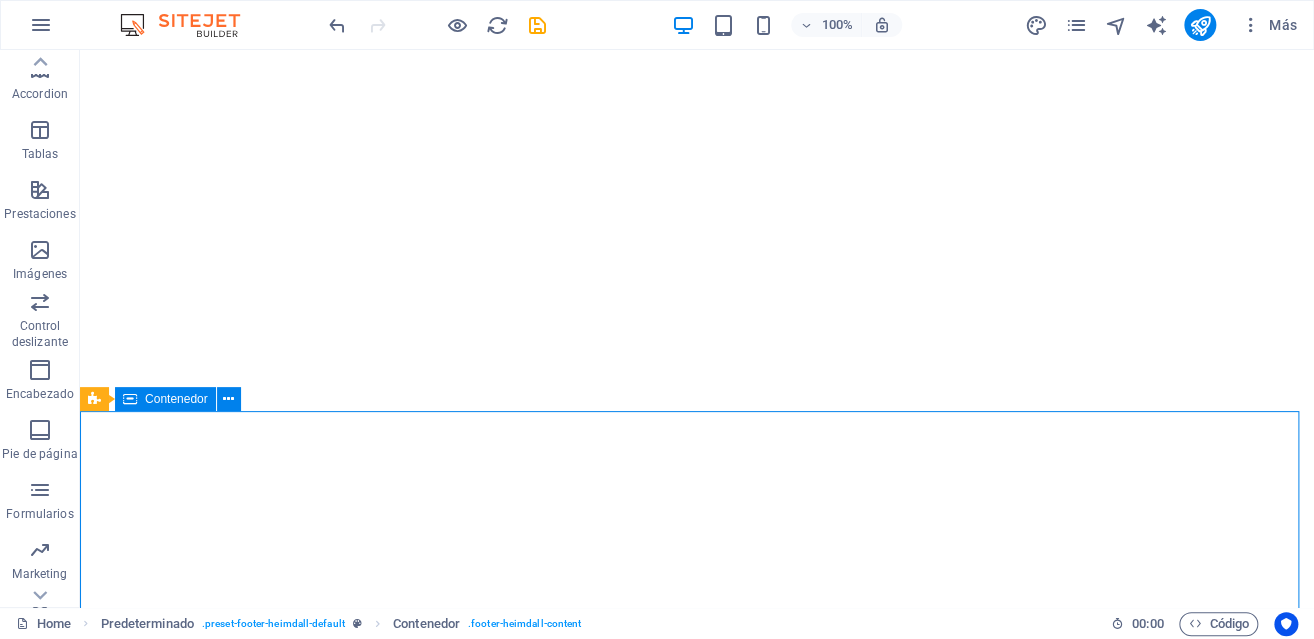 click on "Address [WEBSITE] [LOCATION] [CITY], [CITY] Social Facebook Instagram Legal Notice  |  Privacy Contact Tel:  +[PHONE] [EMAIL]" at bounding box center (697, 967) 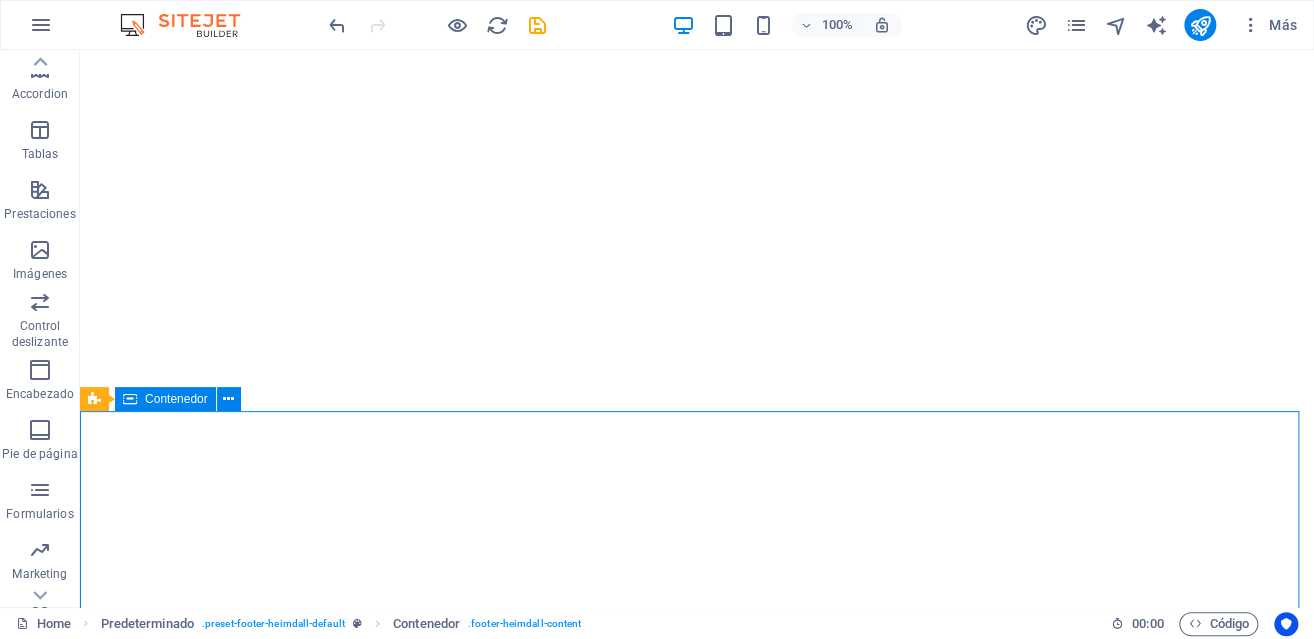 scroll, scrollTop: 427, scrollLeft: 0, axis: vertical 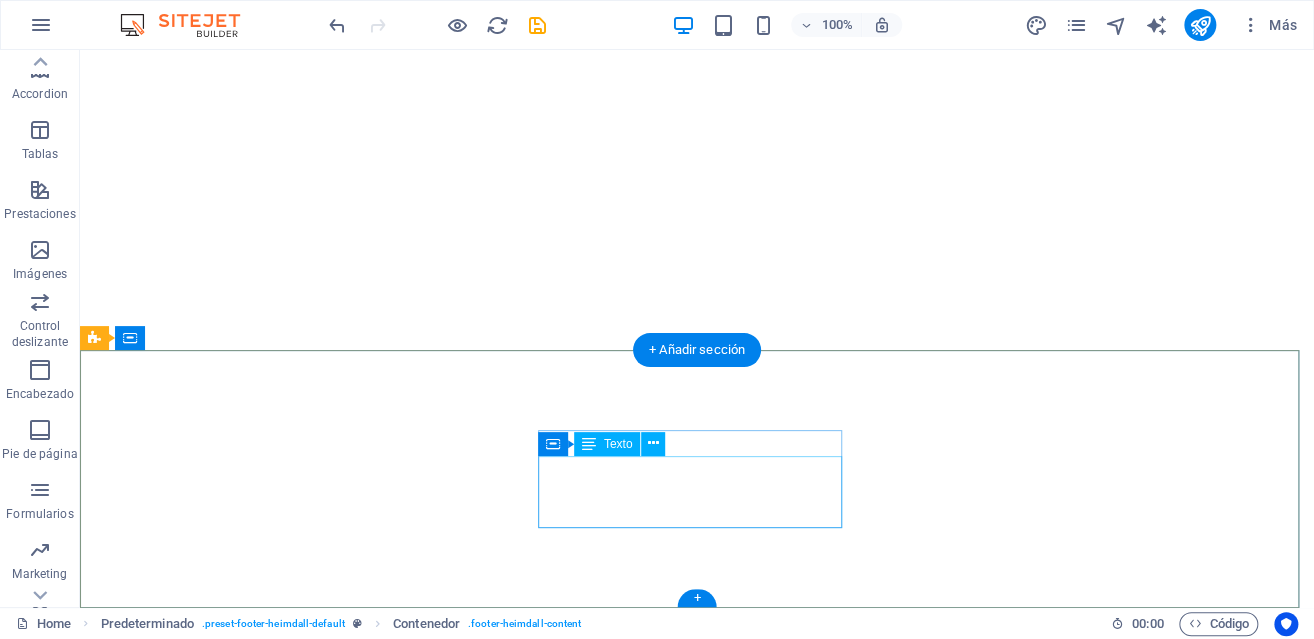 click on "Facebook Instagram Legal Notice  |  Privacy" at bounding box center [568, 931] 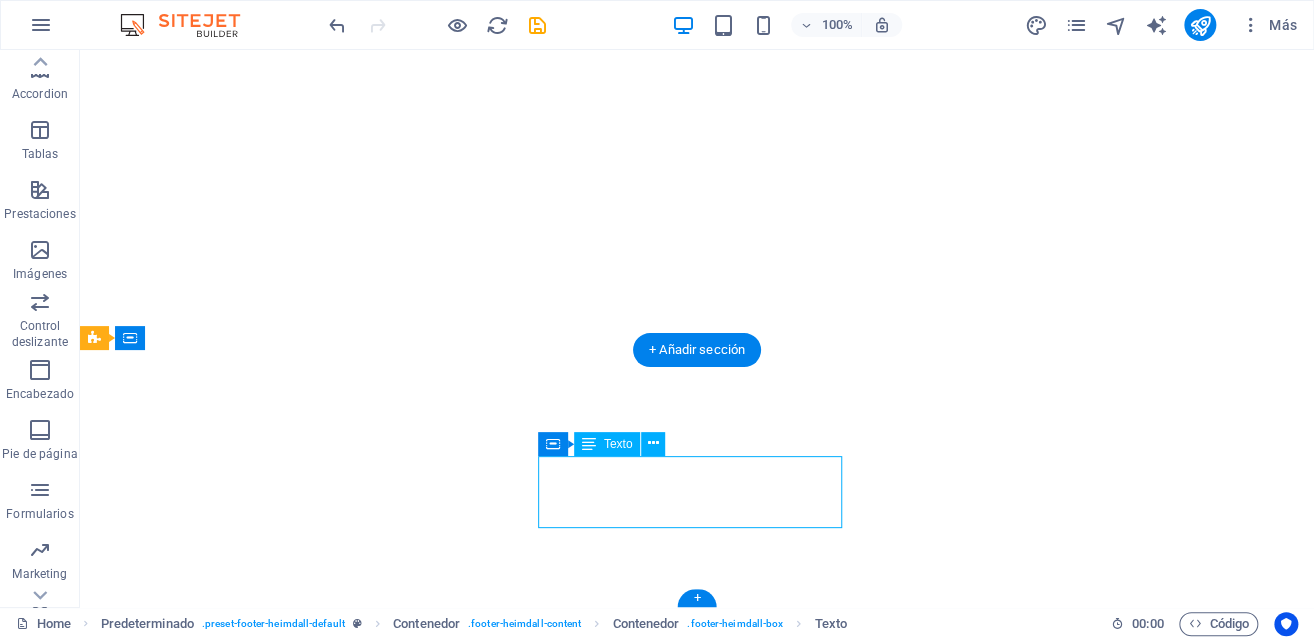 click on "Facebook Instagram Legal Notice  |  Privacy" at bounding box center (568, 931) 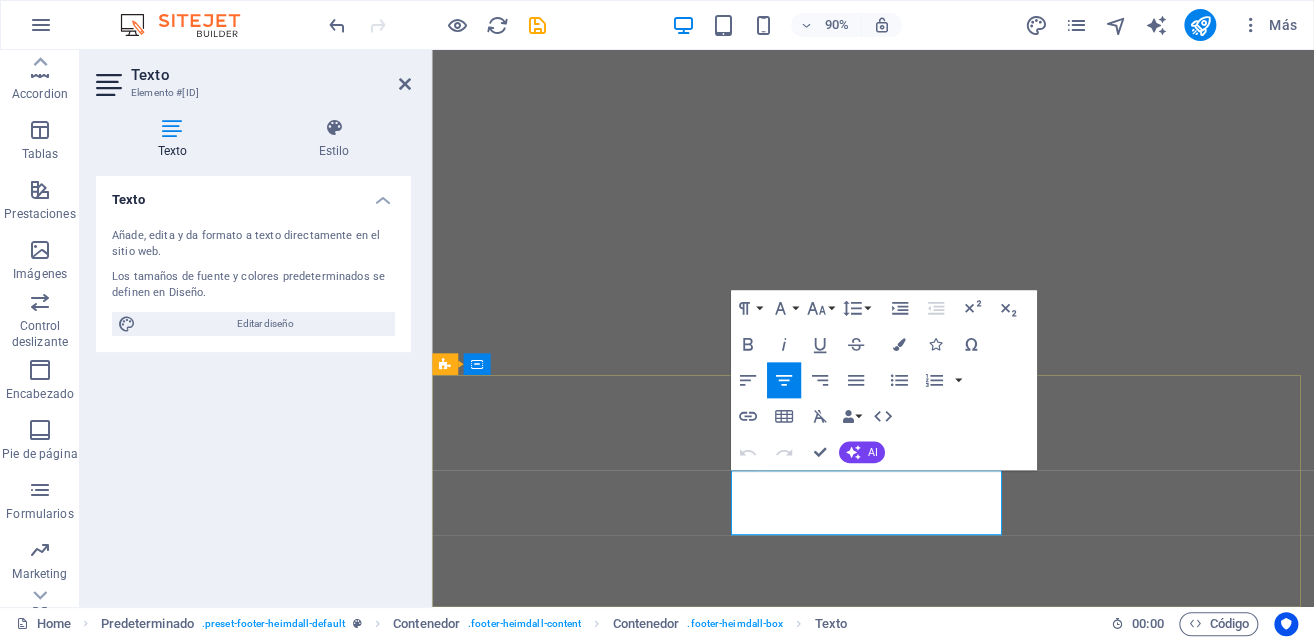 click on "Facebook" at bounding box center (920, 907) 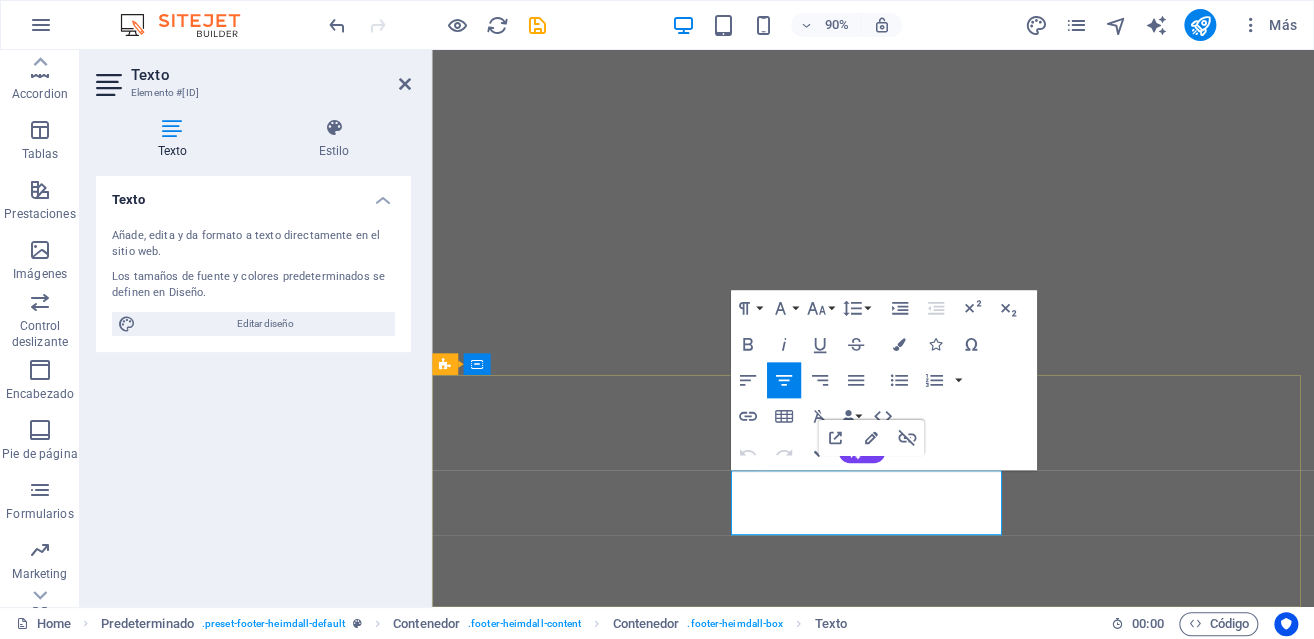 click on "Instagram" at bounding box center (920, 931) 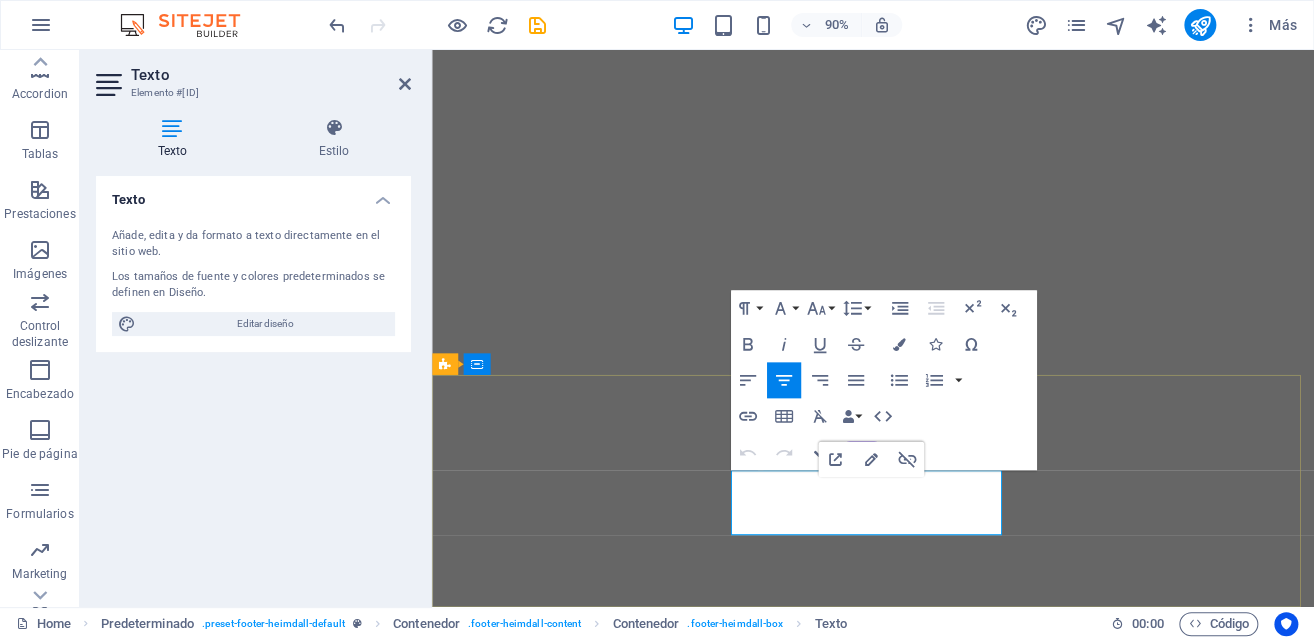 scroll, scrollTop: 327, scrollLeft: 0, axis: vertical 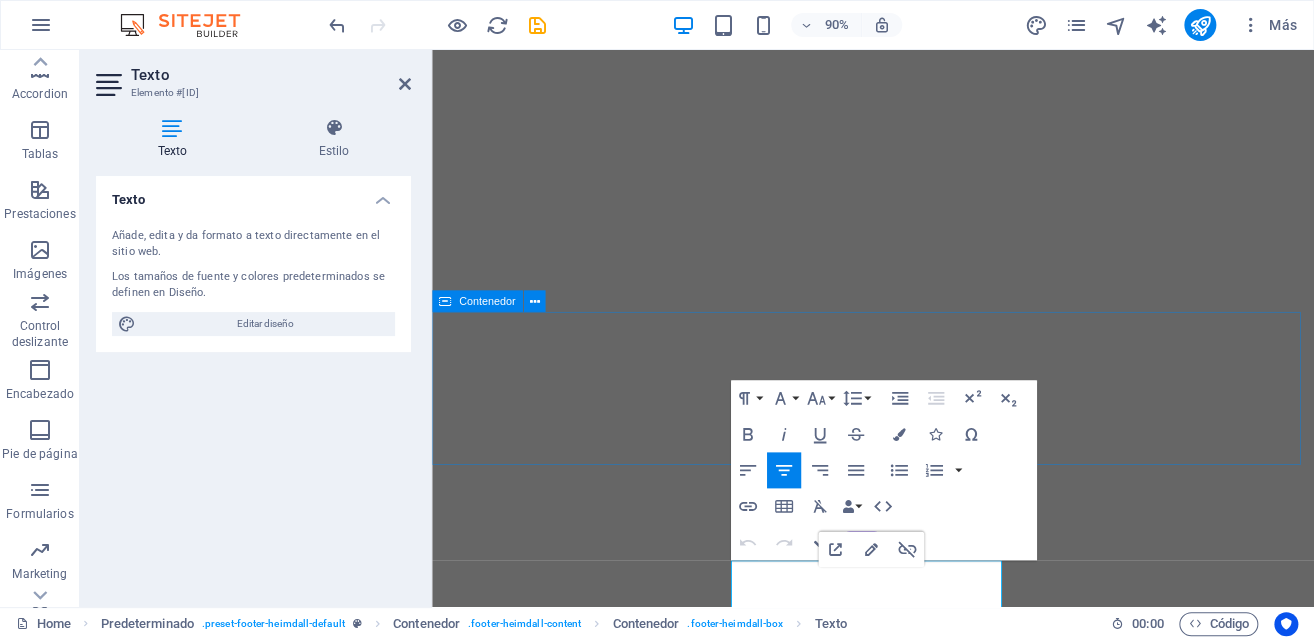 click at bounding box center (922, 760) 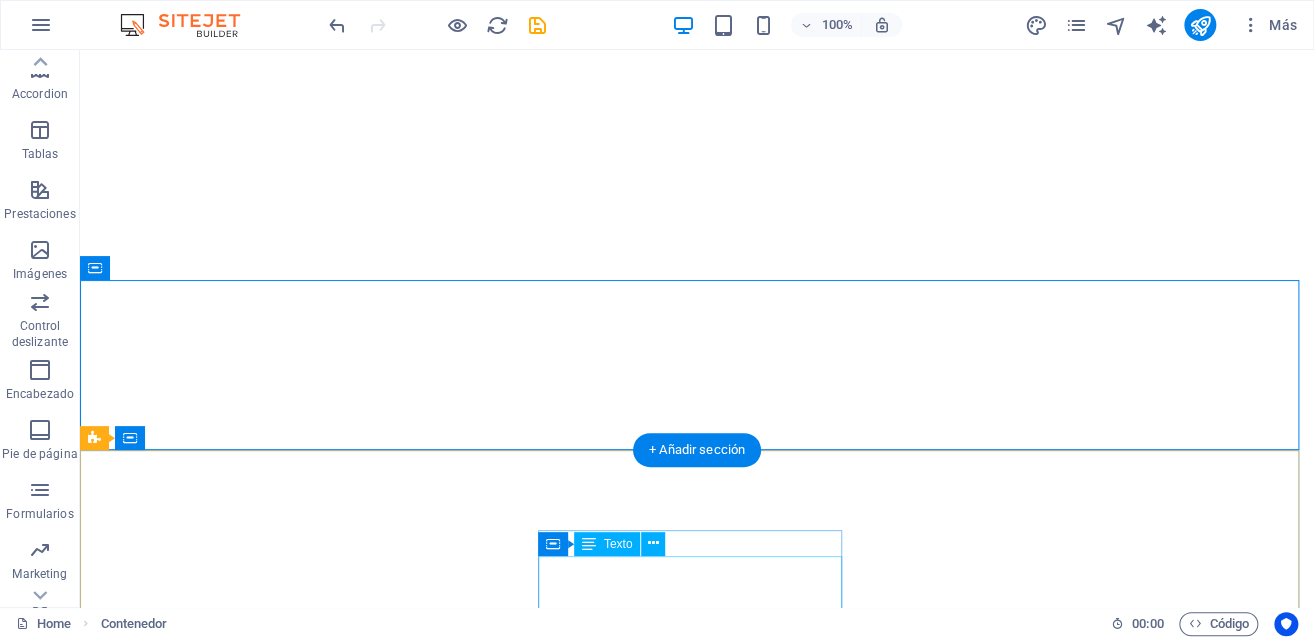 click on "Facebook Instagram Legal Notice  |  Privacy" at bounding box center (568, 1092) 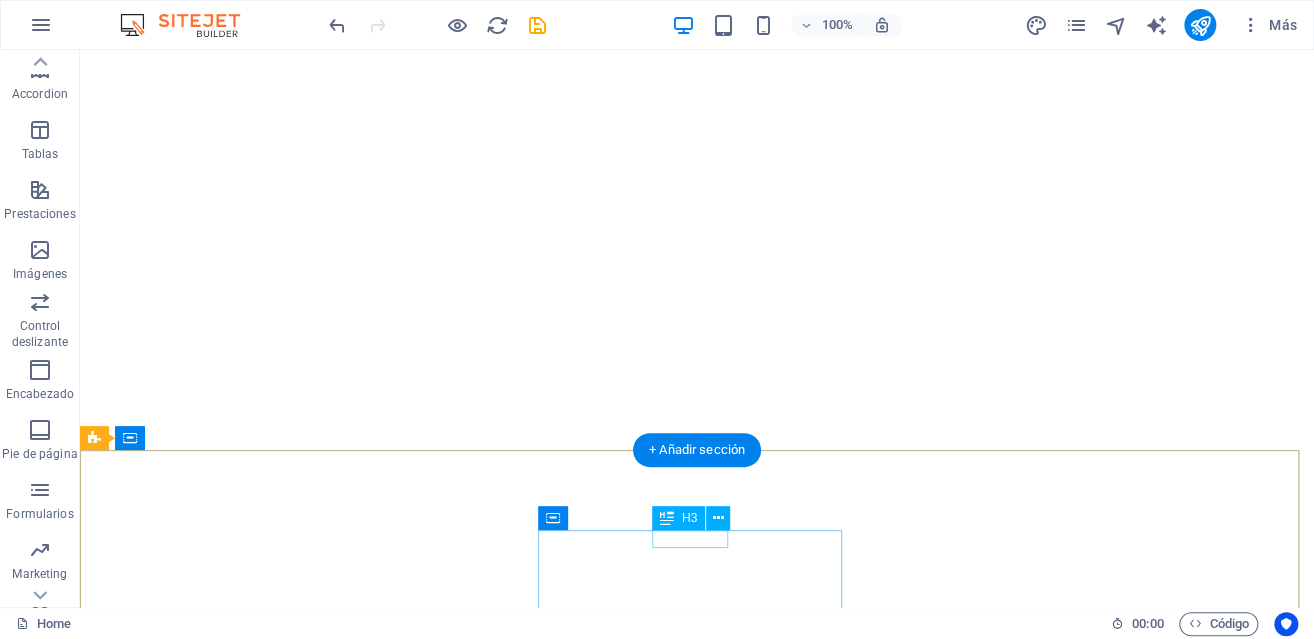 click on "Social" at bounding box center [568, 978] 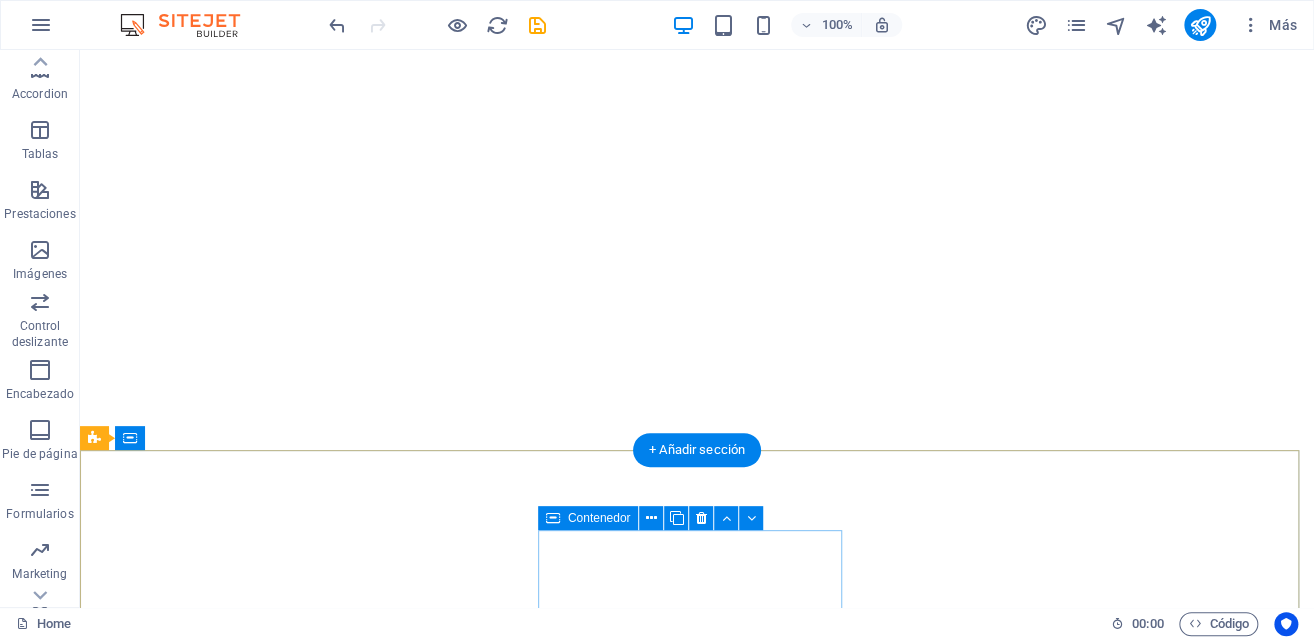 click on "Suelta el contenido aquí o  Añadir elementos  Pegar portapapeles" at bounding box center (568, 1040) 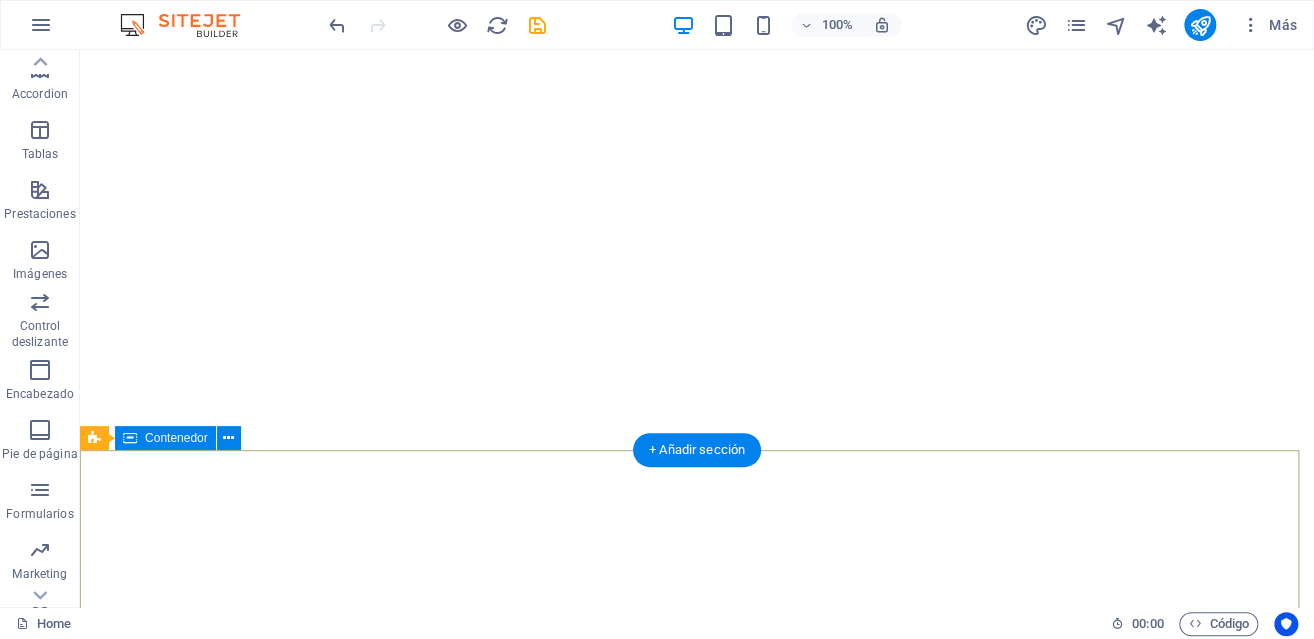 scroll, scrollTop: 427, scrollLeft: 0, axis: vertical 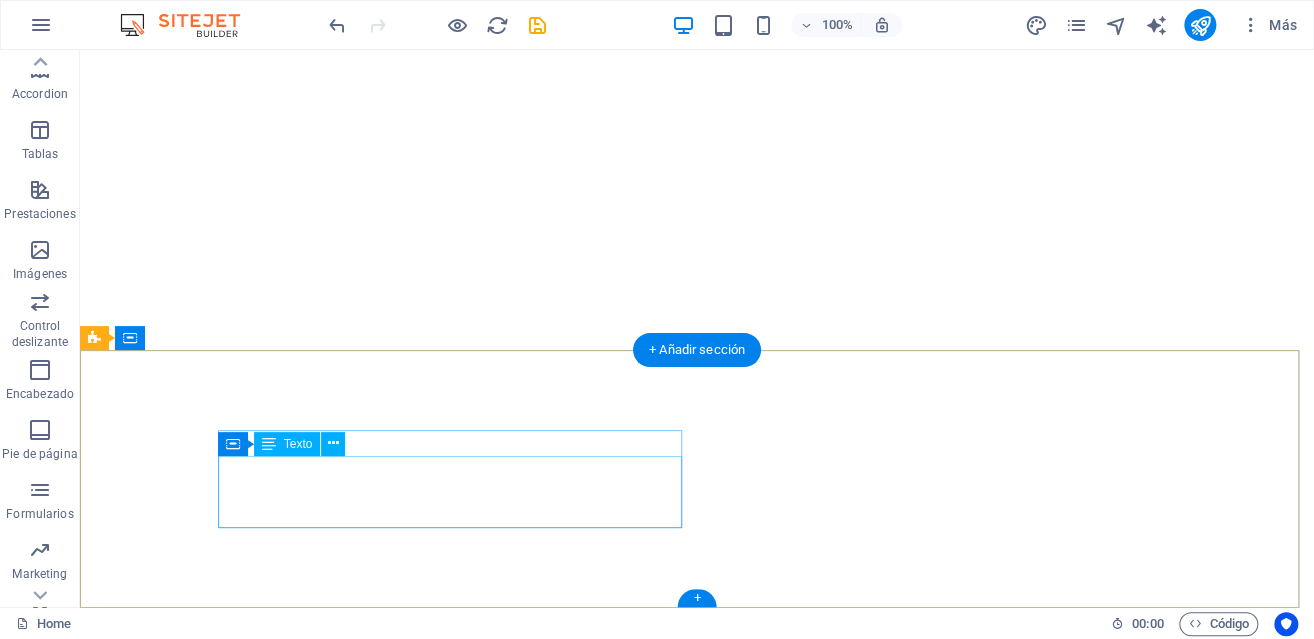 click on "[WEBSITE] [LOCATION] [CITY], [CITY]" at bounding box center [568, 825] 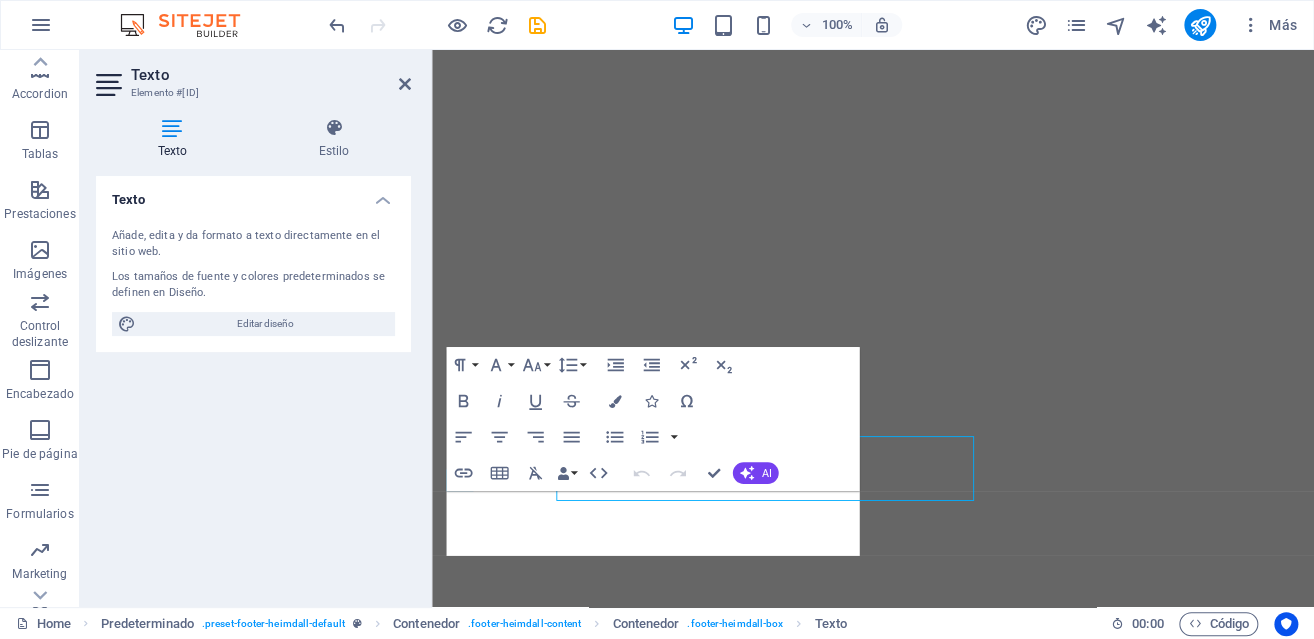 scroll, scrollTop: 403, scrollLeft: 0, axis: vertical 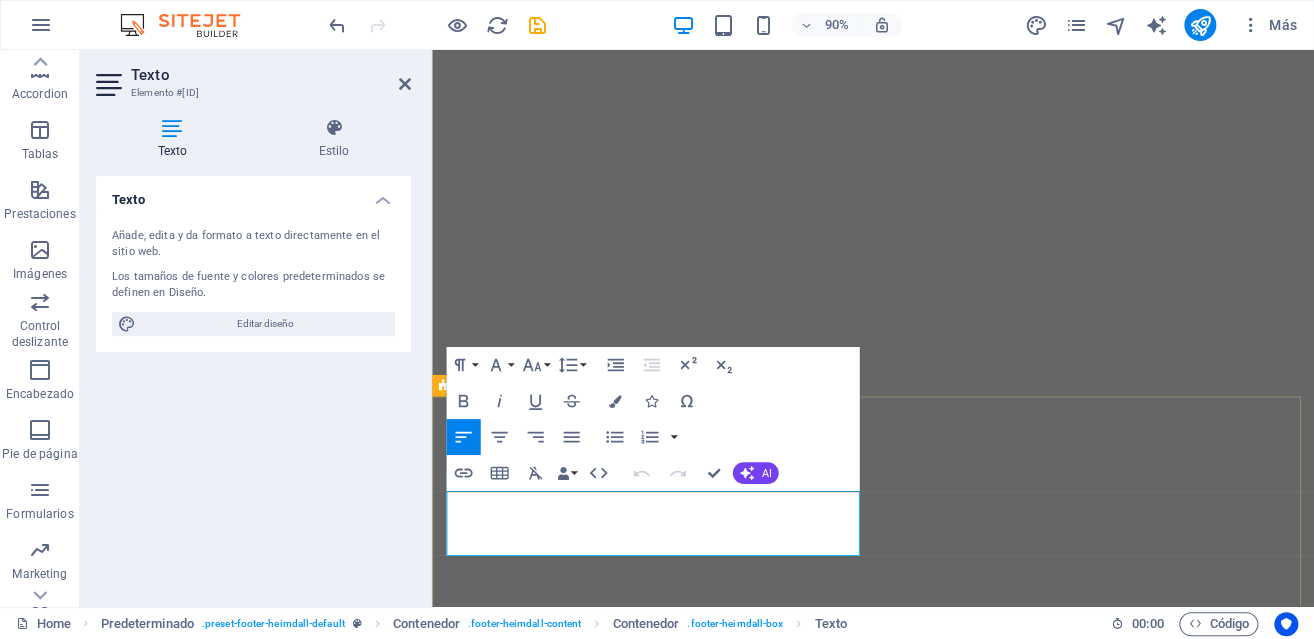 drag, startPoint x: 532, startPoint y: 556, endPoint x: 438, endPoint y: 556, distance: 94 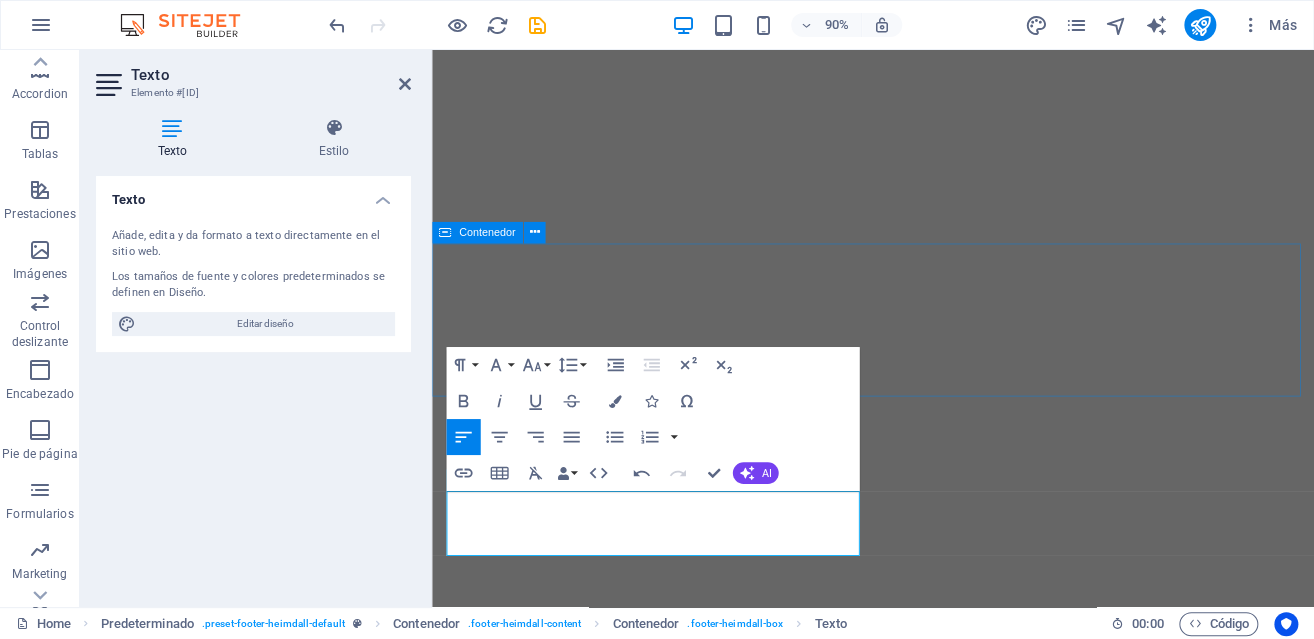 click at bounding box center (922, 684) 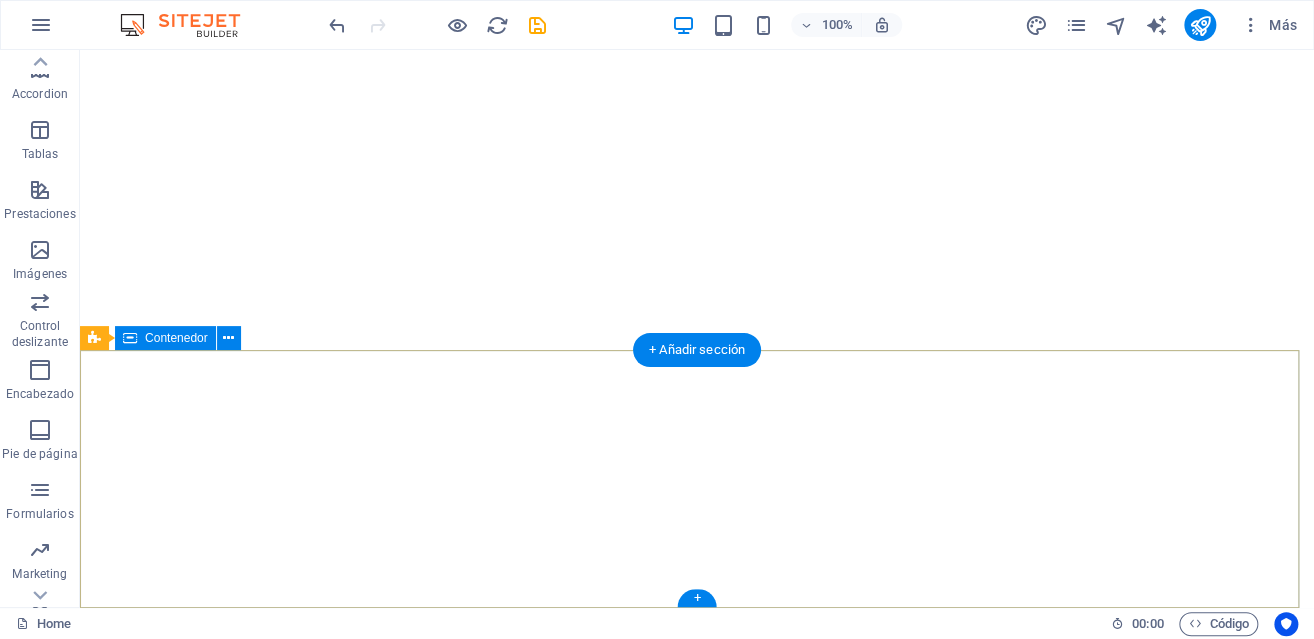 scroll, scrollTop: 427, scrollLeft: 0, axis: vertical 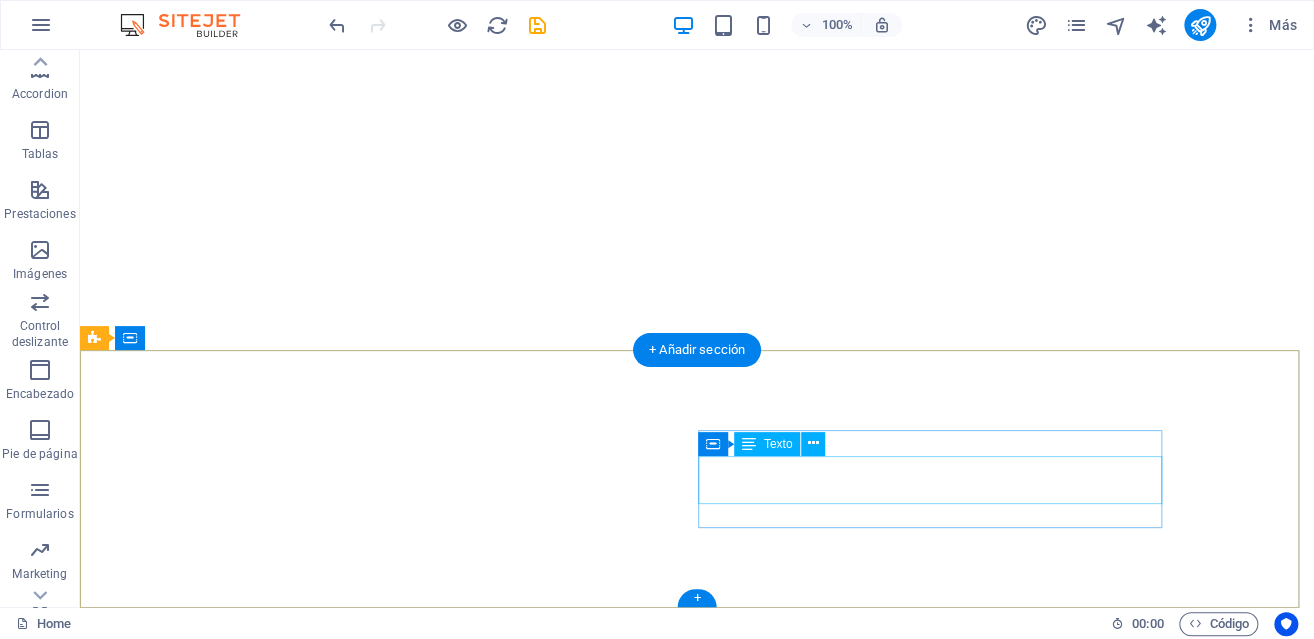 click on "Tel:  +[PHONE] [EMAIL]" at bounding box center [568, 919] 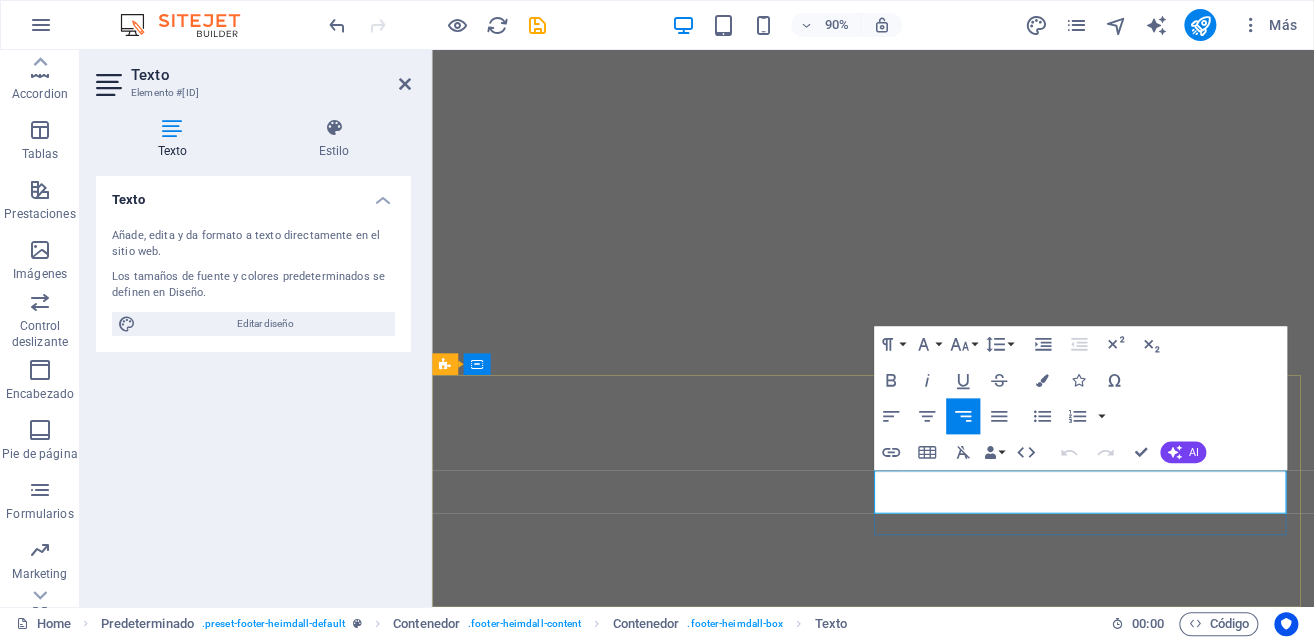 click on "info@[EXAMPLE.COM]" at bounding box center (920, 931) 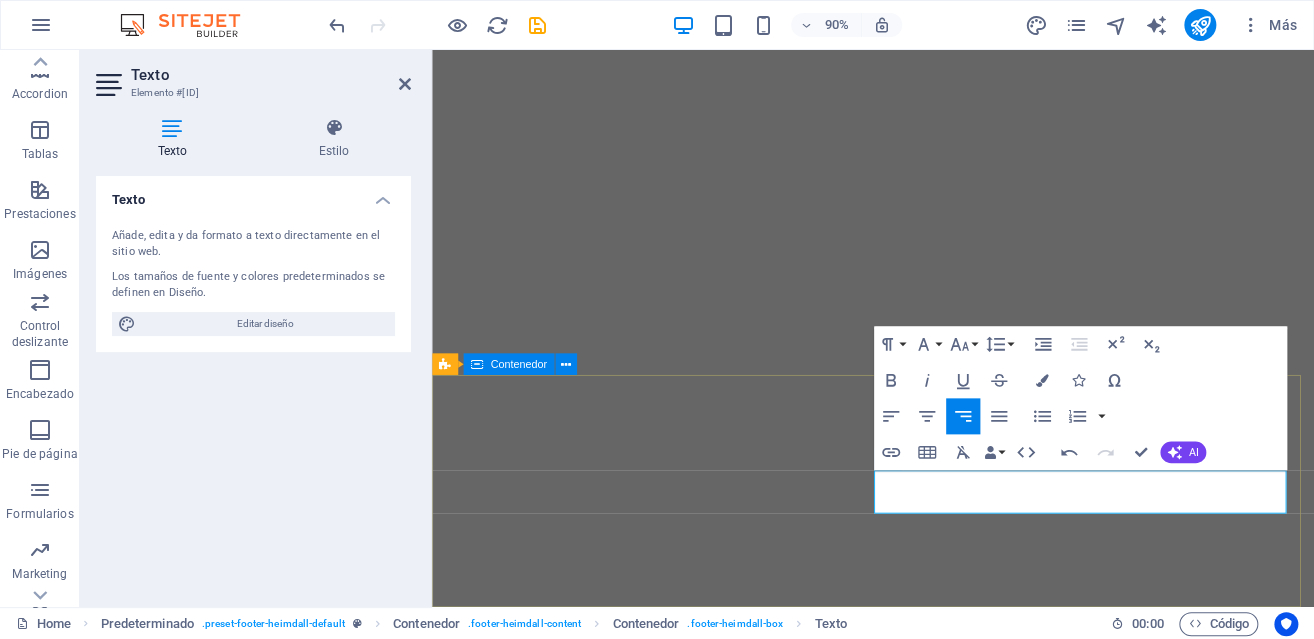 type 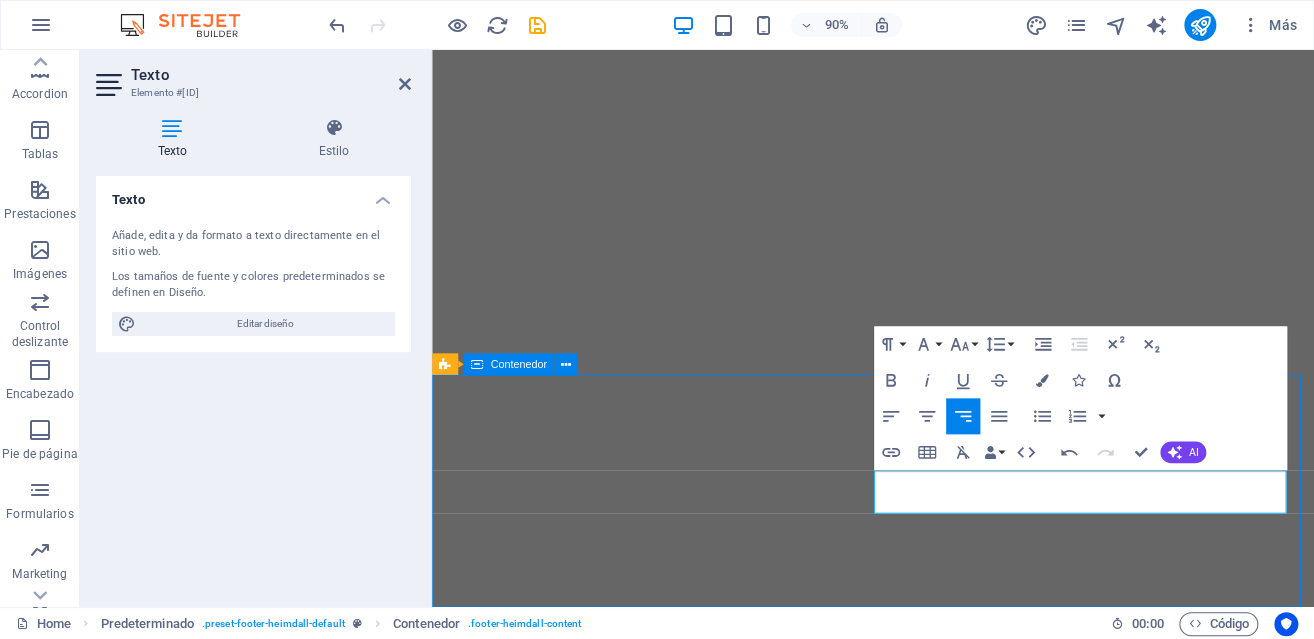 scroll, scrollTop: 366, scrollLeft: 0, axis: vertical 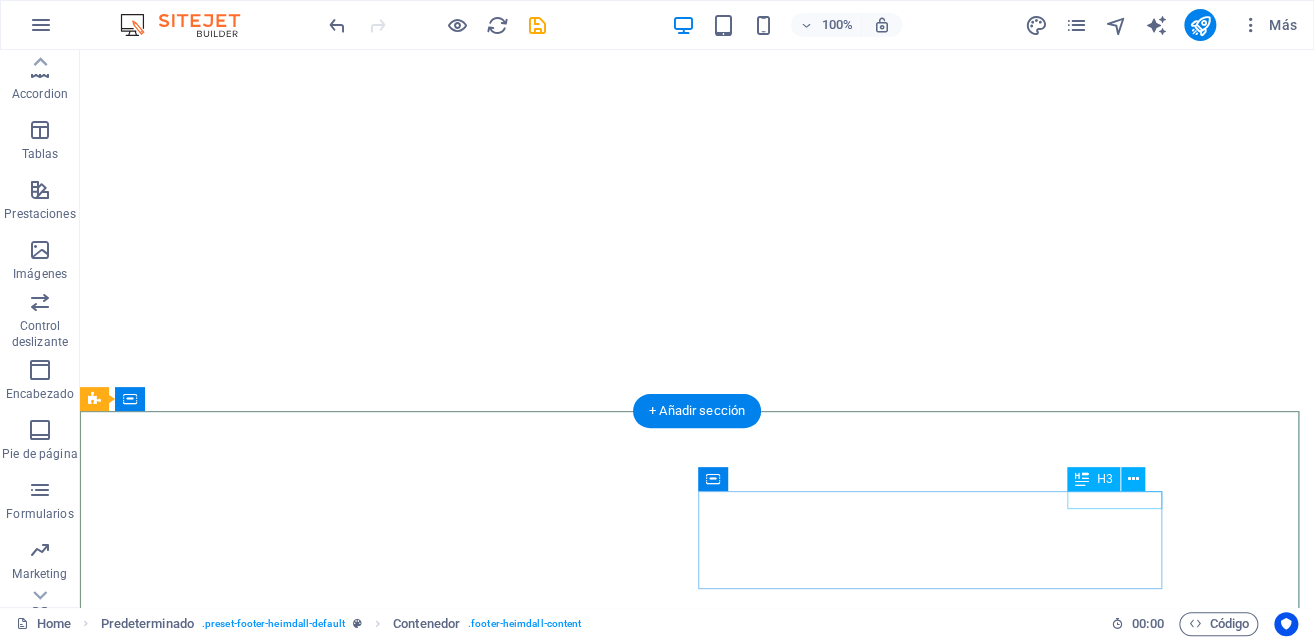 click on "Contact" at bounding box center (568, 939) 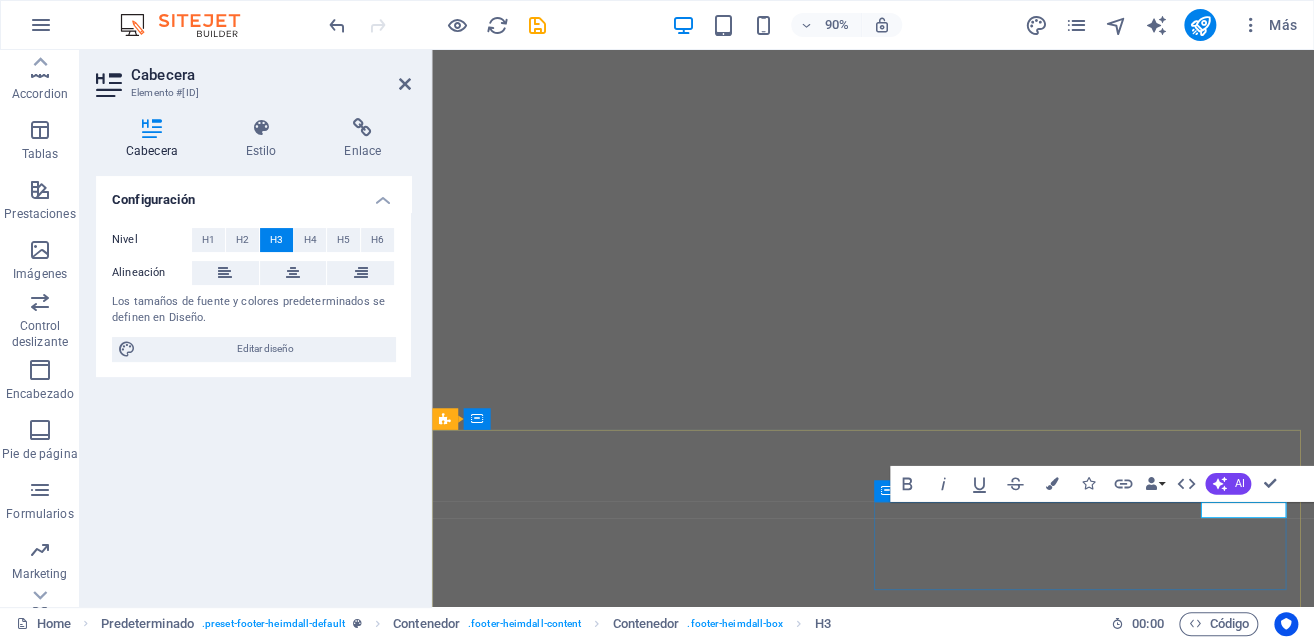 click on "Contact" at bounding box center [920, 939] 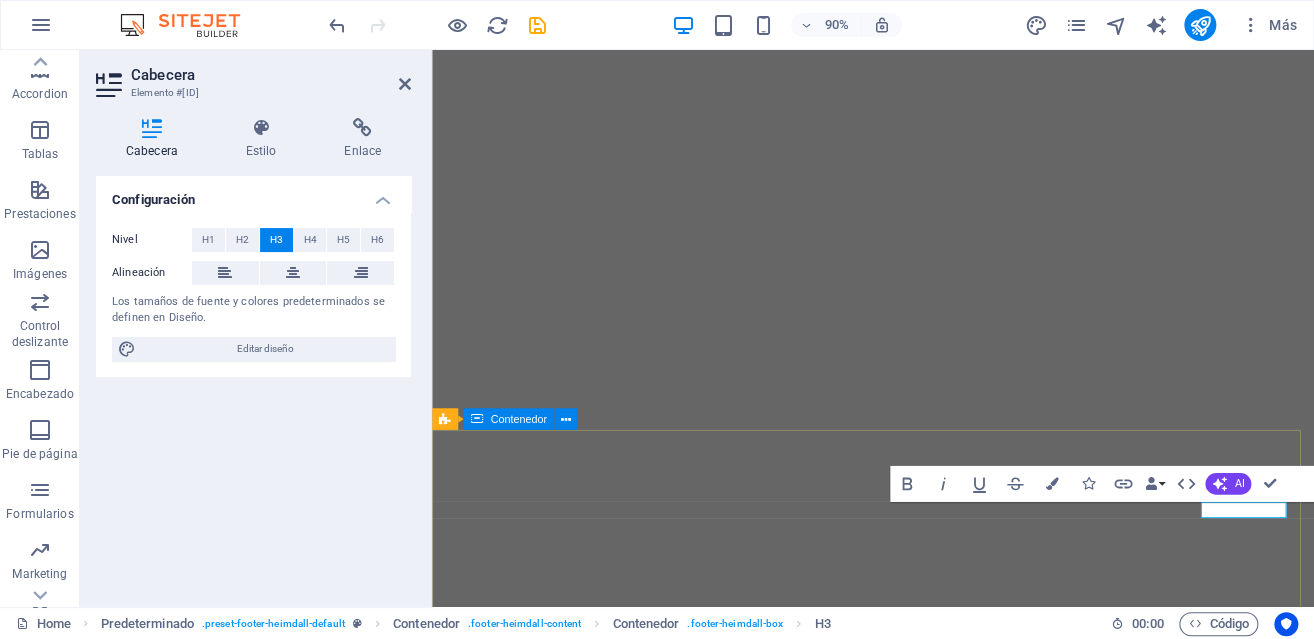 type 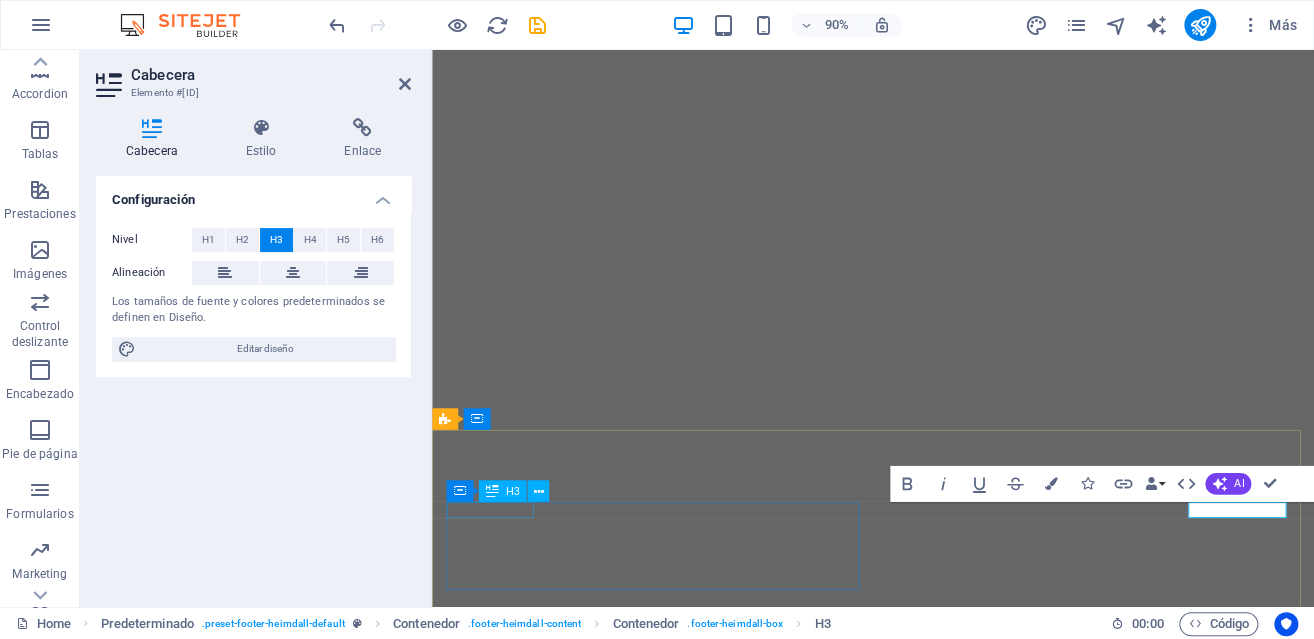 click on "Address" at bounding box center (920, 895) 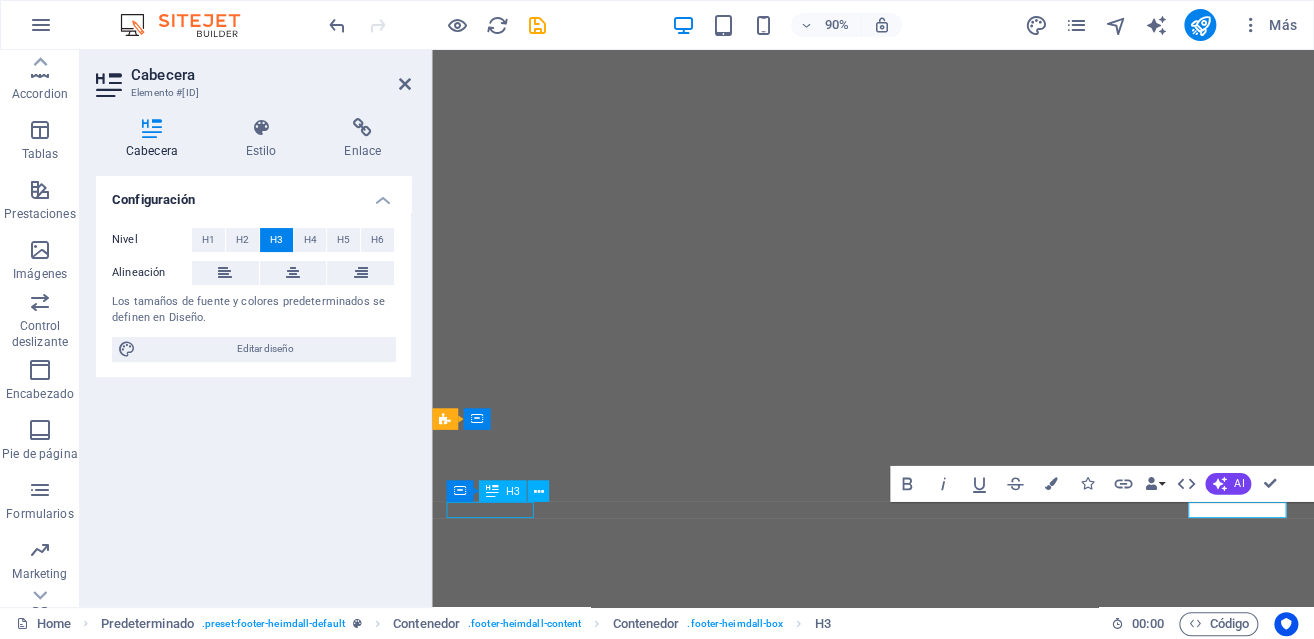 click on "Address" at bounding box center [920, 895] 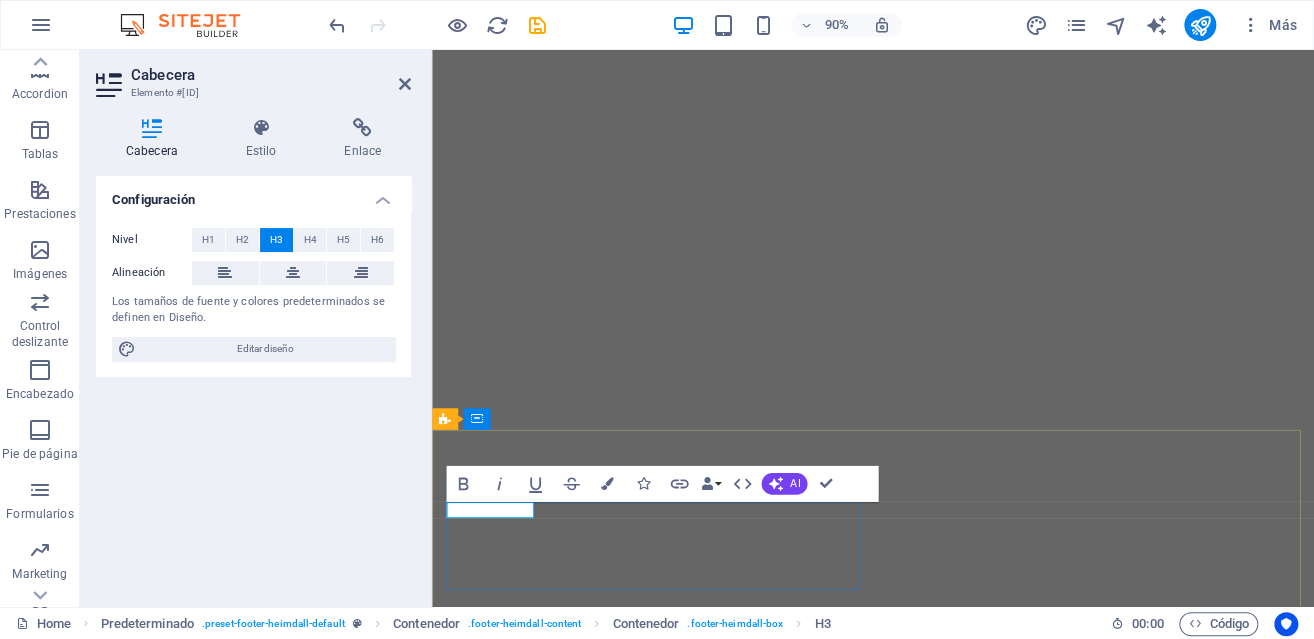 type 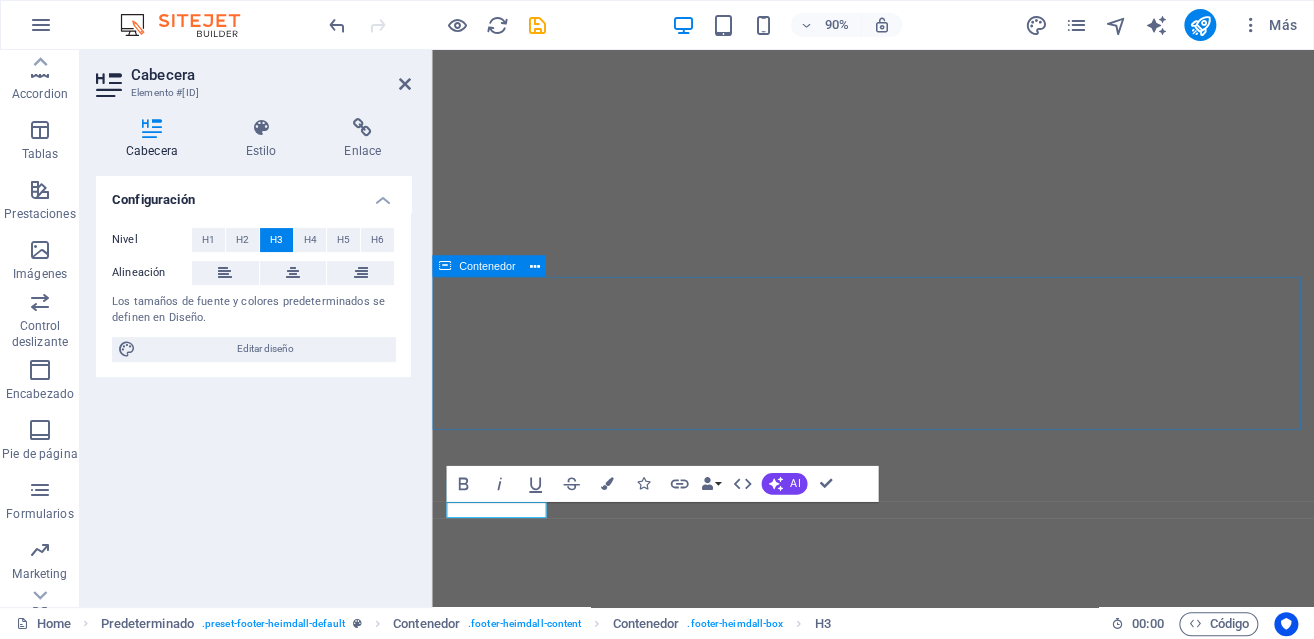 click at bounding box center [922, 721] 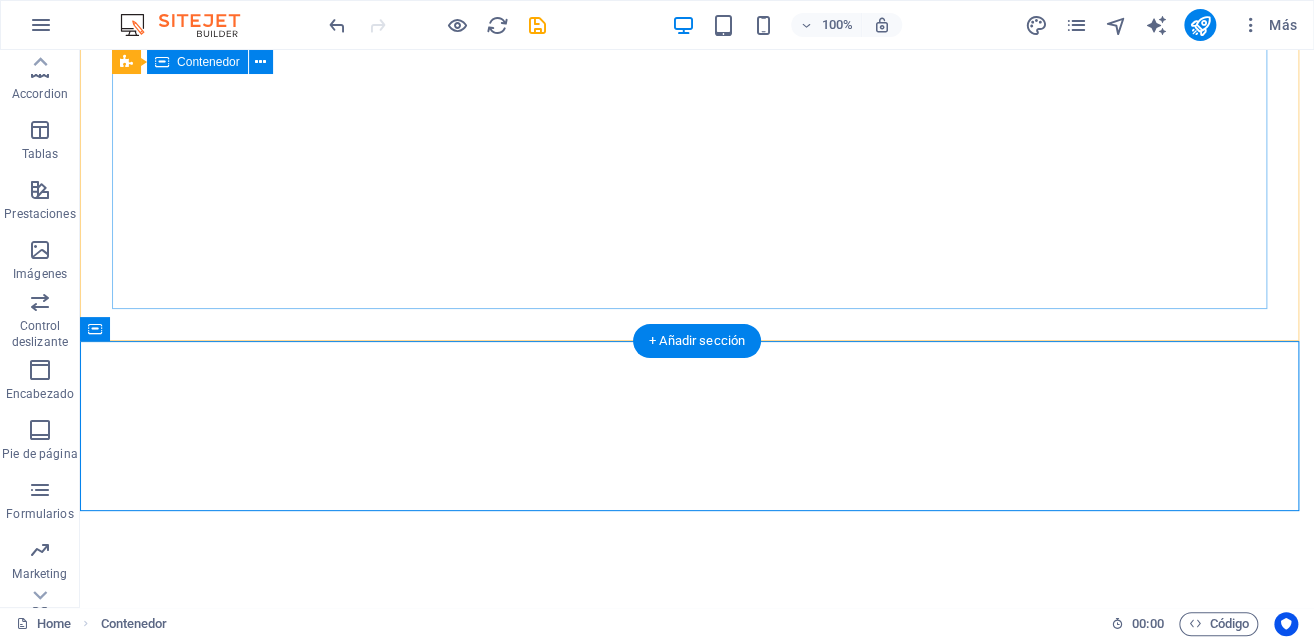 scroll, scrollTop: 427, scrollLeft: 0, axis: vertical 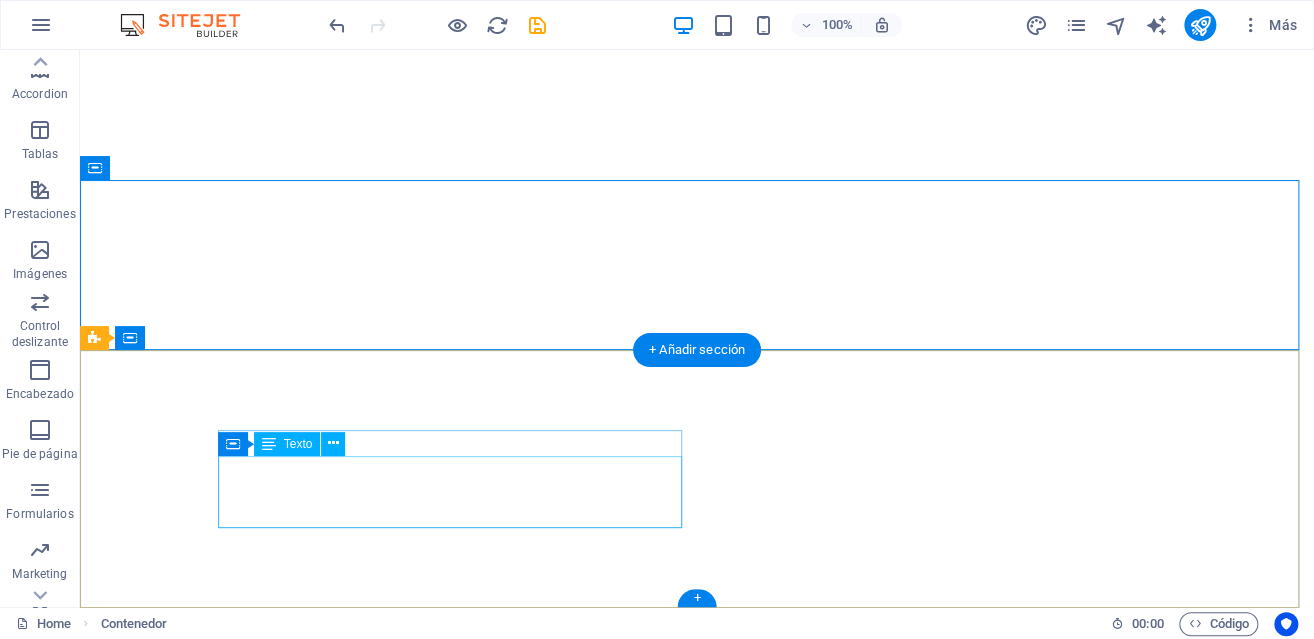 click on "[COMPANY] [LOCATION] [CITY], [CITY]" at bounding box center [568, 825] 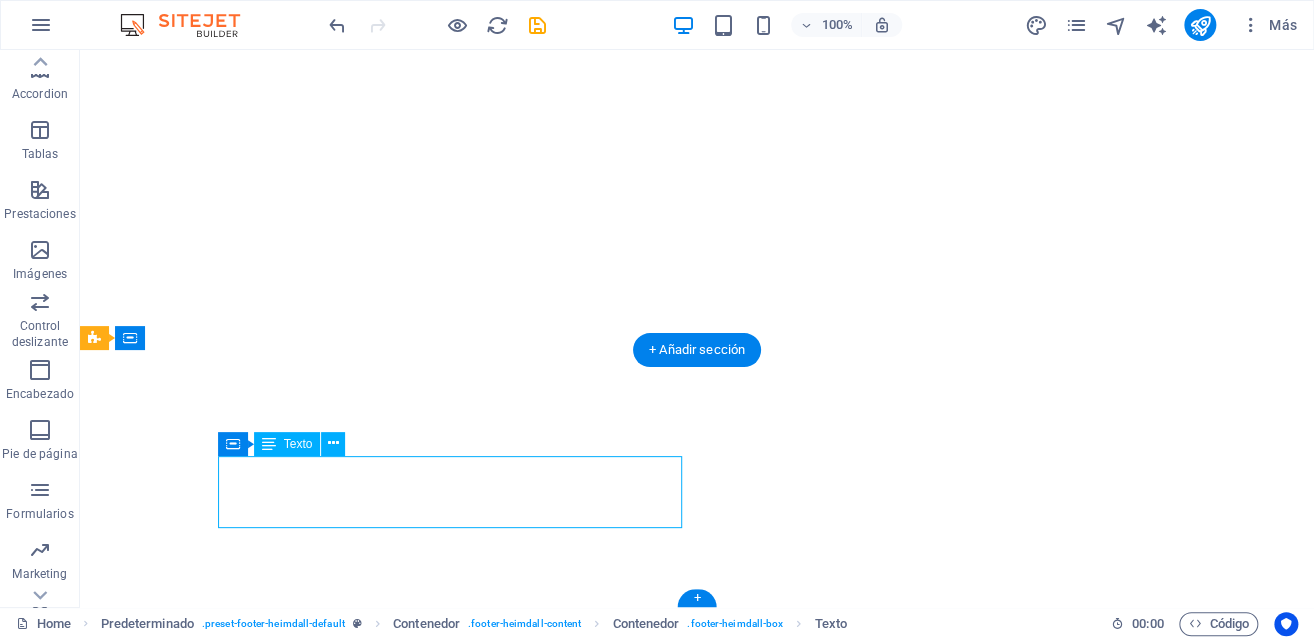click on "[COMPANY] [LOCATION] [CITY], [CITY]" at bounding box center (568, 825) 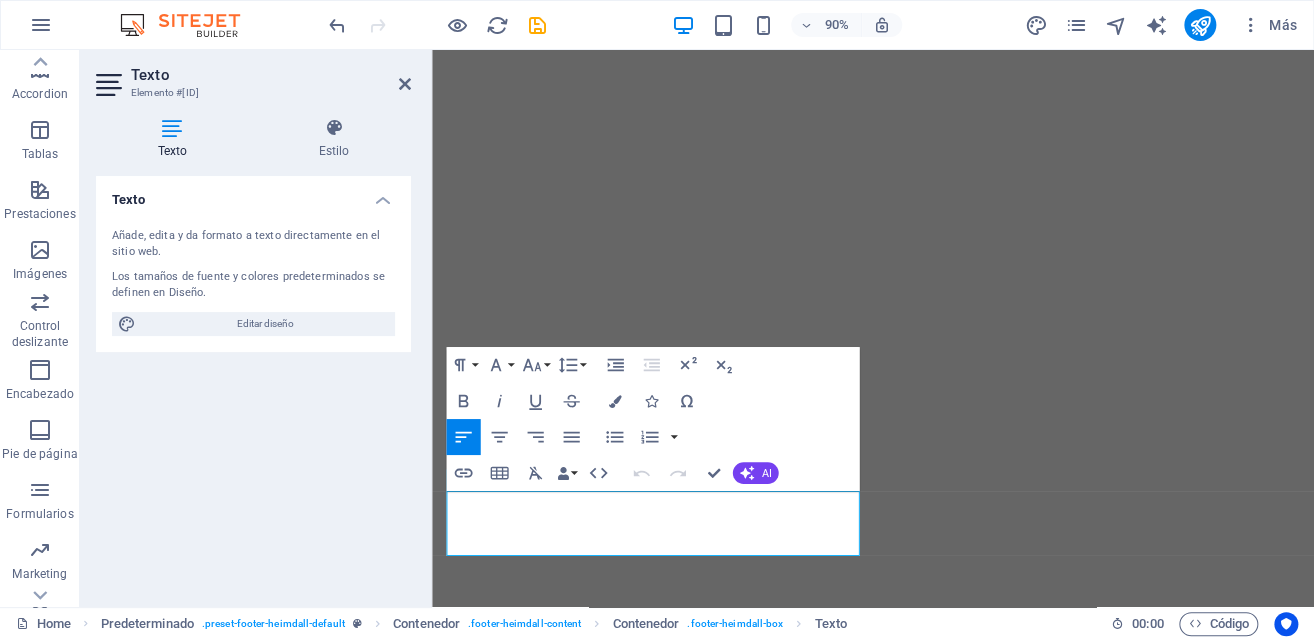 scroll, scrollTop: 403, scrollLeft: 0, axis: vertical 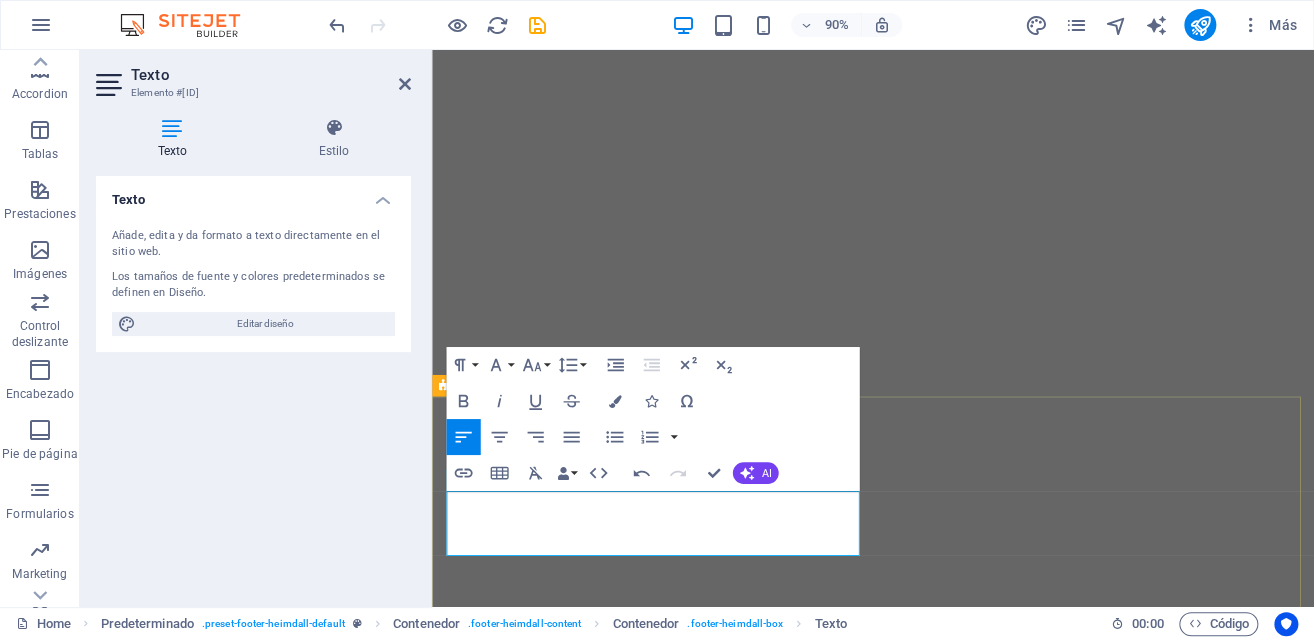 type 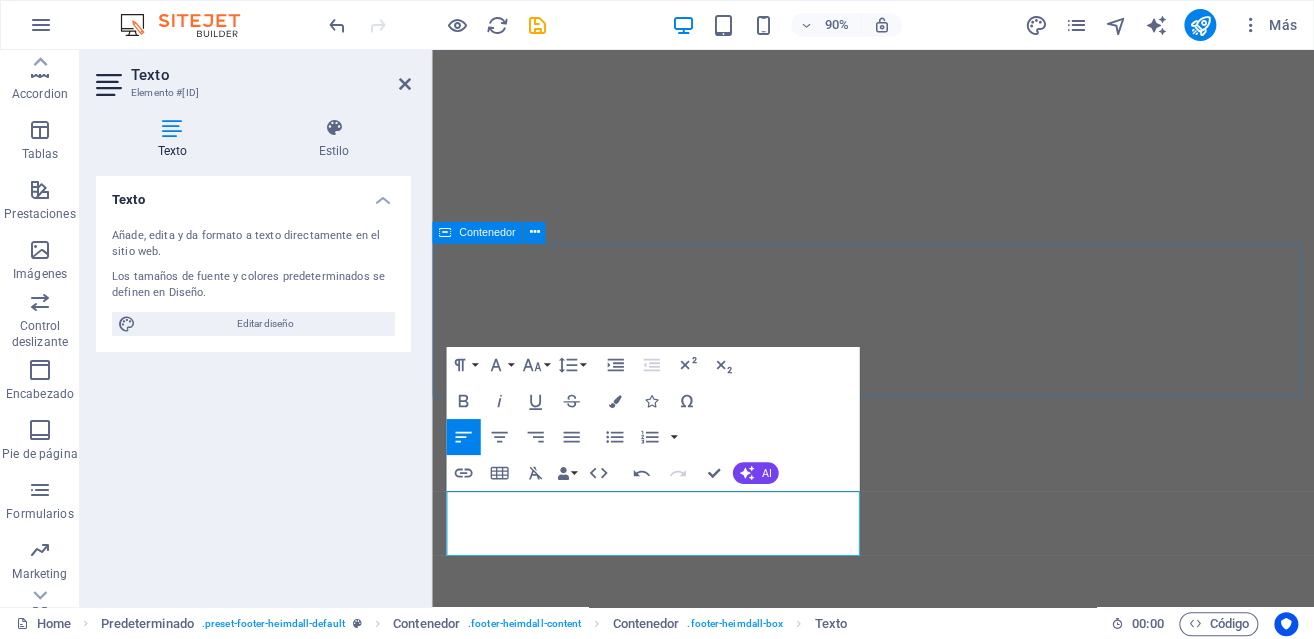 click at bounding box center [922, 684] 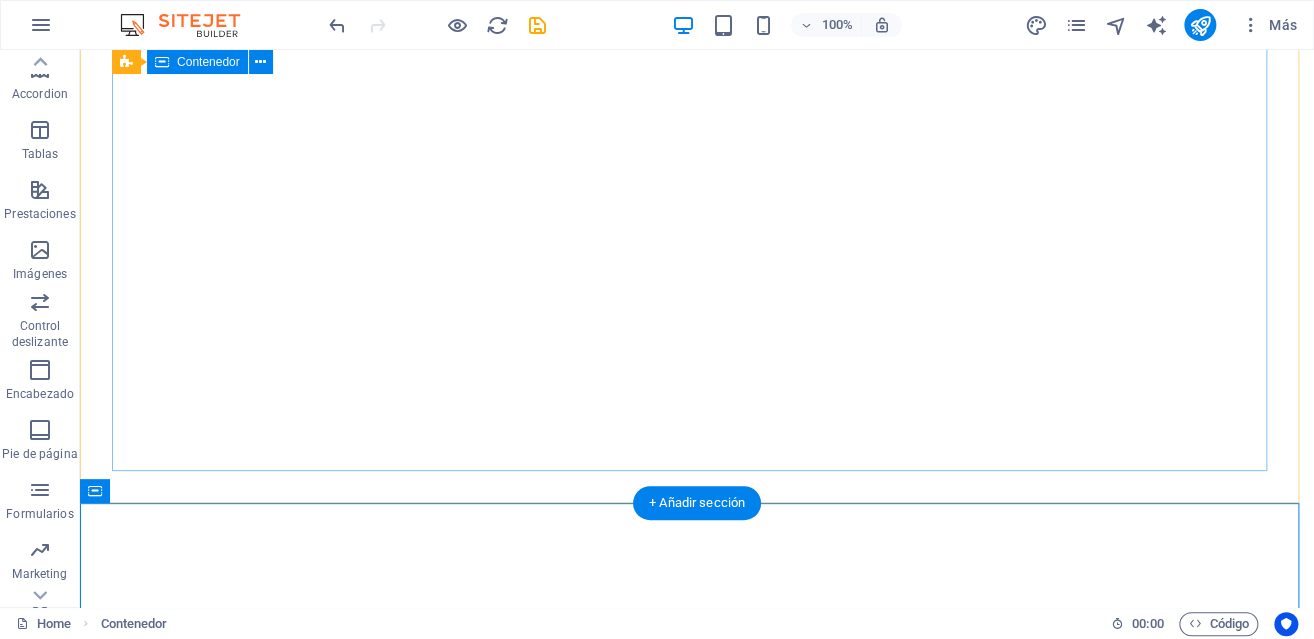 scroll, scrollTop: 103, scrollLeft: 0, axis: vertical 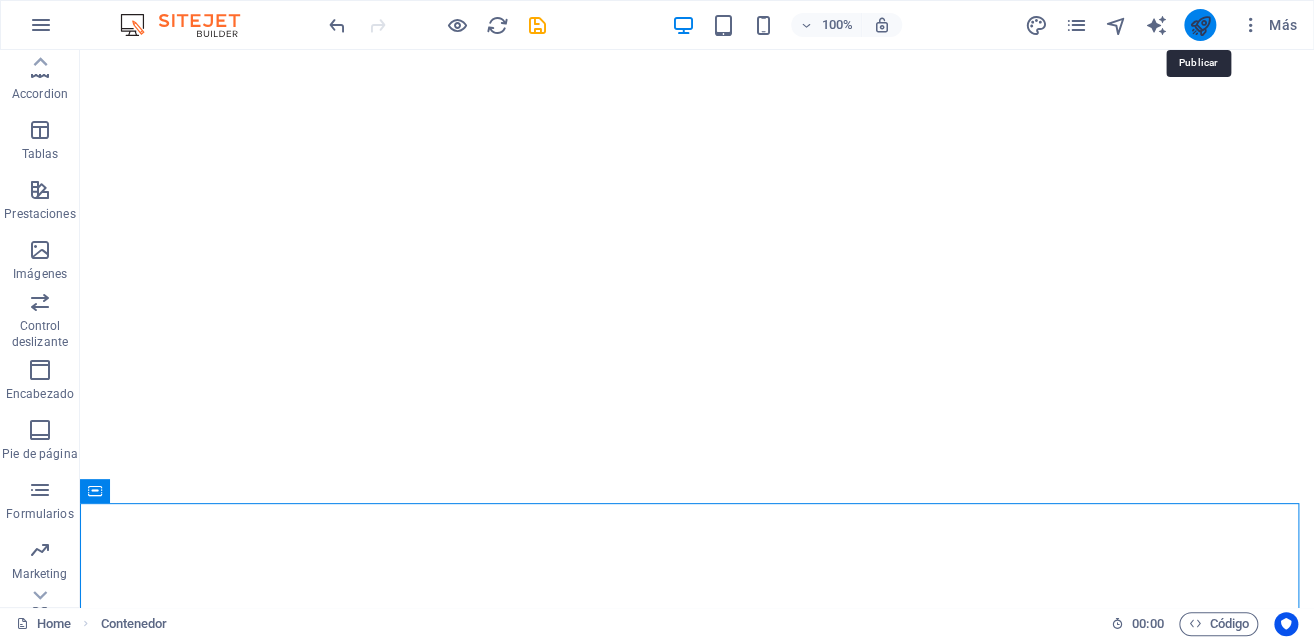click at bounding box center [1200, 25] 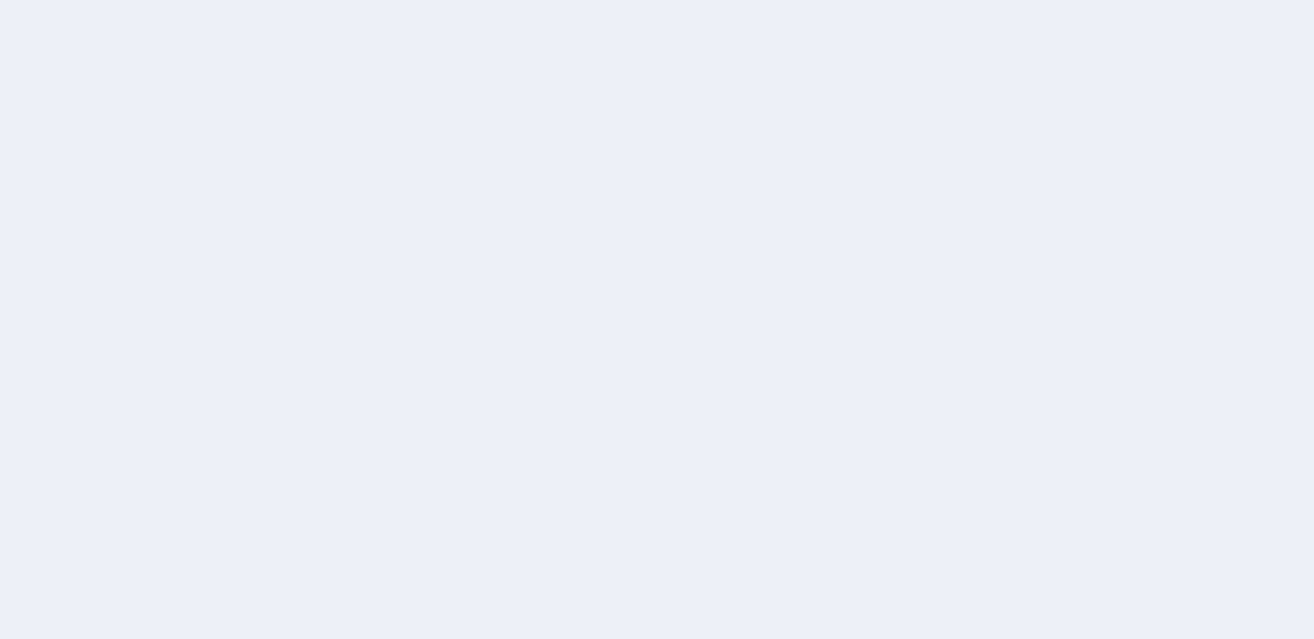 scroll, scrollTop: 0, scrollLeft: 0, axis: both 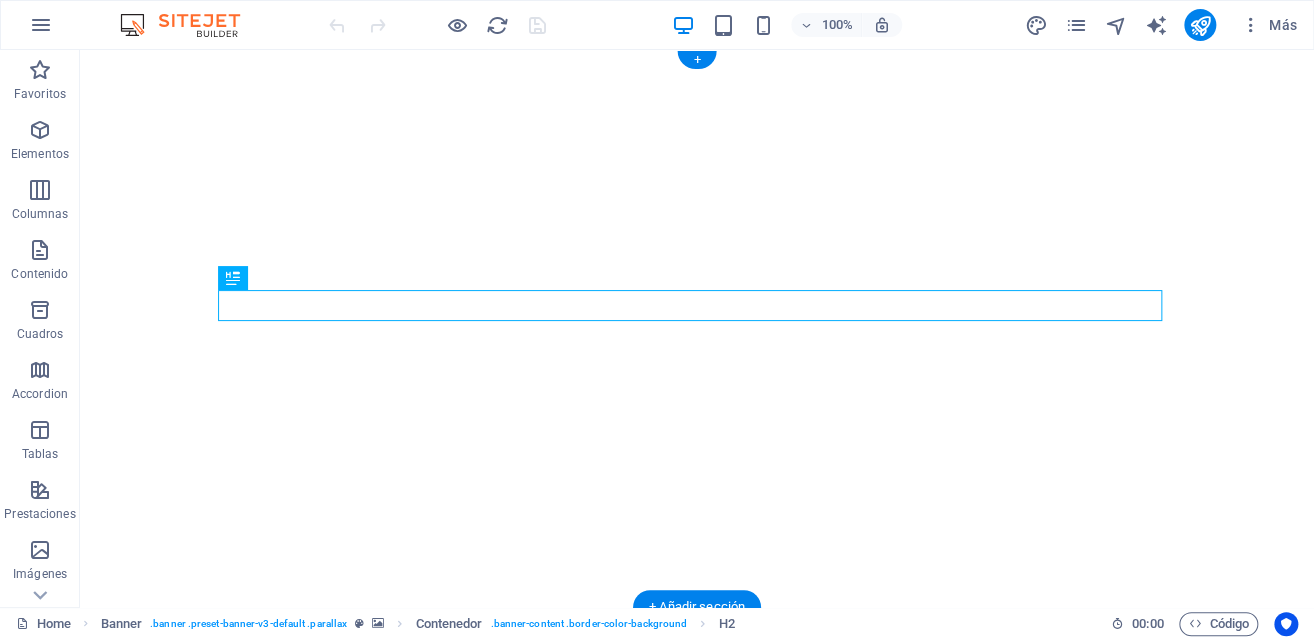 click at bounding box center (-530, 50) 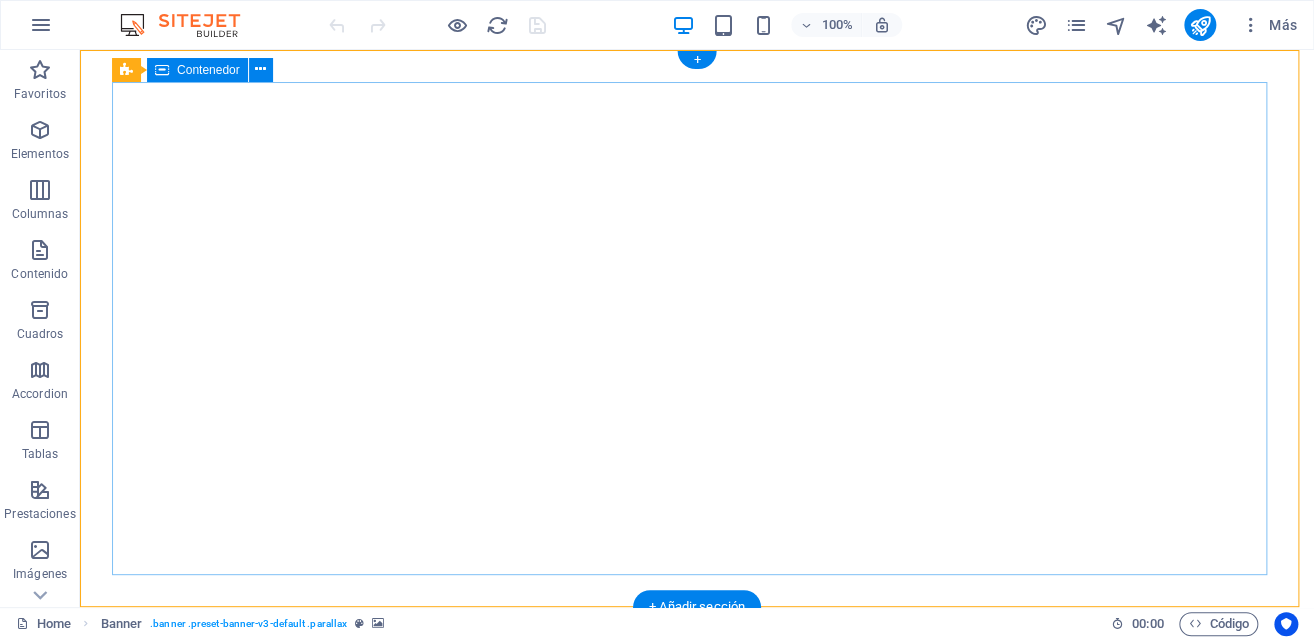click on "AYR AUDIO LTDA" at bounding box center (697, 774) 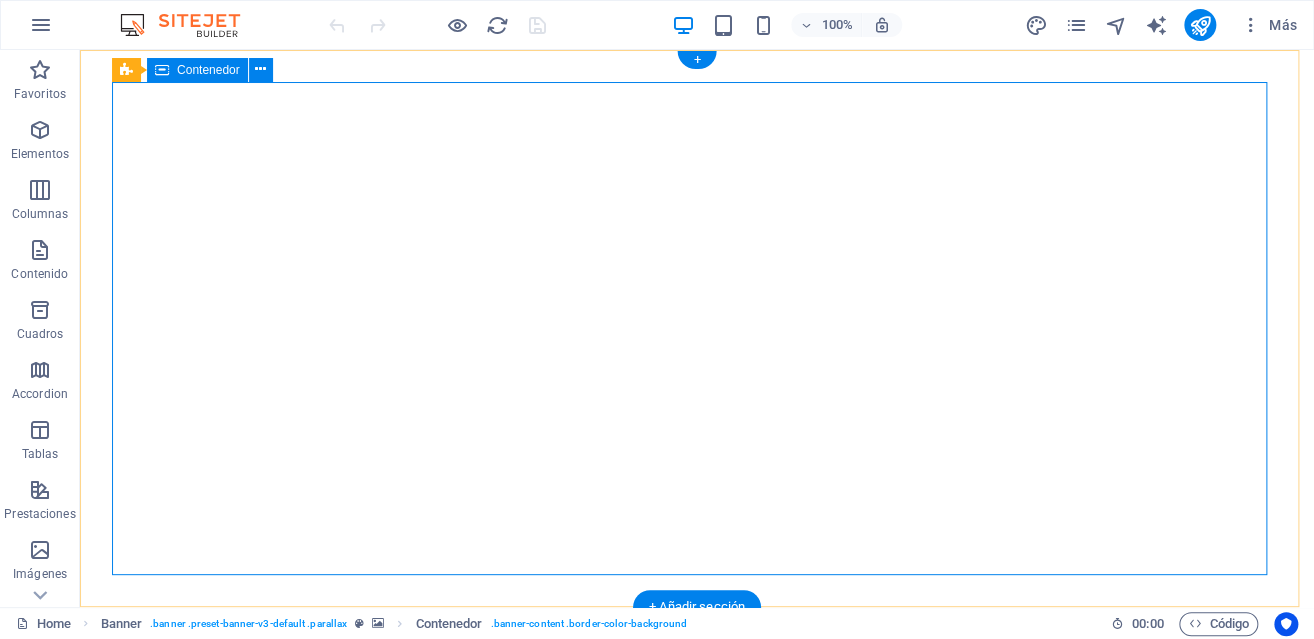click on "AYR AUDIO LTDA" at bounding box center [697, 774] 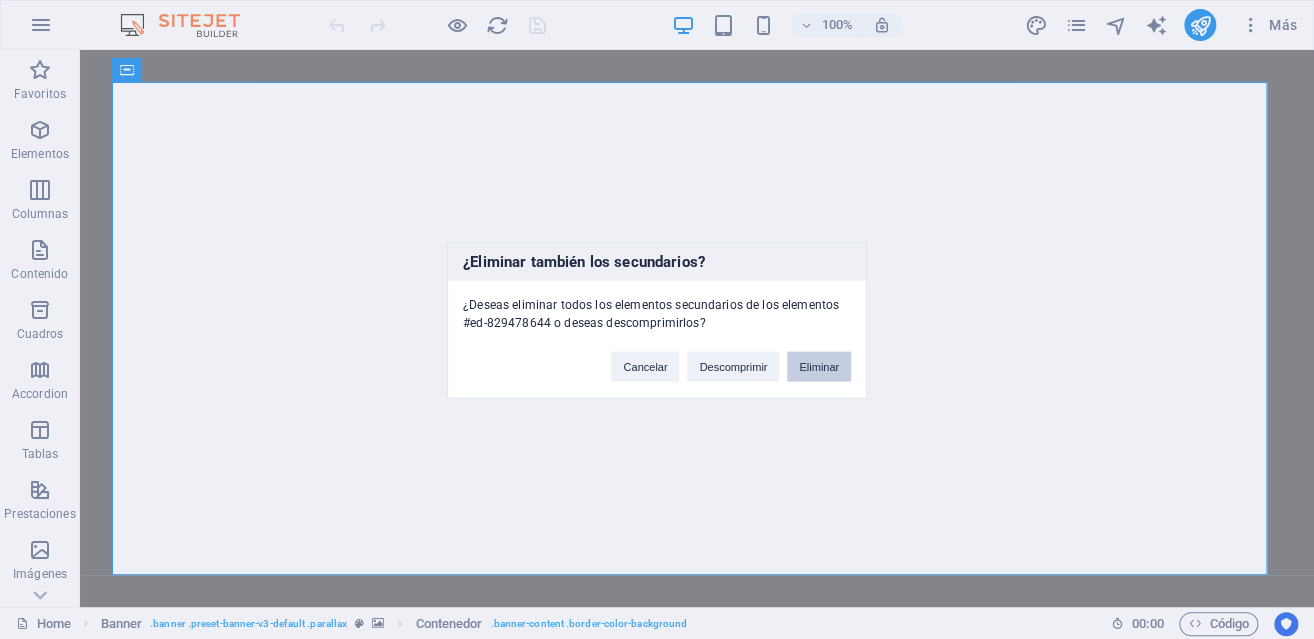 click on "Eliminar" at bounding box center (819, 366) 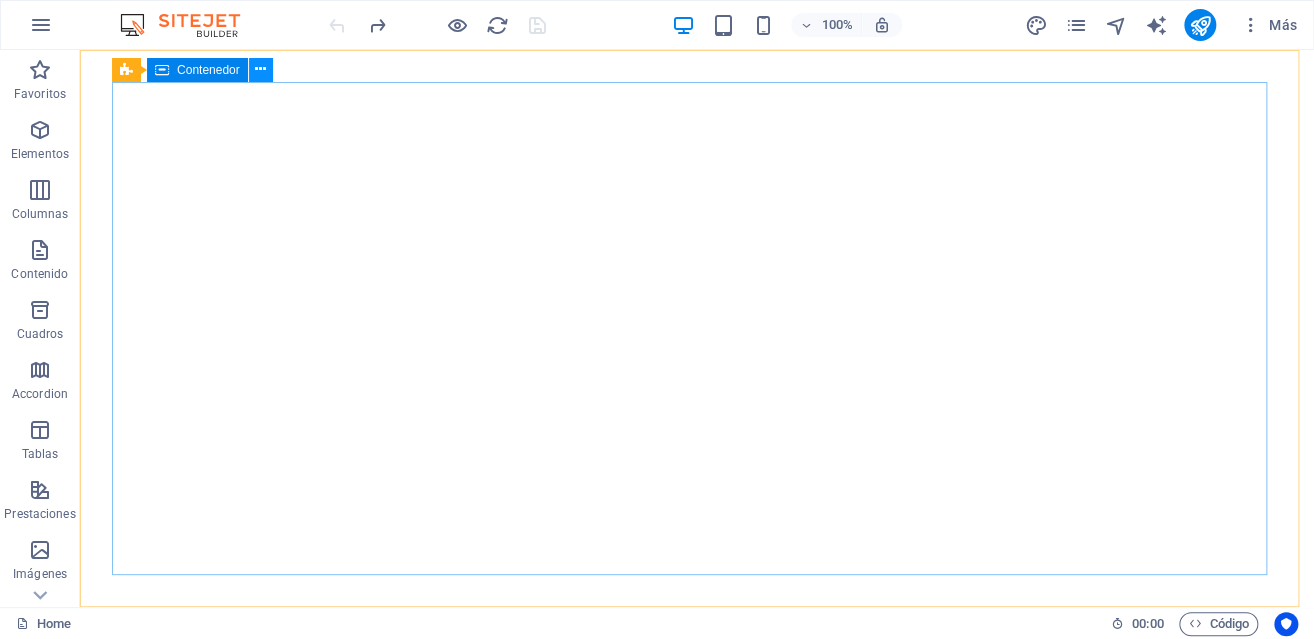 click at bounding box center [260, 69] 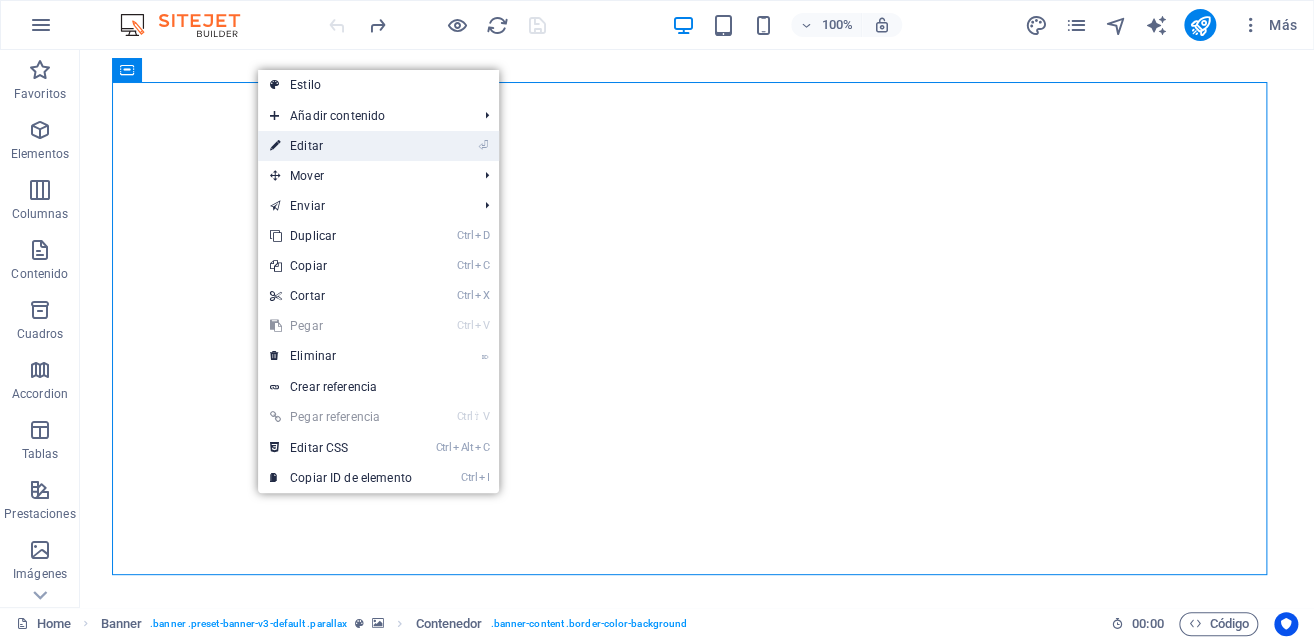 click on "⏎  Editar" at bounding box center [341, 146] 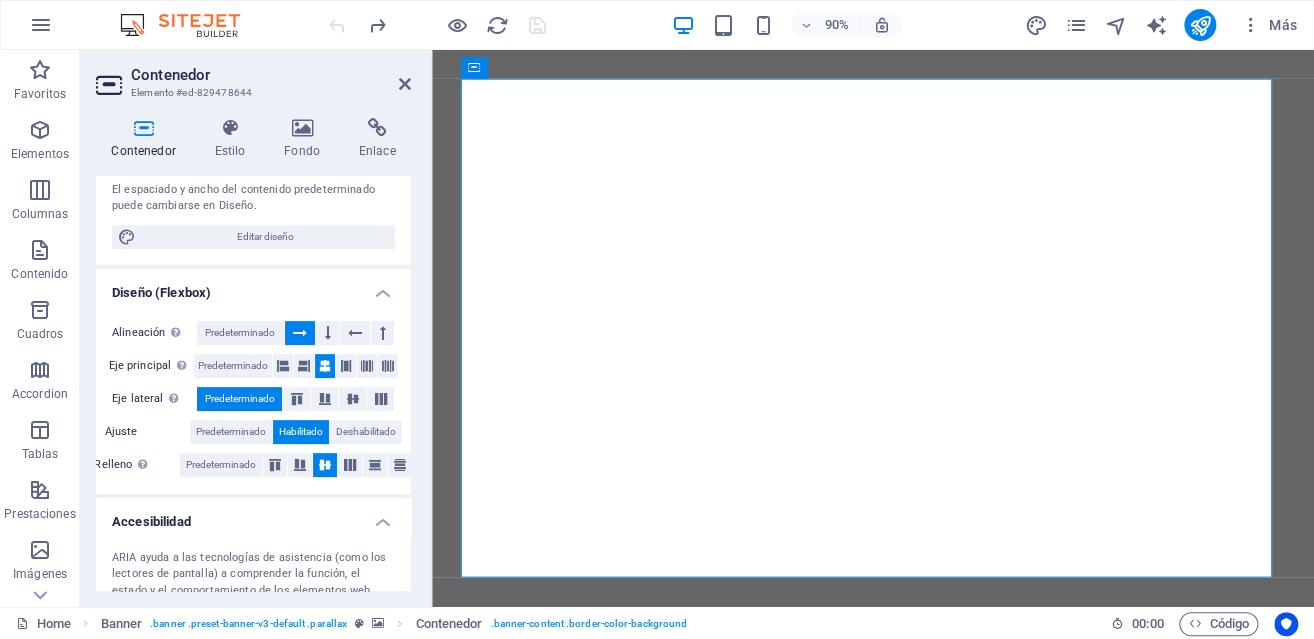 scroll, scrollTop: 300, scrollLeft: 0, axis: vertical 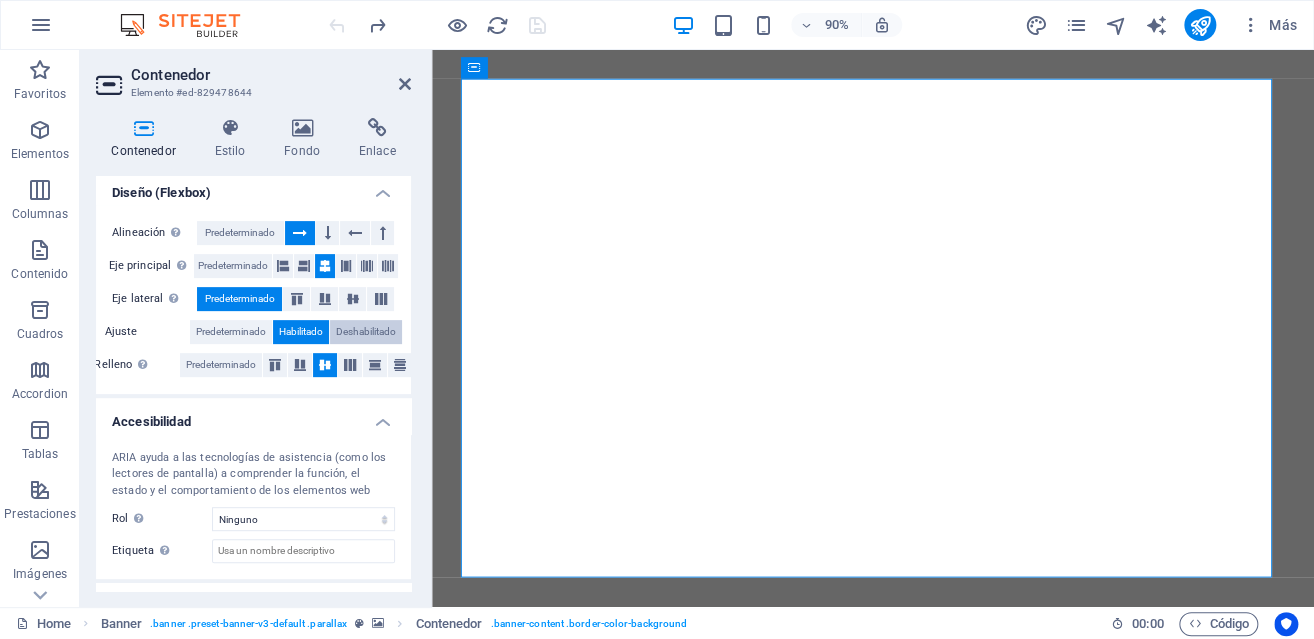 click on "Deshabilitado" at bounding box center (366, 332) 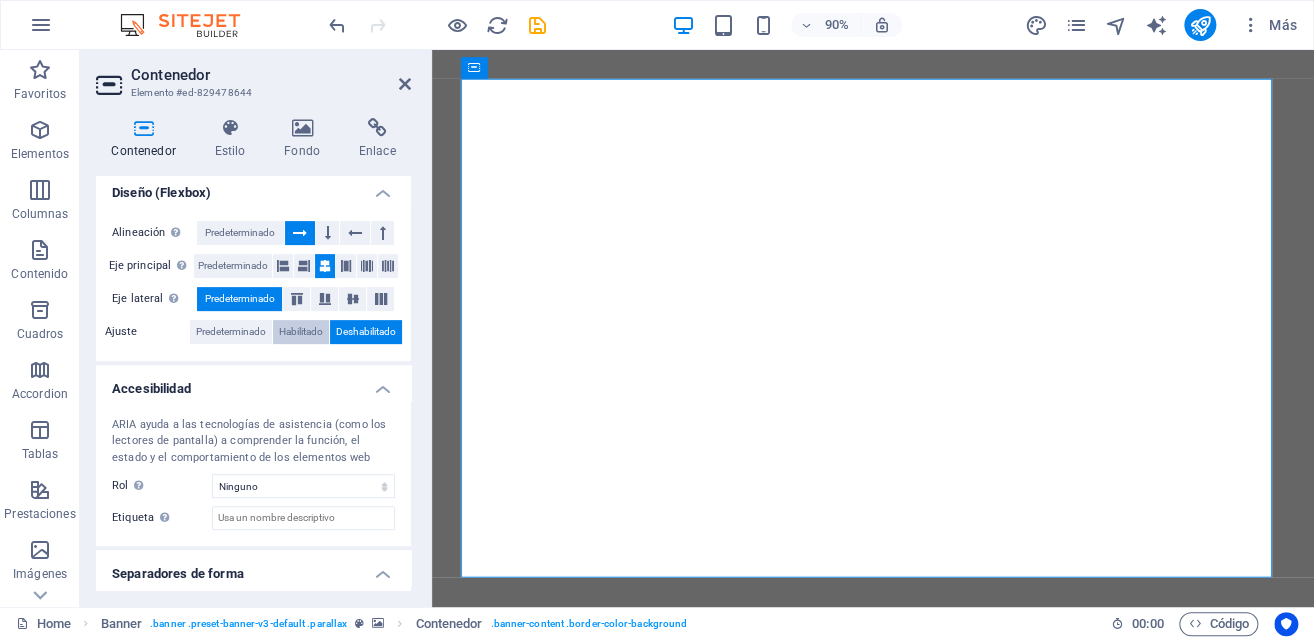 click on "Habilitado" at bounding box center [301, 332] 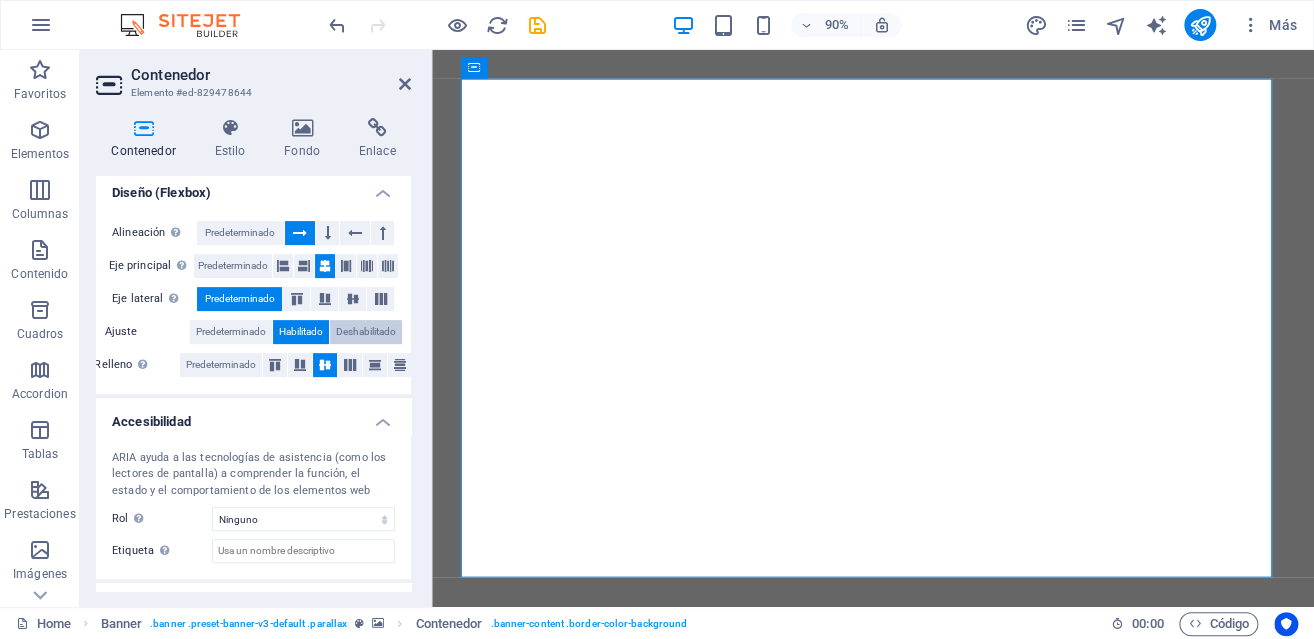 click on "Deshabilitado" at bounding box center [366, 332] 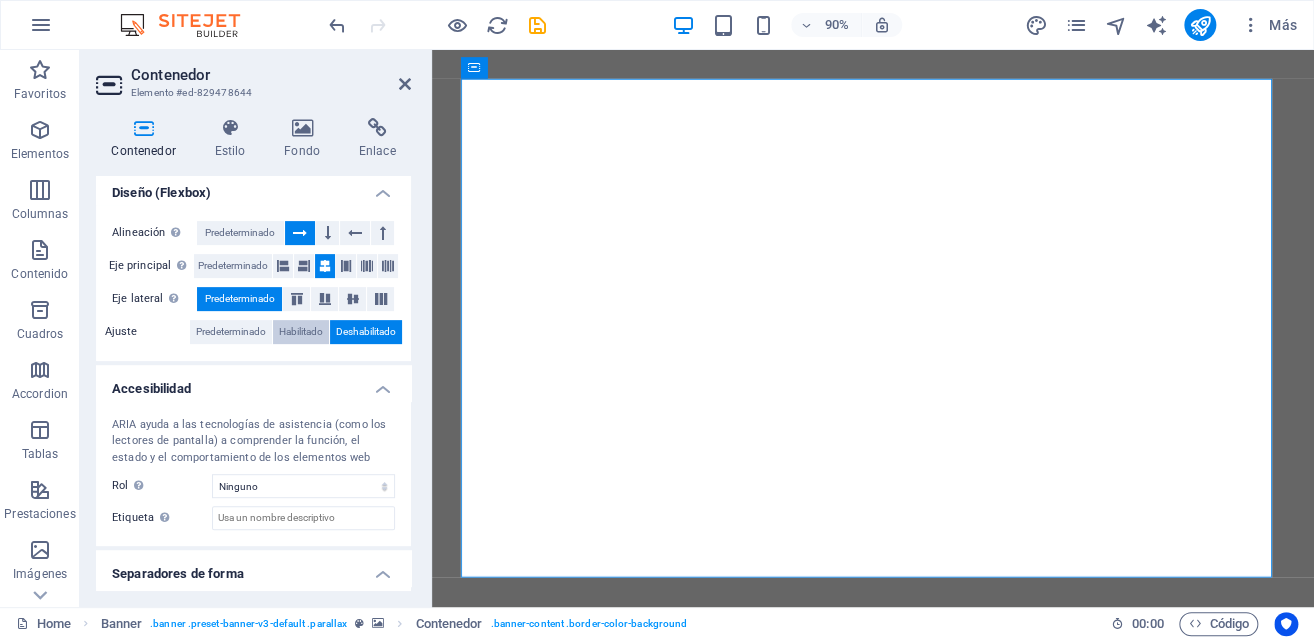 click on "Habilitado" at bounding box center [301, 332] 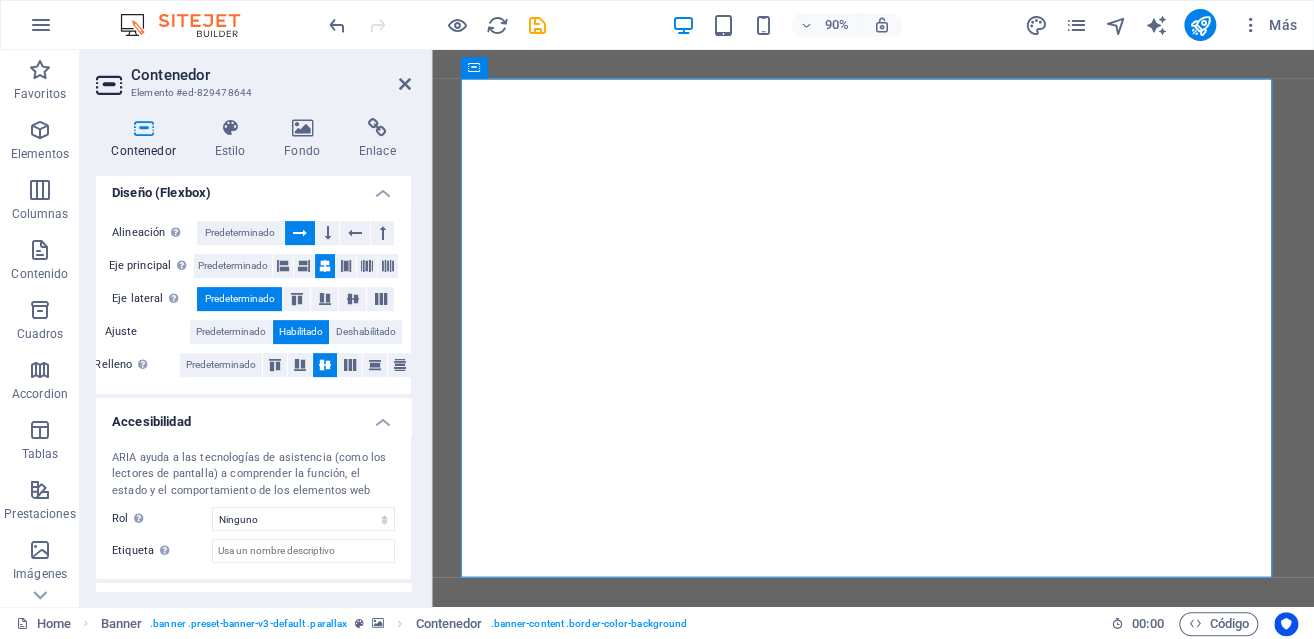 scroll, scrollTop: 383, scrollLeft: 0, axis: vertical 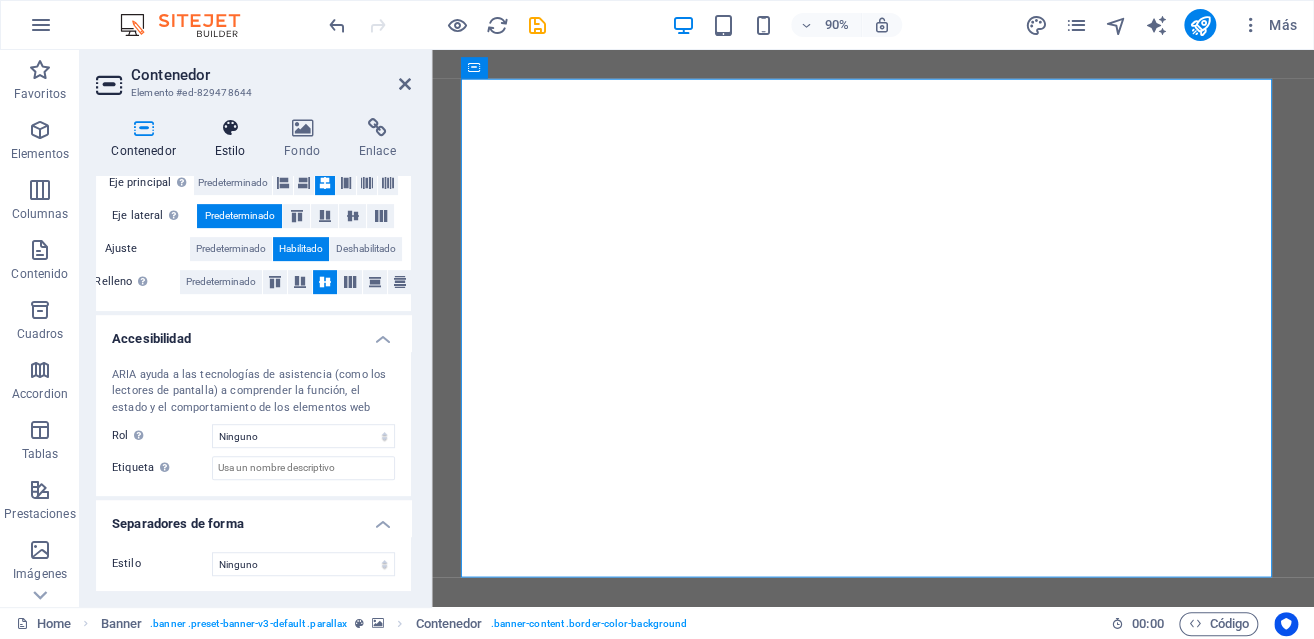click at bounding box center [230, 128] 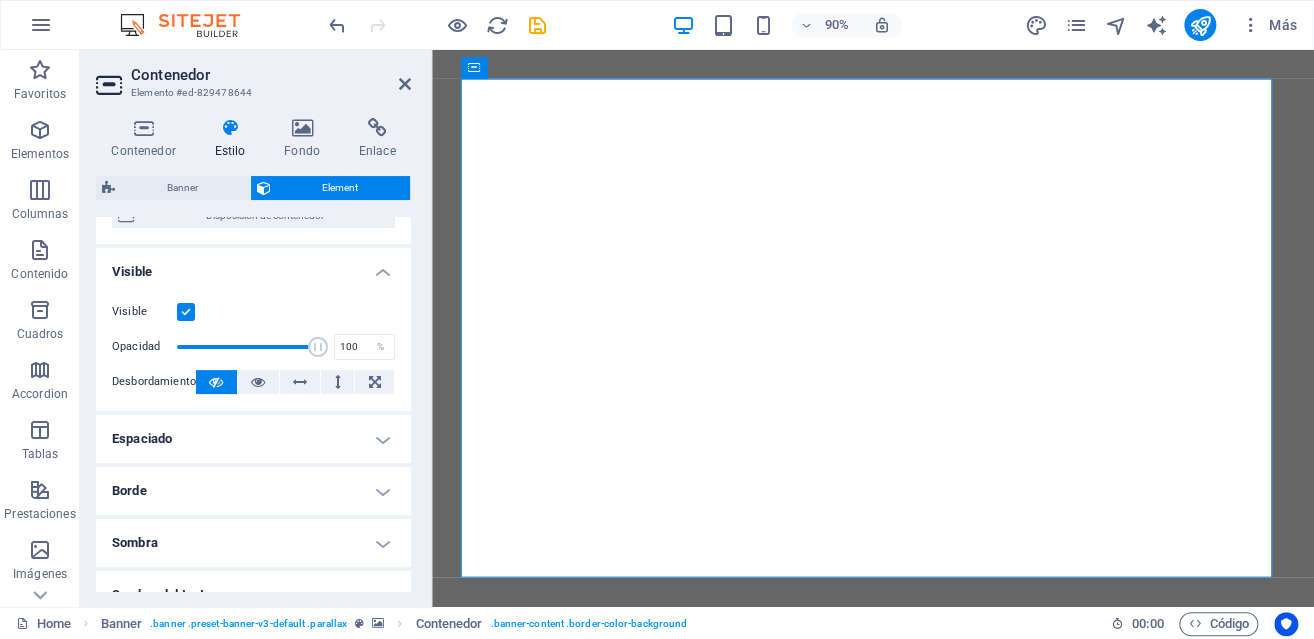 scroll, scrollTop: 300, scrollLeft: 0, axis: vertical 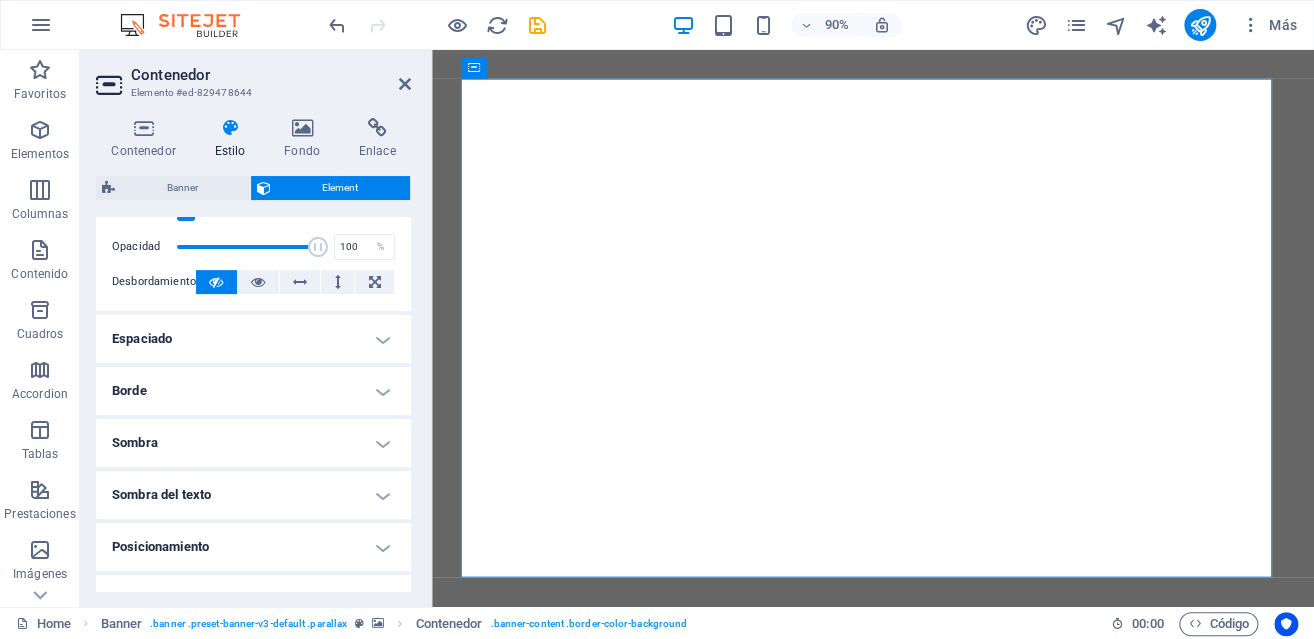 click on "Borde" at bounding box center (253, 391) 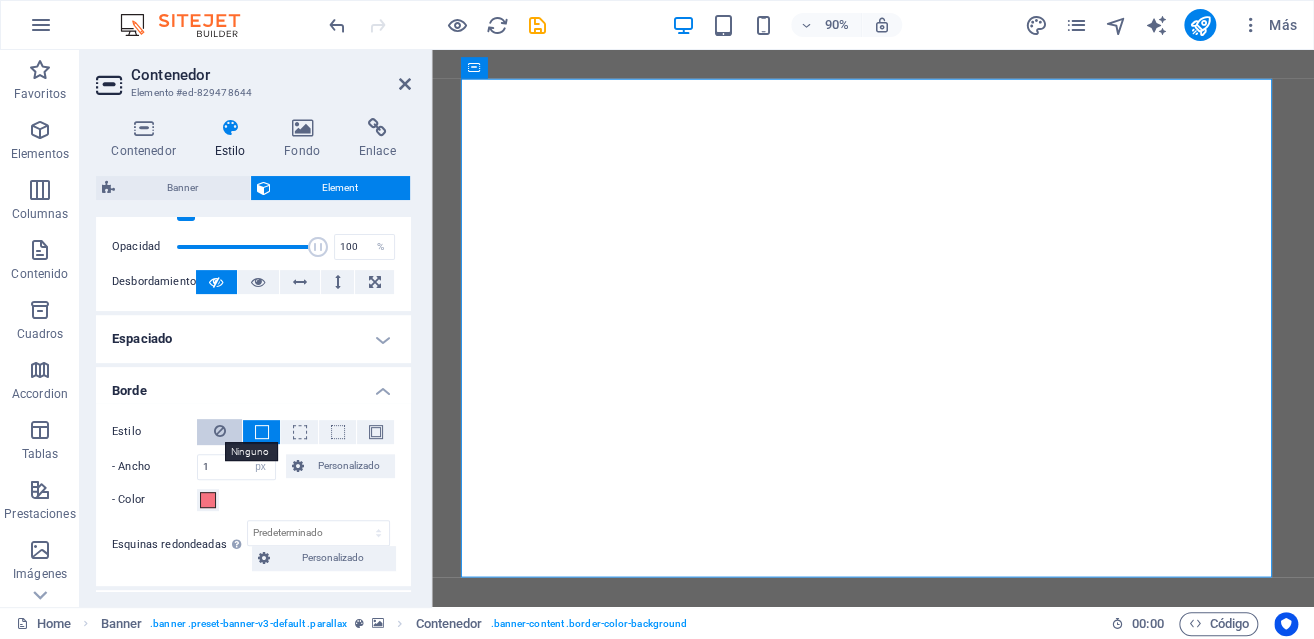 click at bounding box center (220, 431) 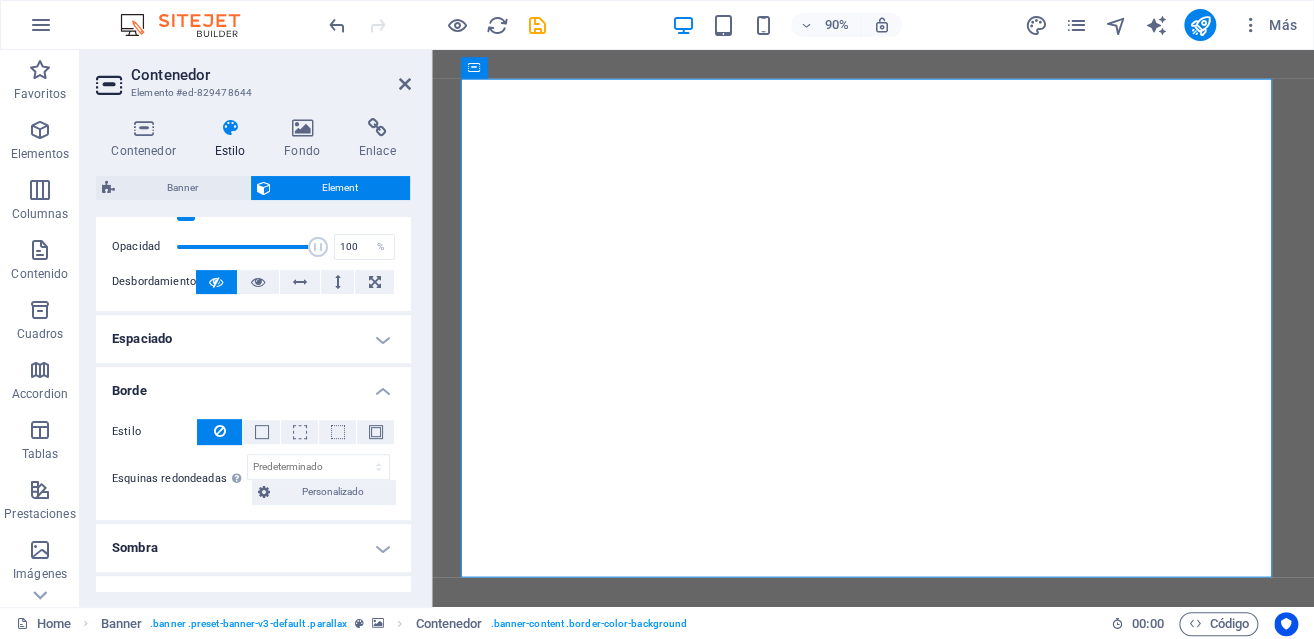 click at bounding box center [-1017, 50] 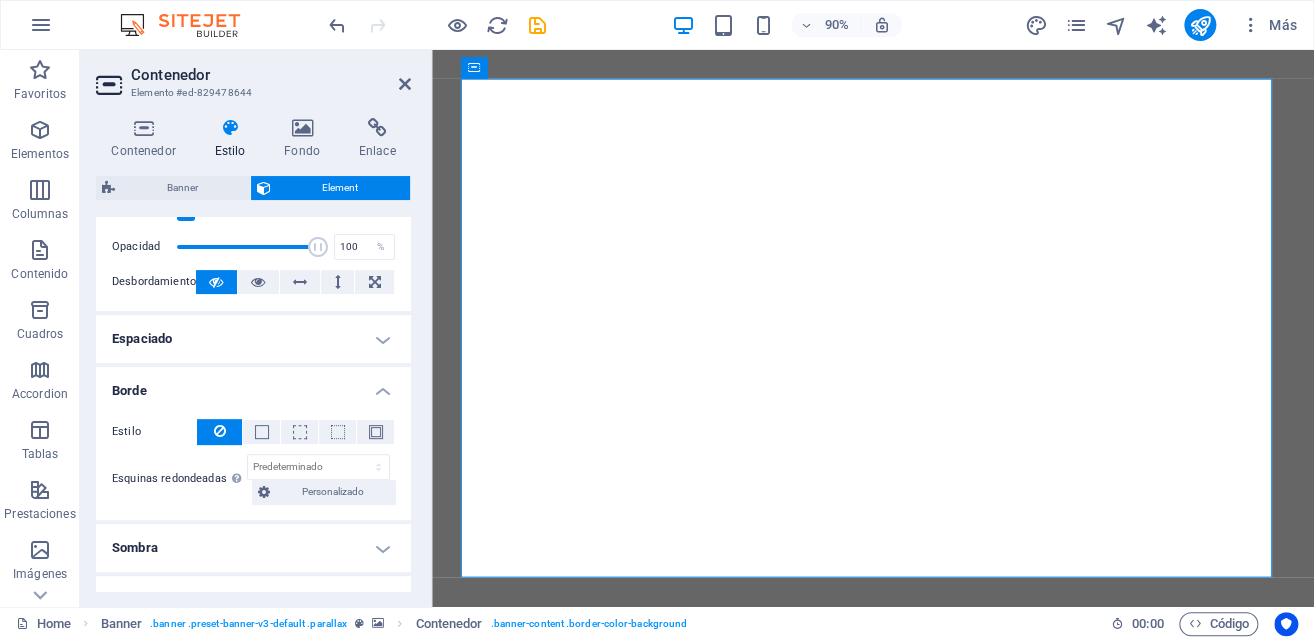 click at bounding box center [-1017, 50] 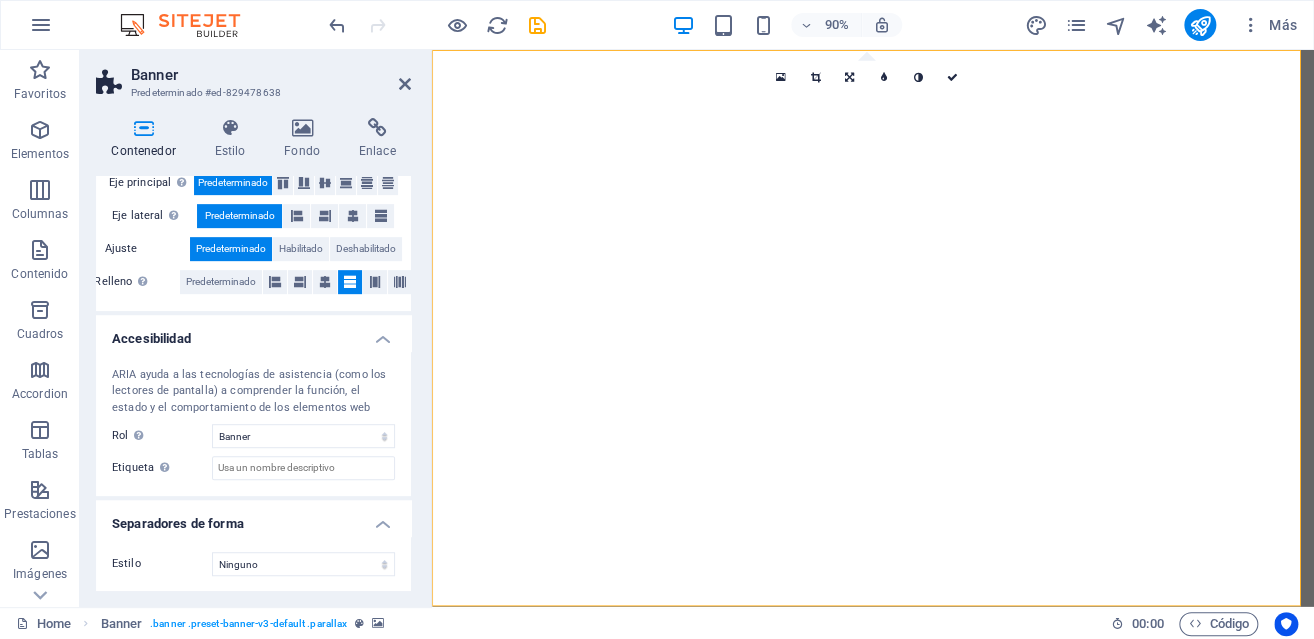 scroll, scrollTop: 0, scrollLeft: 0, axis: both 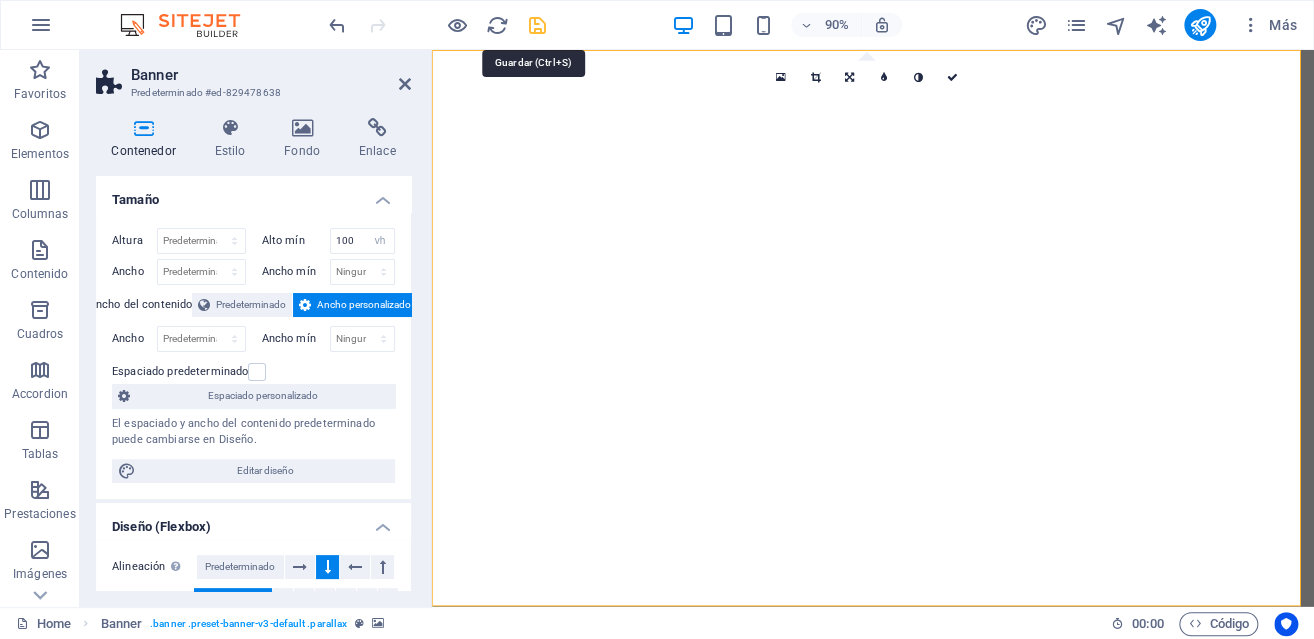 click at bounding box center (537, 25) 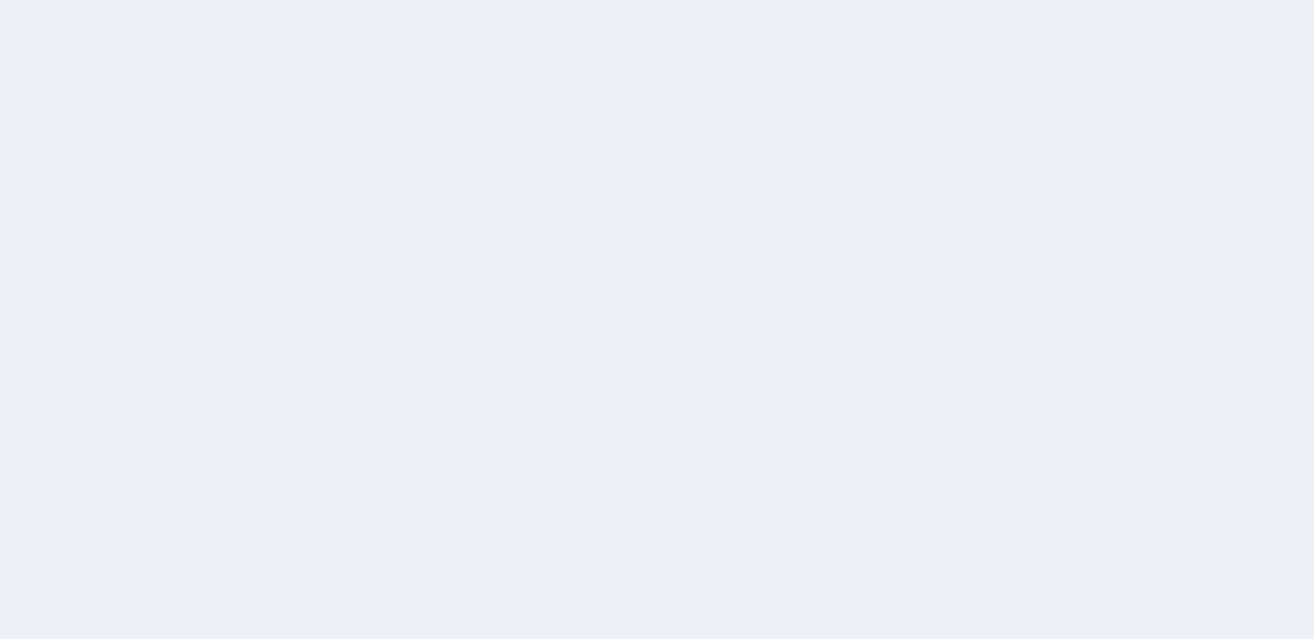 scroll, scrollTop: 0, scrollLeft: 0, axis: both 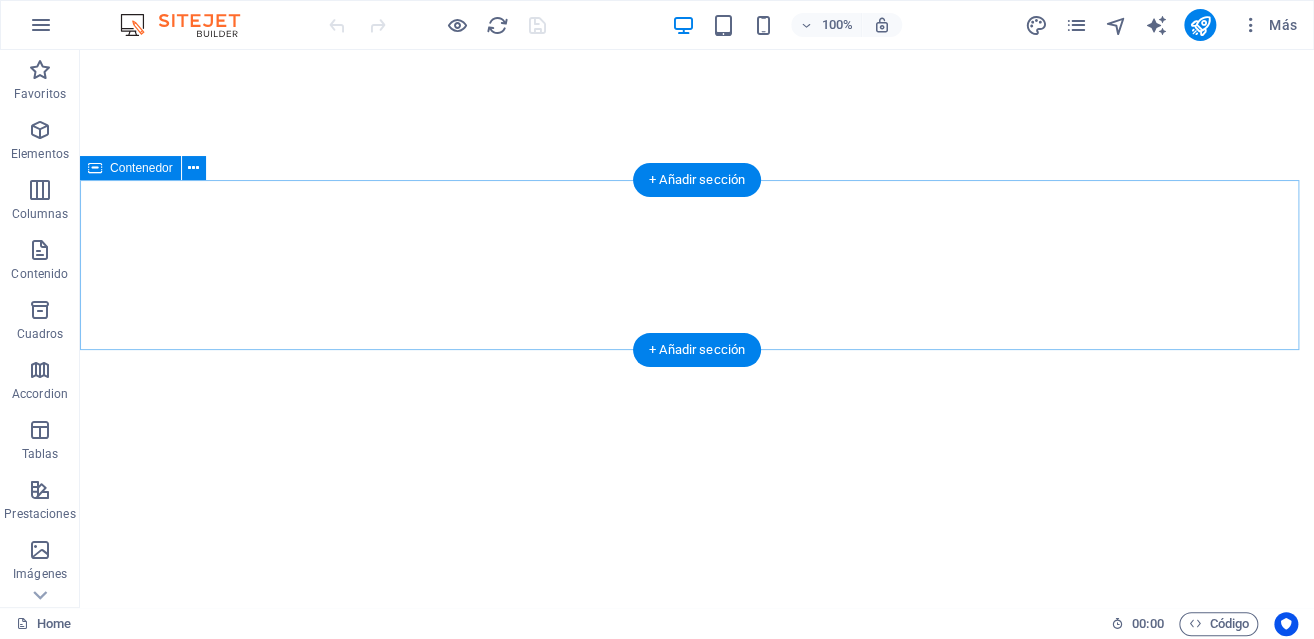 click at bounding box center [697, 597] 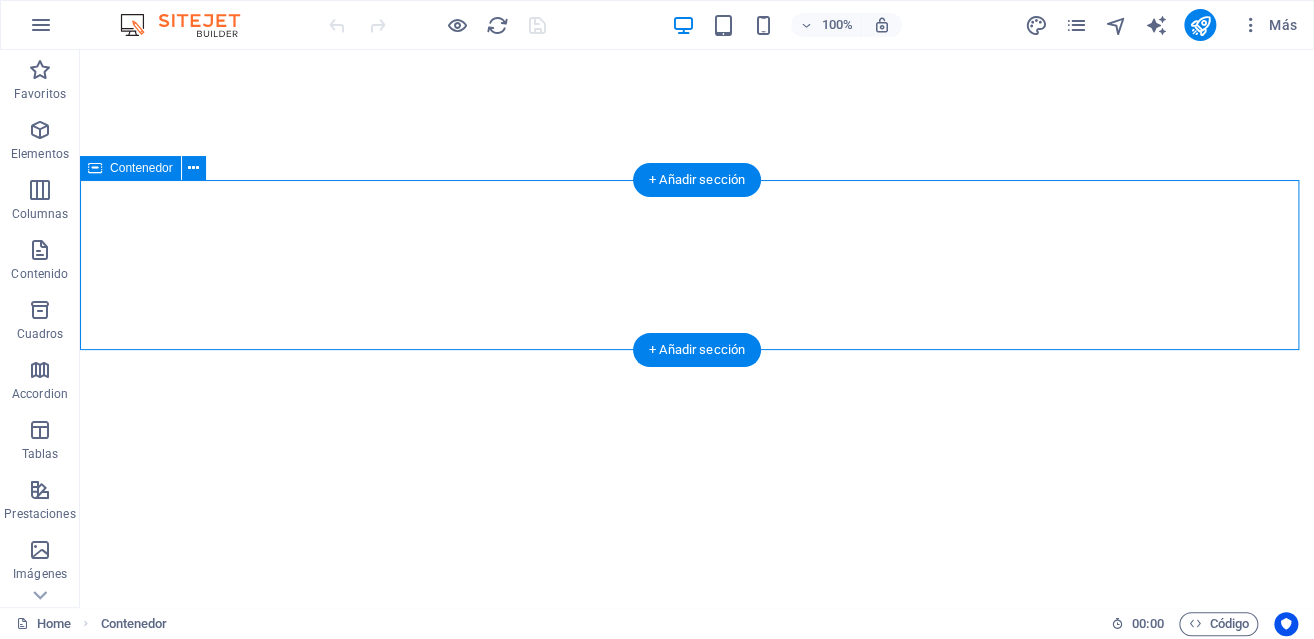click at bounding box center [697, 597] 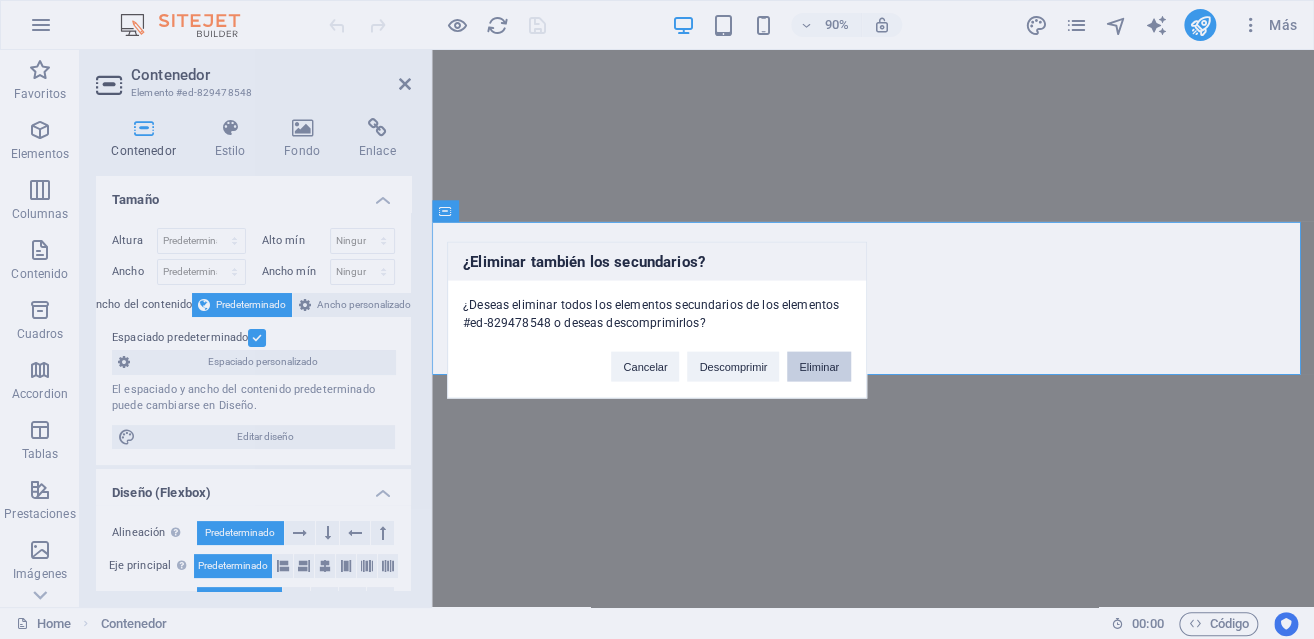 drag, startPoint x: 825, startPoint y: 362, endPoint x: 748, endPoint y: 311, distance: 92.358 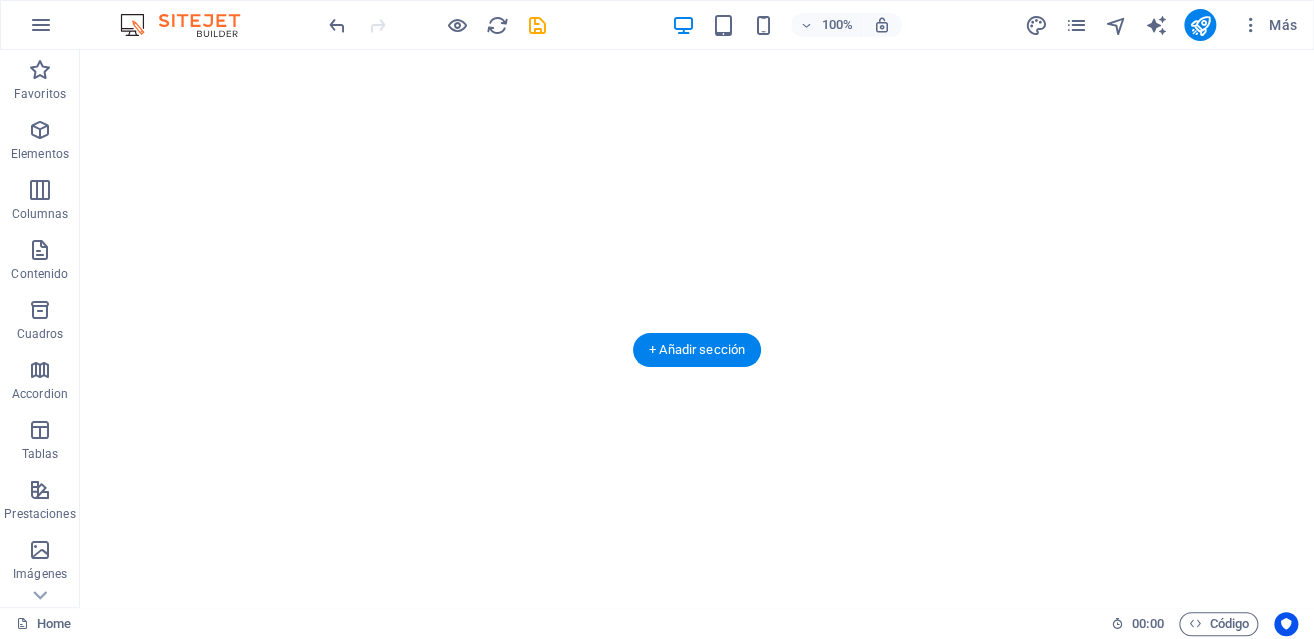 scroll, scrollTop: 0, scrollLeft: 0, axis: both 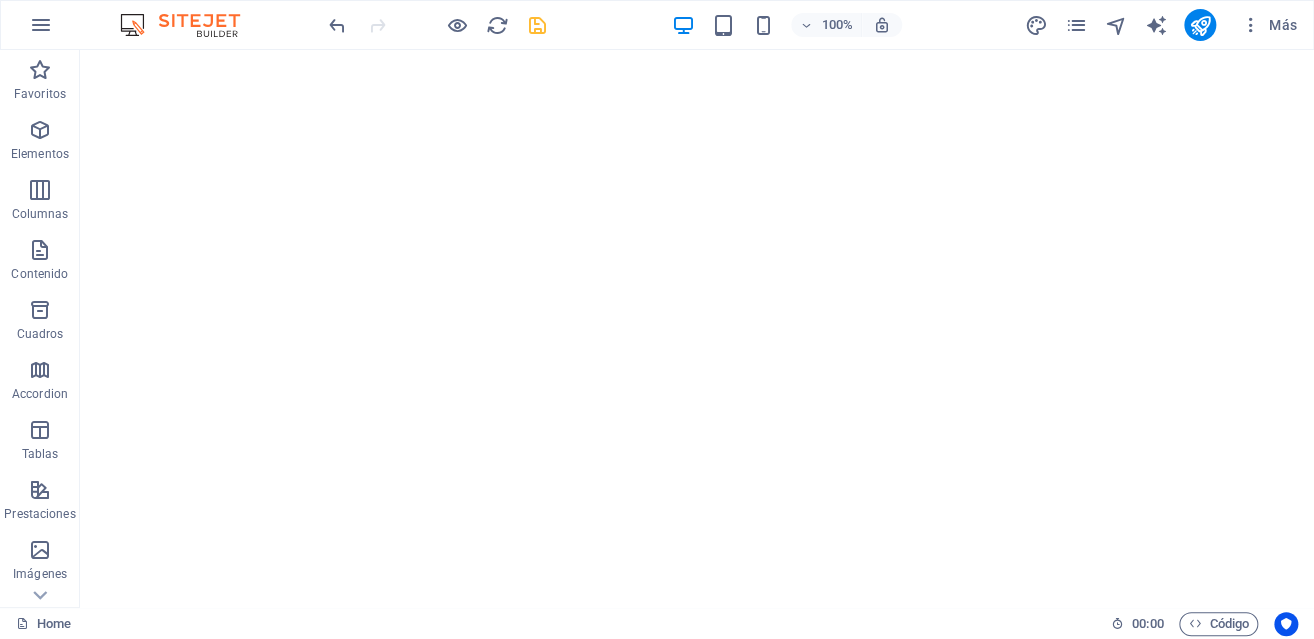 click at bounding box center (537, 25) 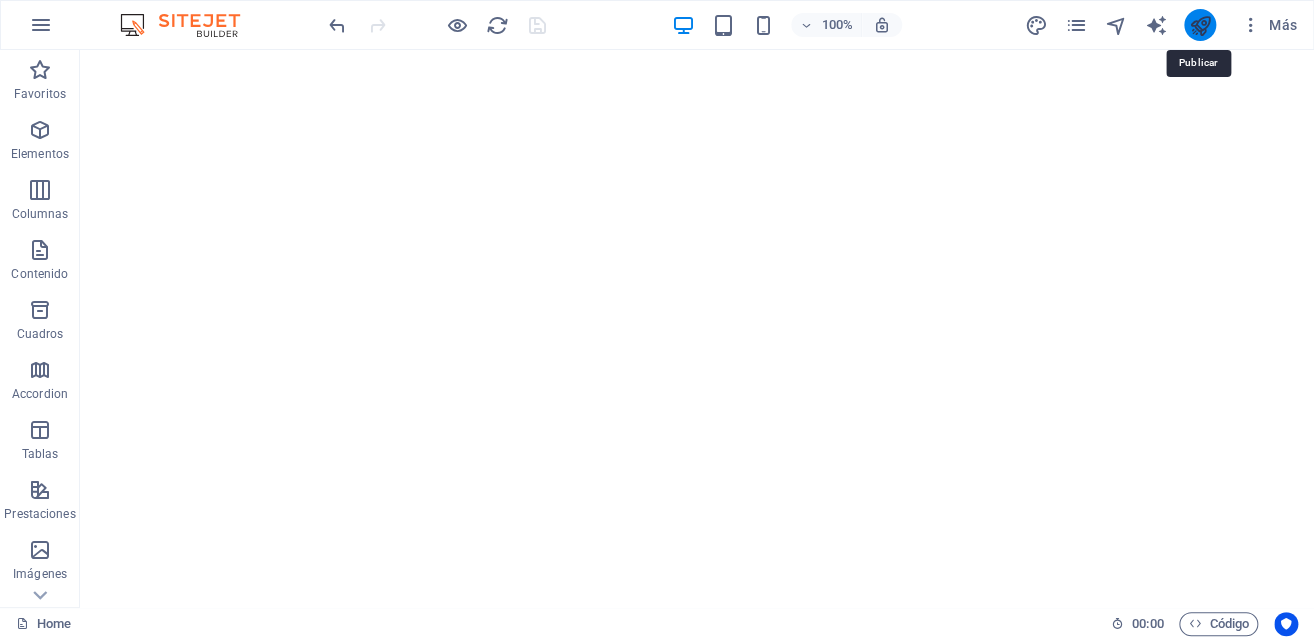 click at bounding box center [1200, 25] 